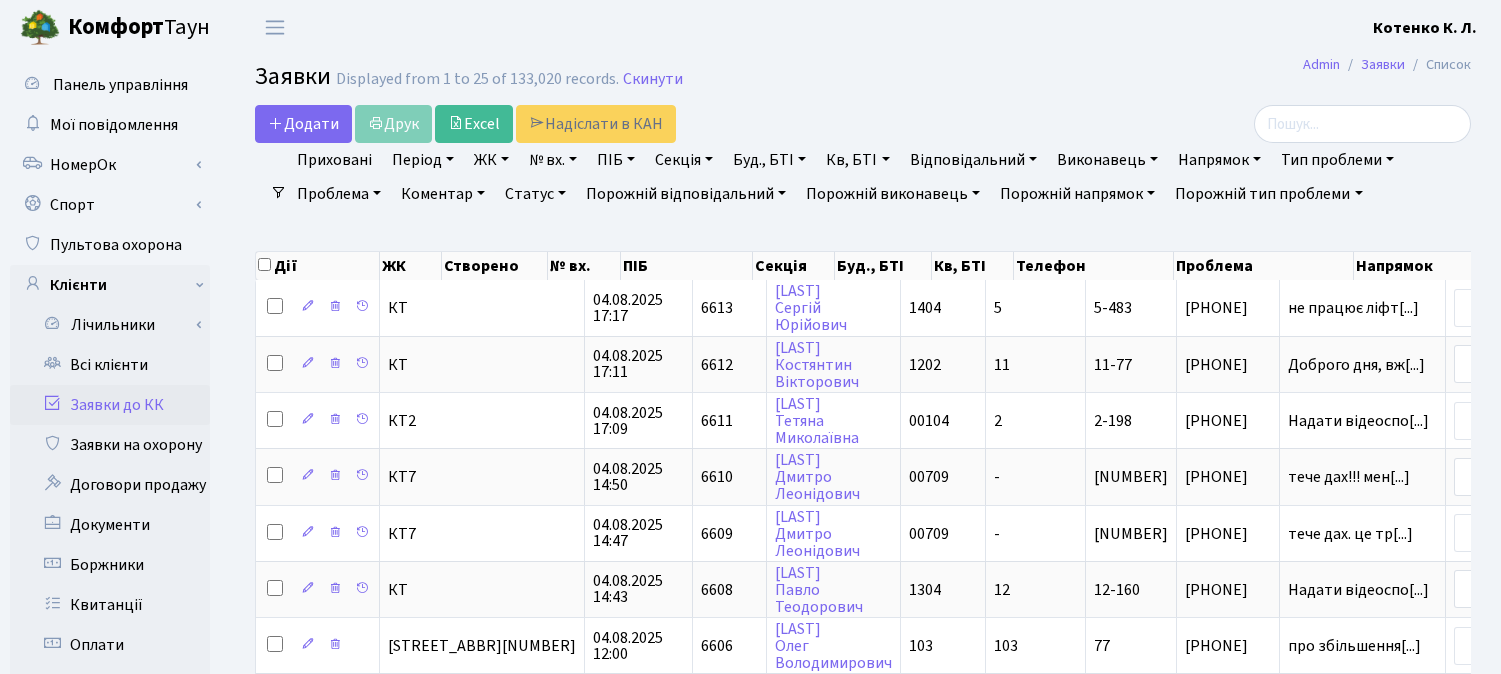 select on "1" 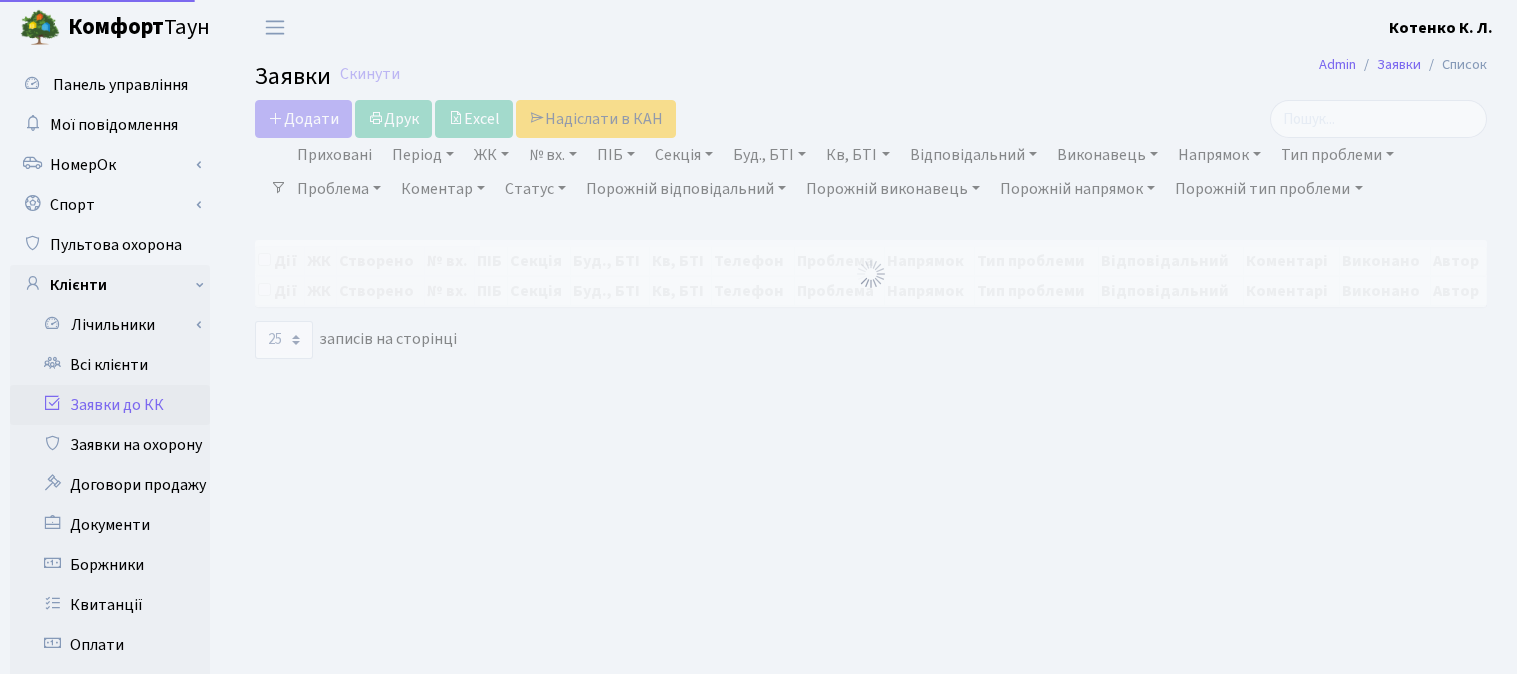 select on "25" 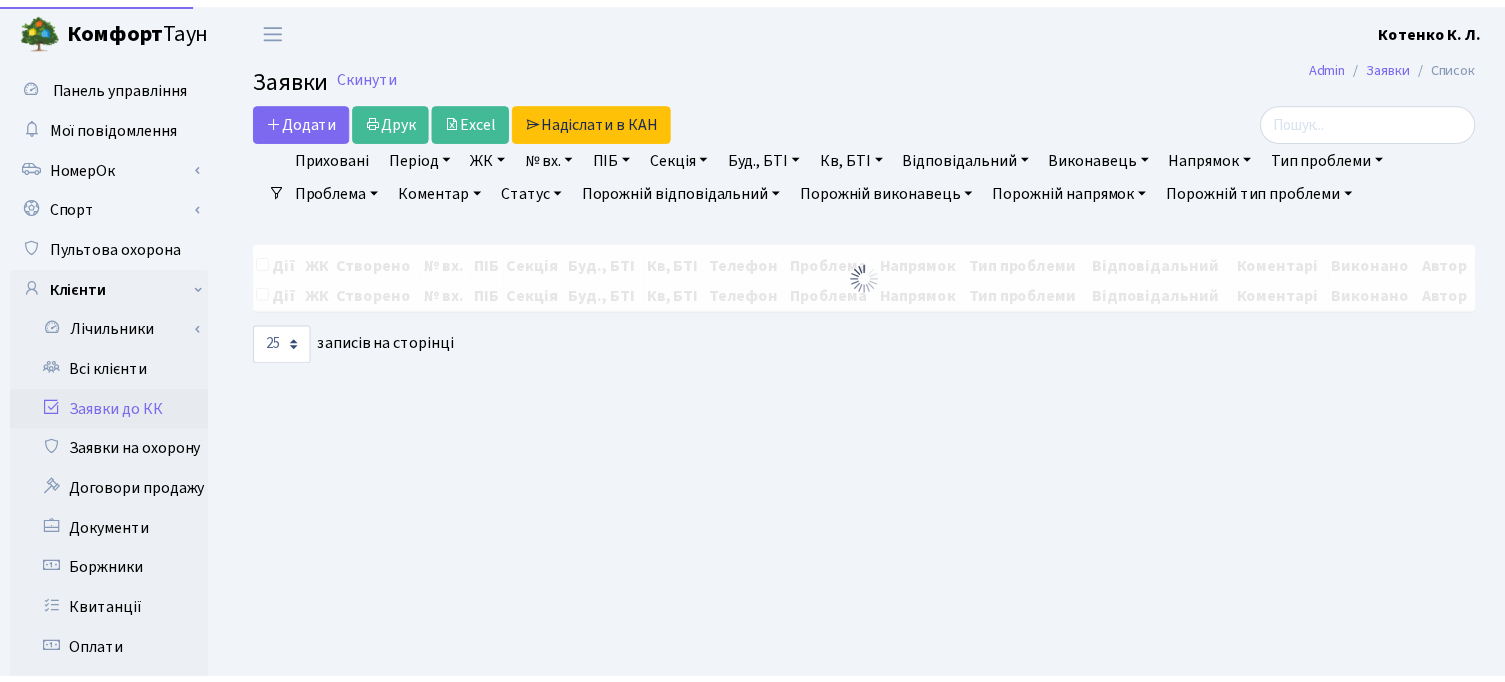 scroll, scrollTop: 0, scrollLeft: 0, axis: both 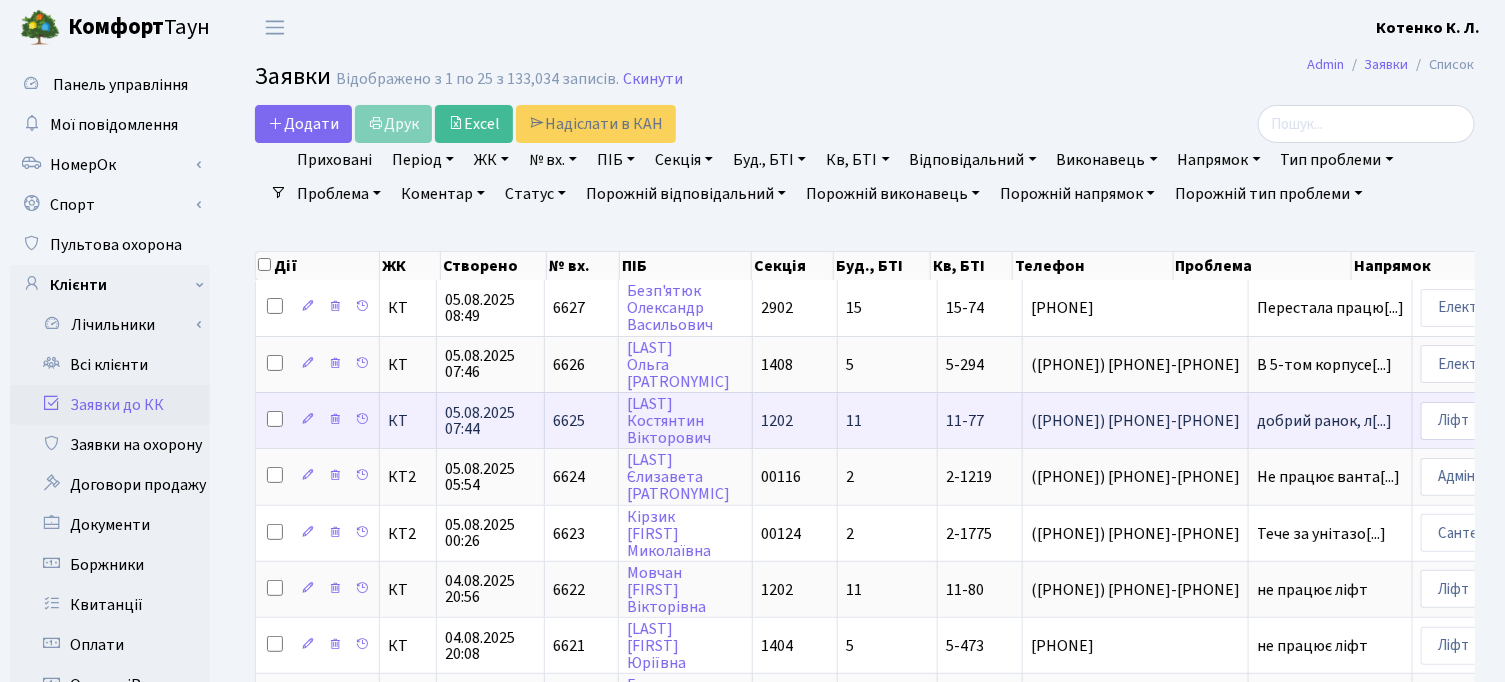 click on "(095) 711-94-27" at bounding box center (1135, 421) 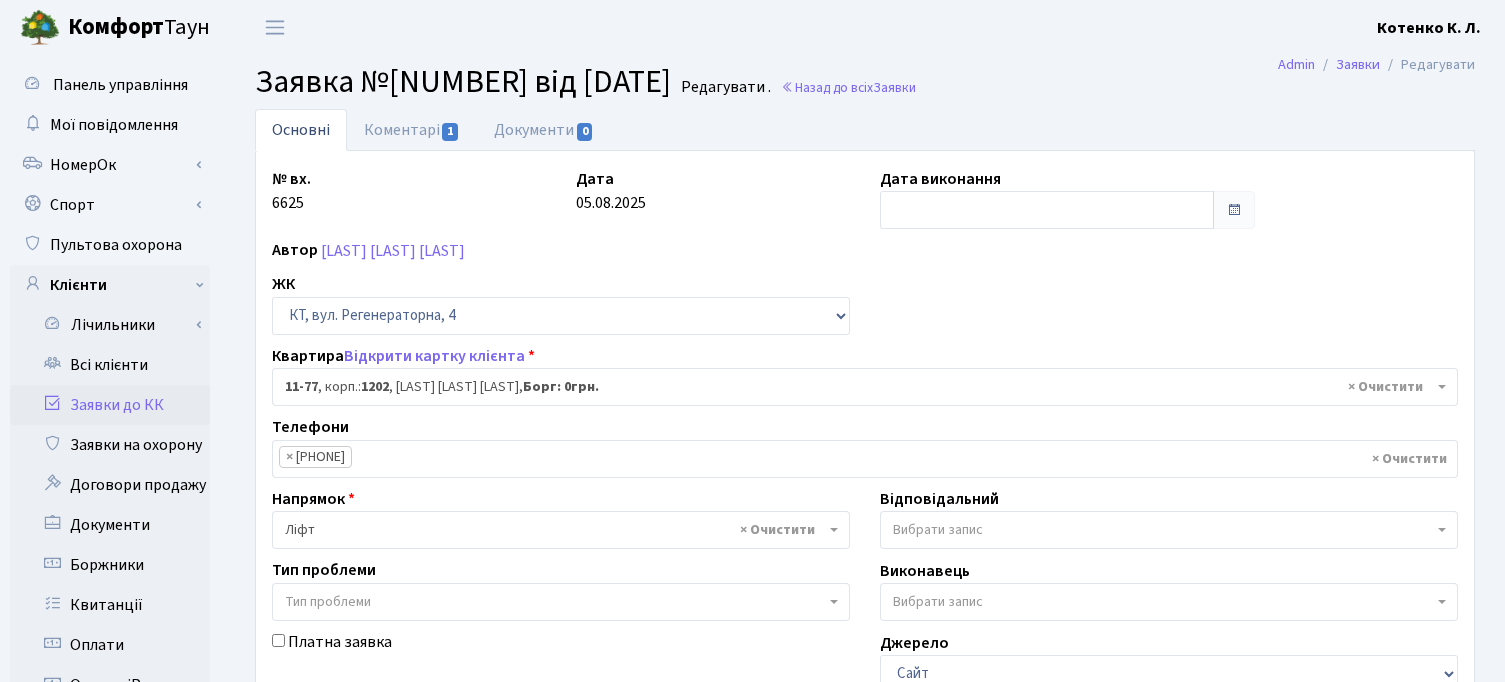 select on "6895" 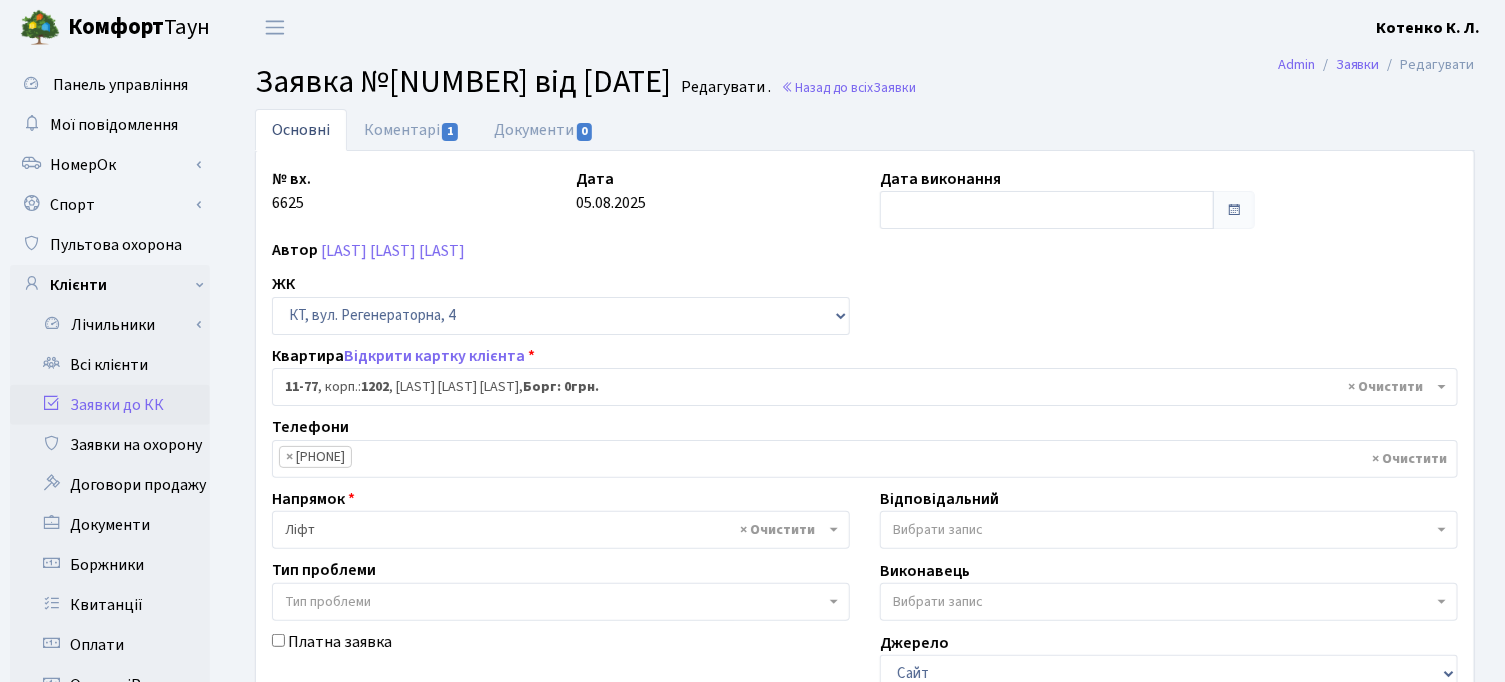 scroll, scrollTop: 0, scrollLeft: 0, axis: both 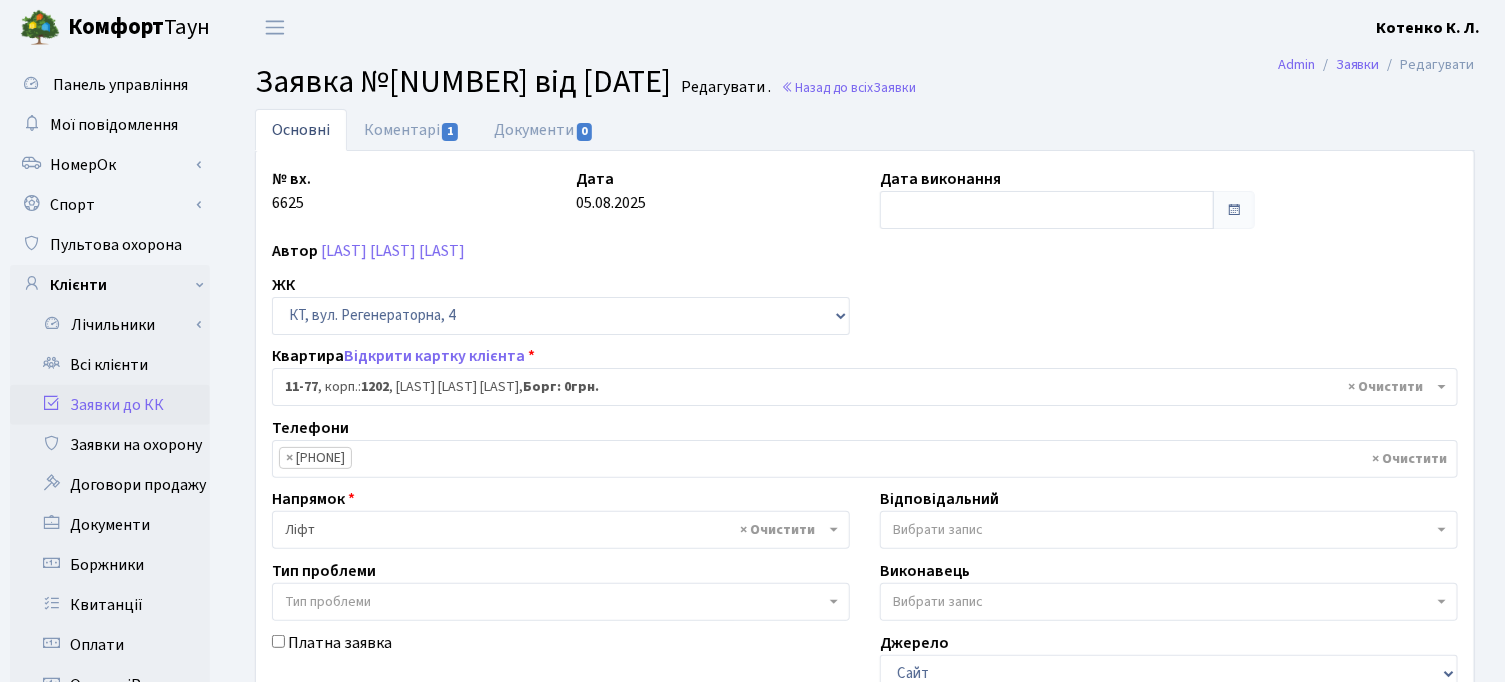 click on "Заявки до КК" at bounding box center (110, 405) 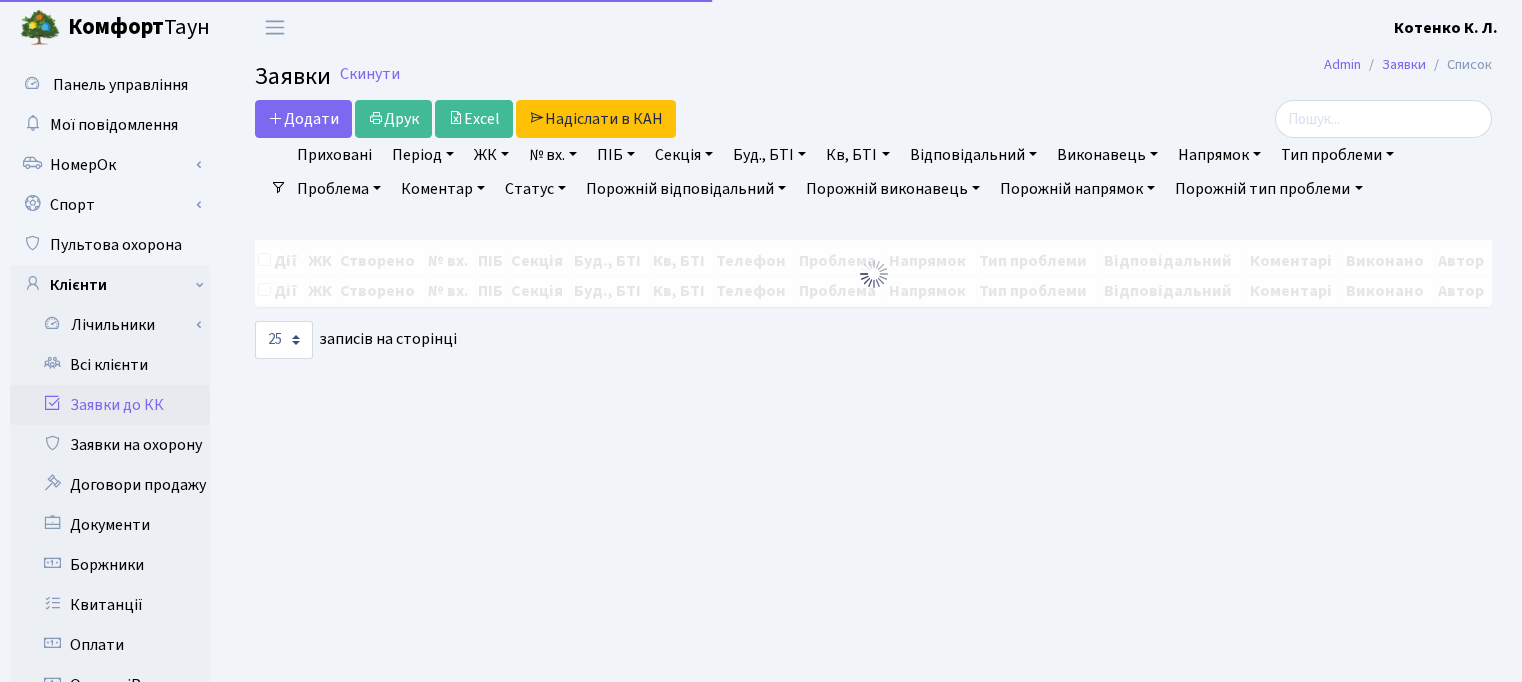 select on "25" 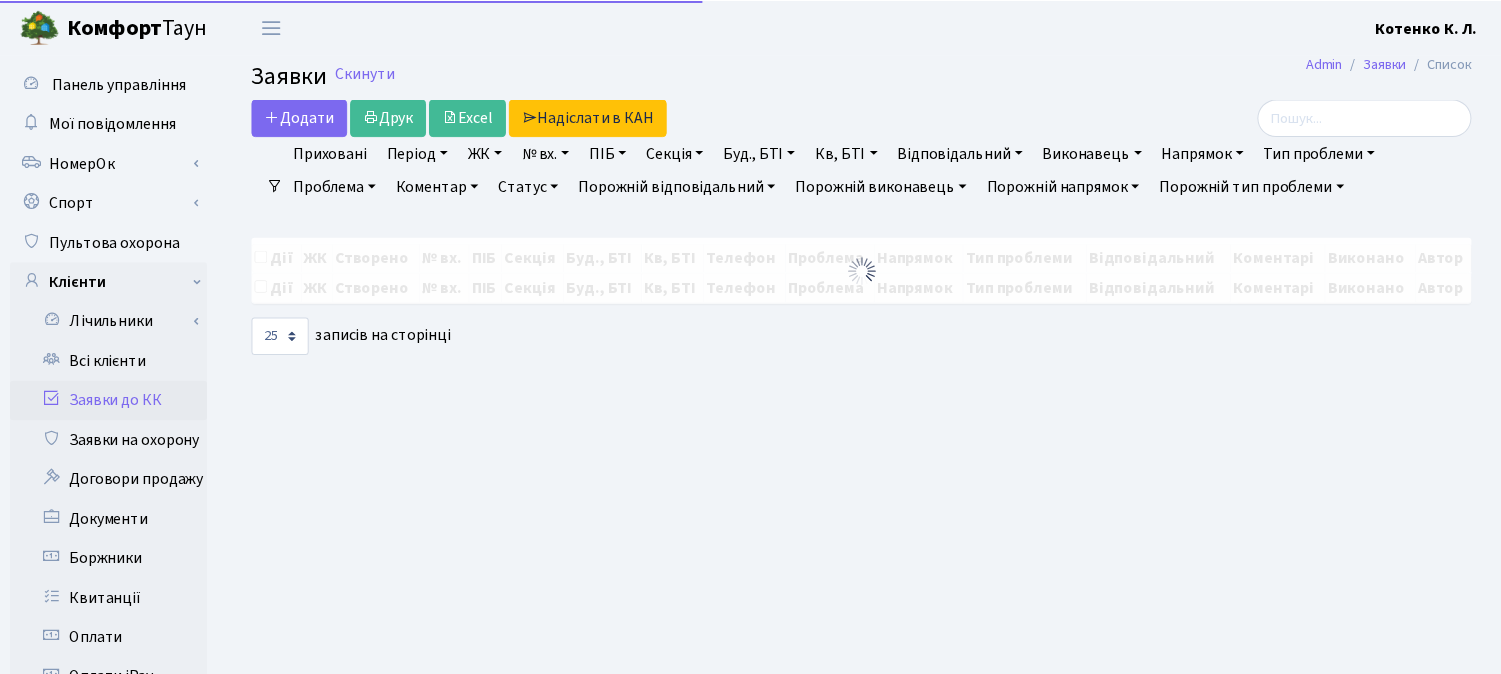 scroll, scrollTop: 0, scrollLeft: 0, axis: both 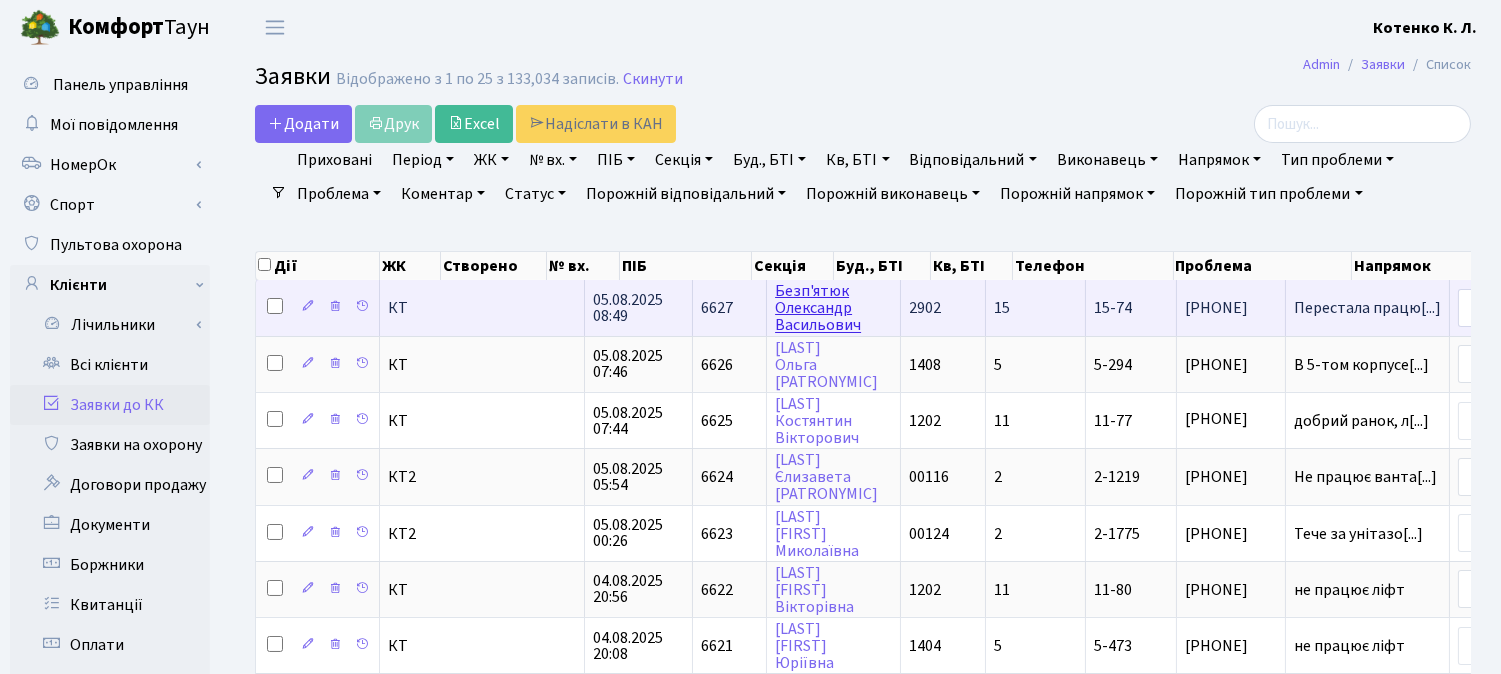 click on "[LAST] [FIRST] [MIDDLE]" at bounding box center [818, 308] 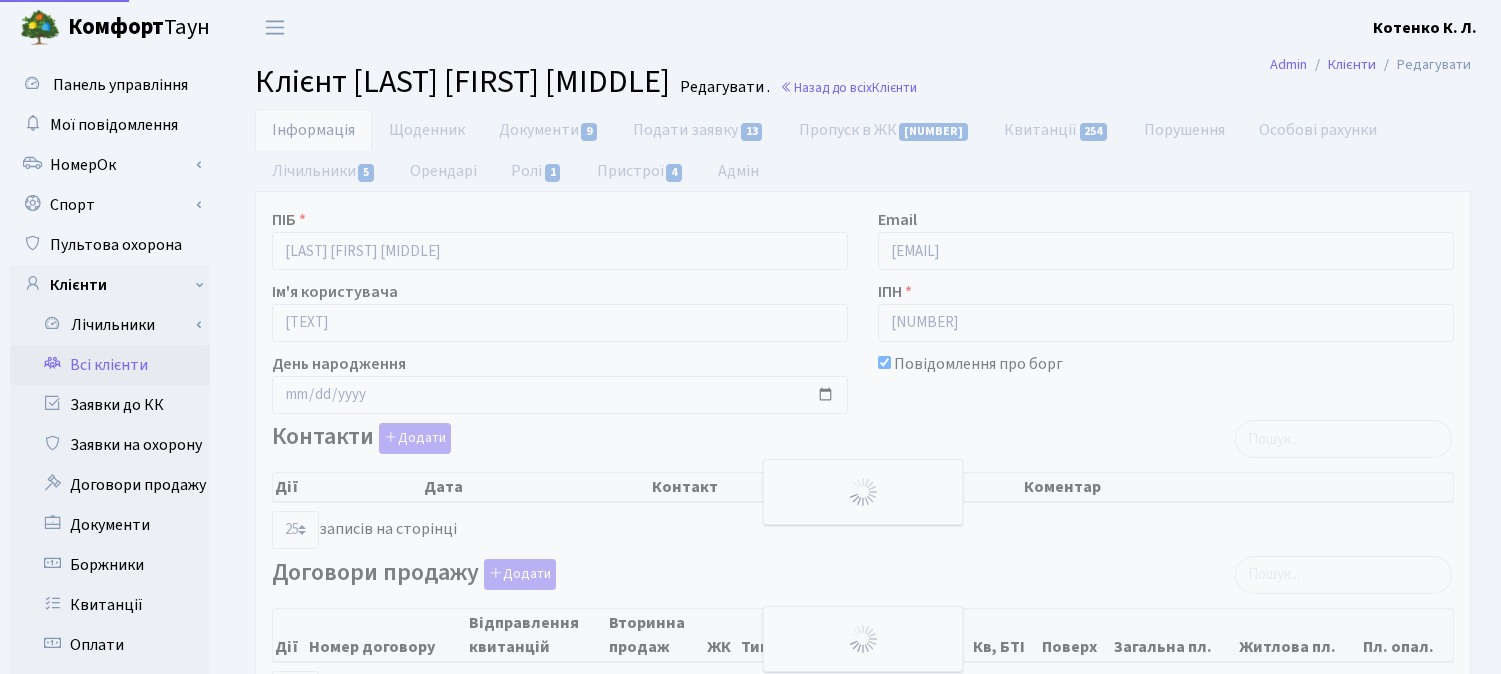 select on "25" 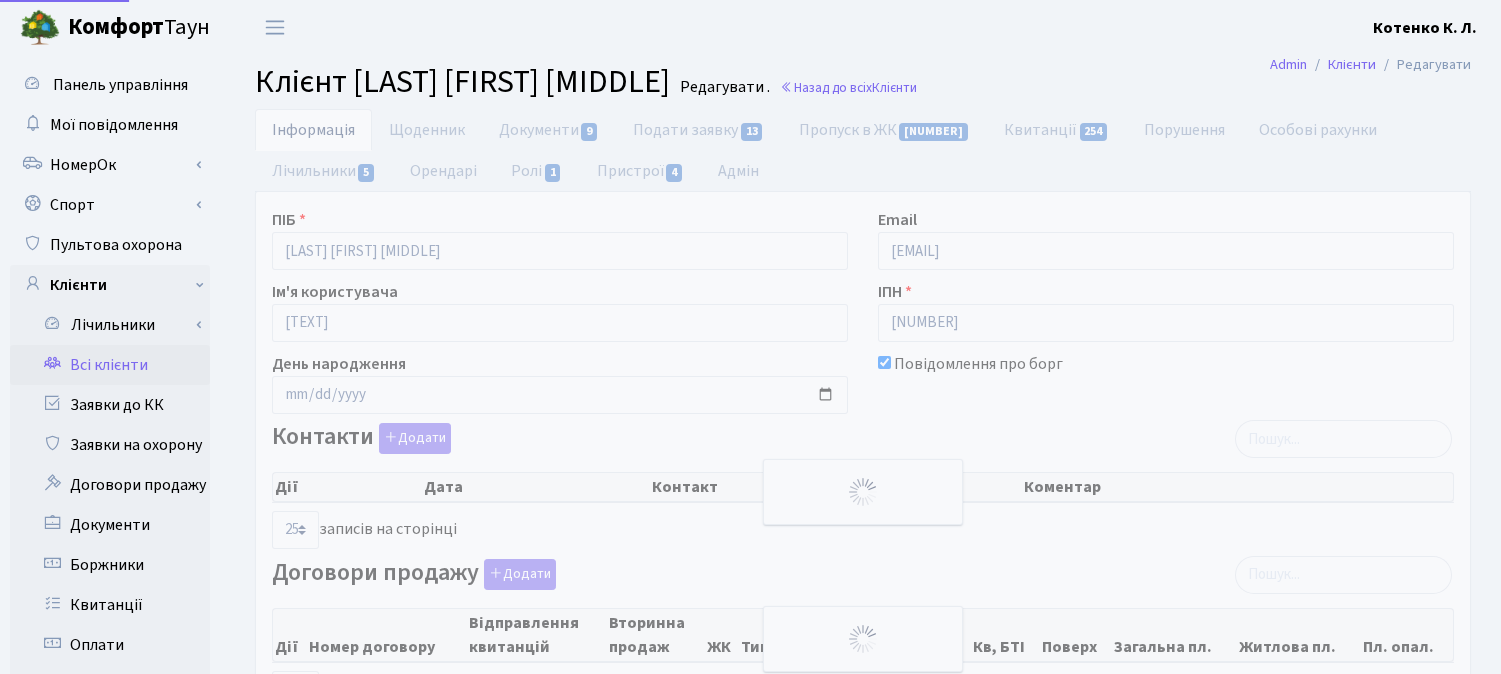 select on "25" 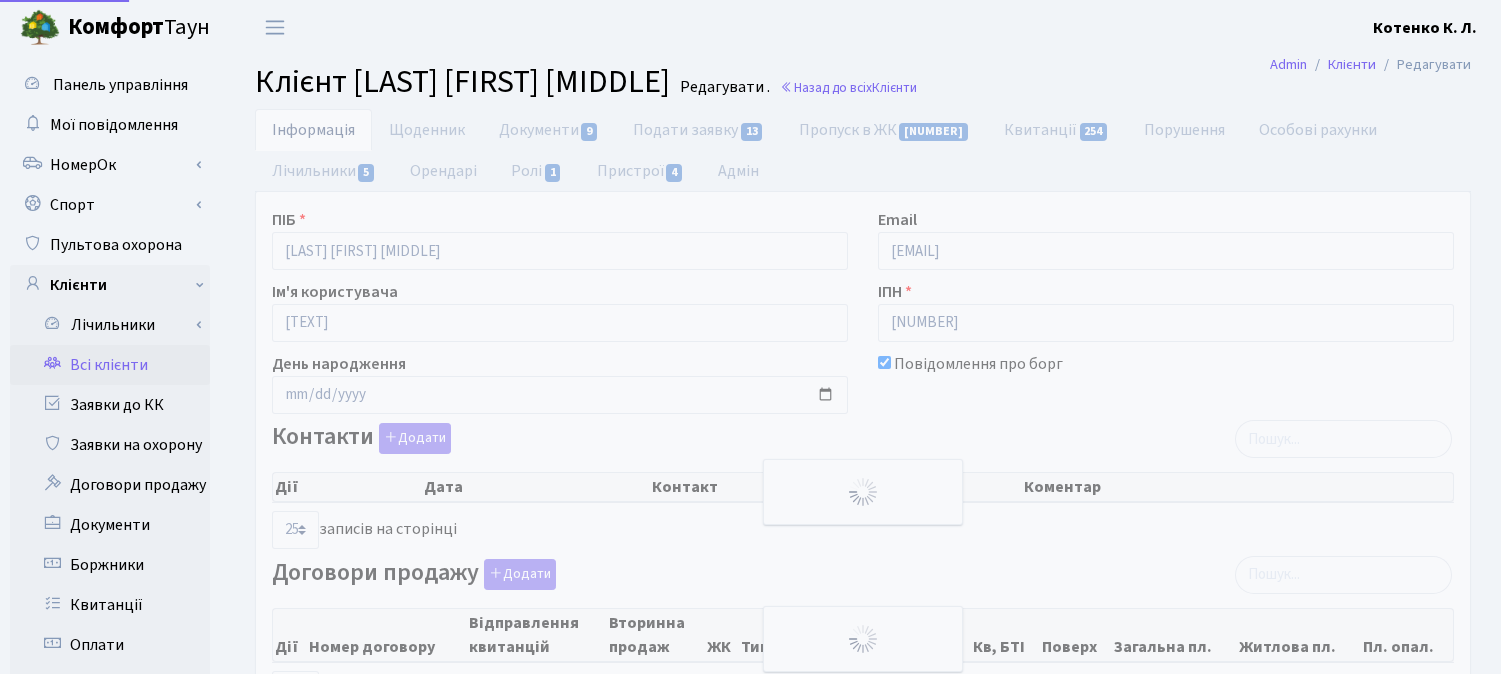 select on "25" 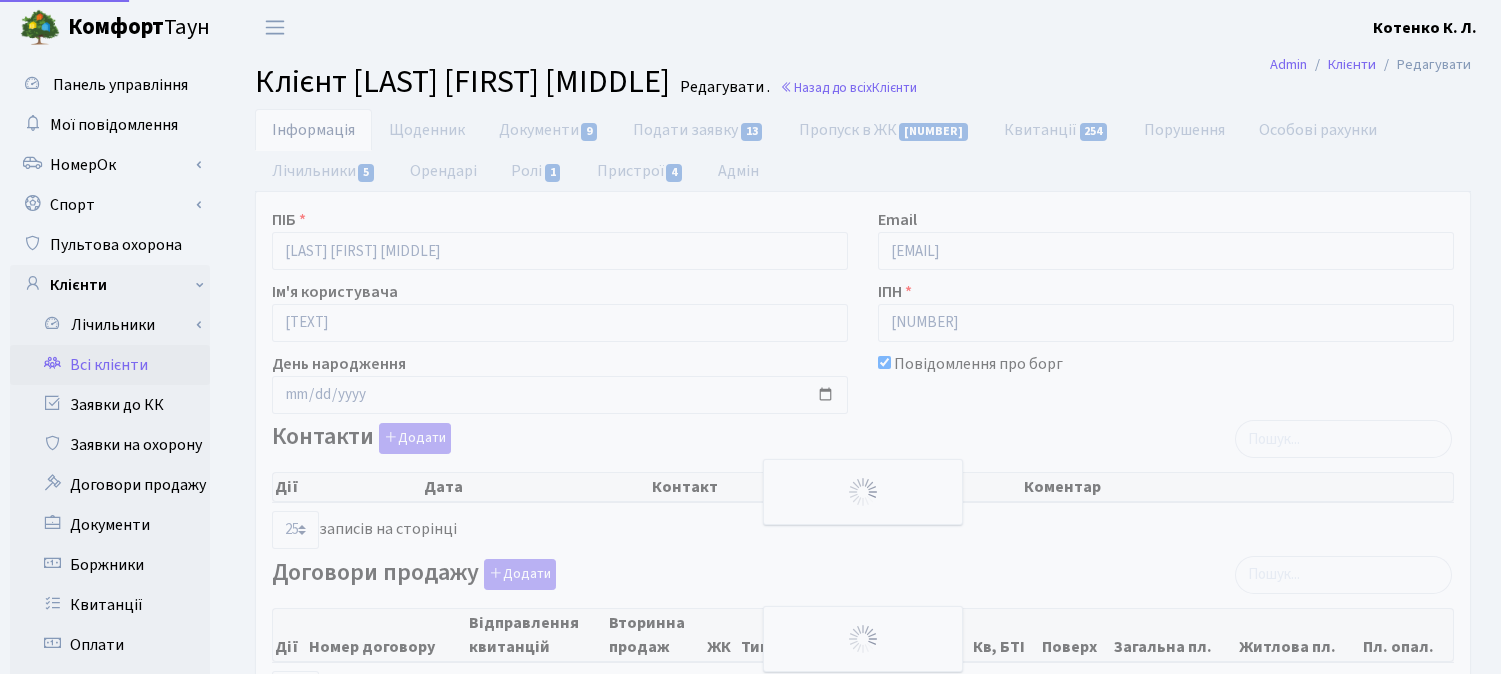 select on "25" 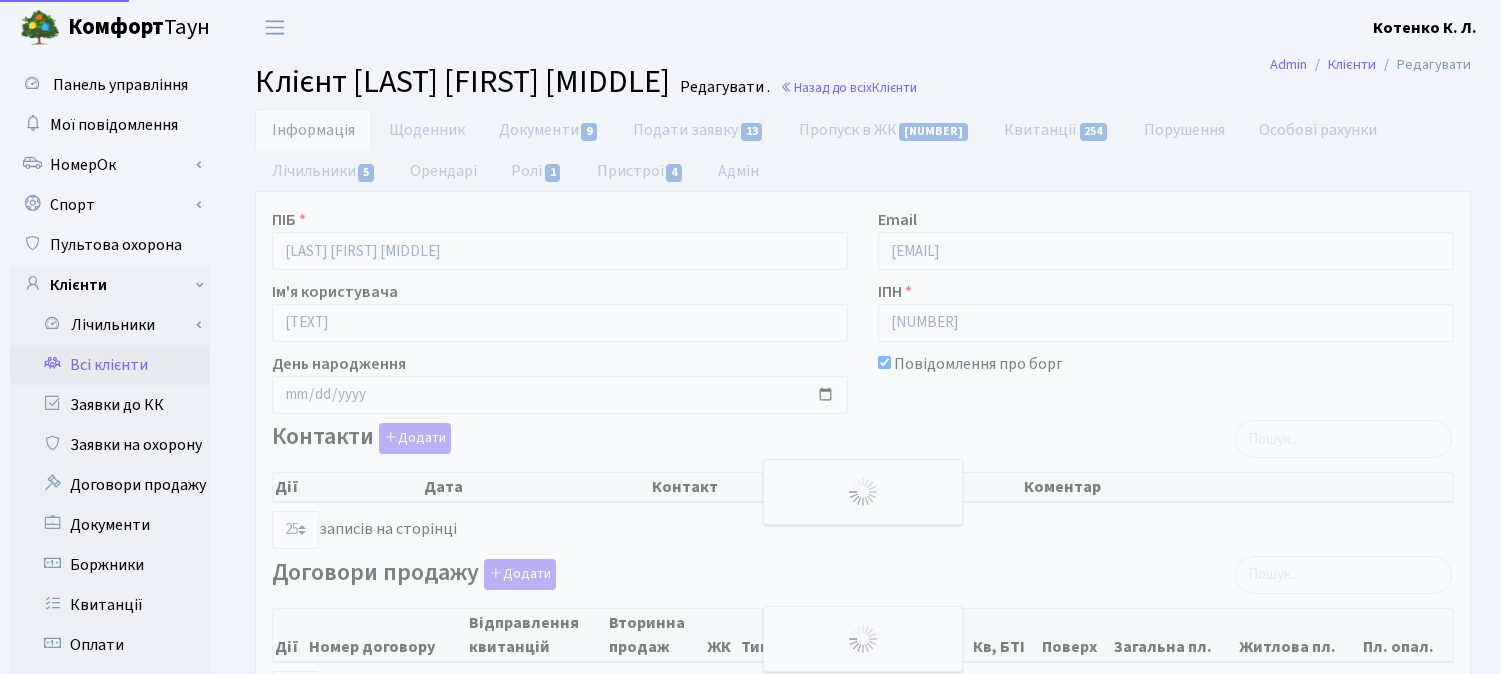 select on "25" 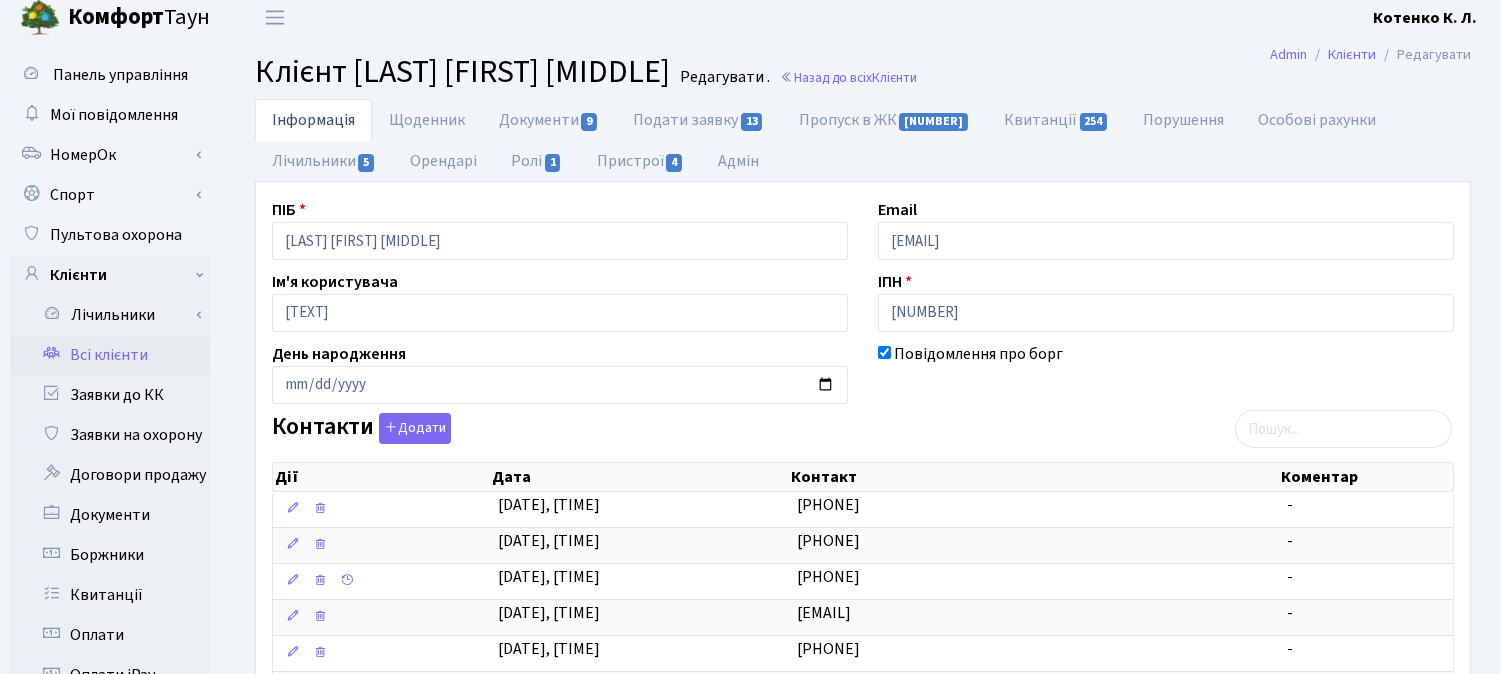 scroll, scrollTop: 0, scrollLeft: 0, axis: both 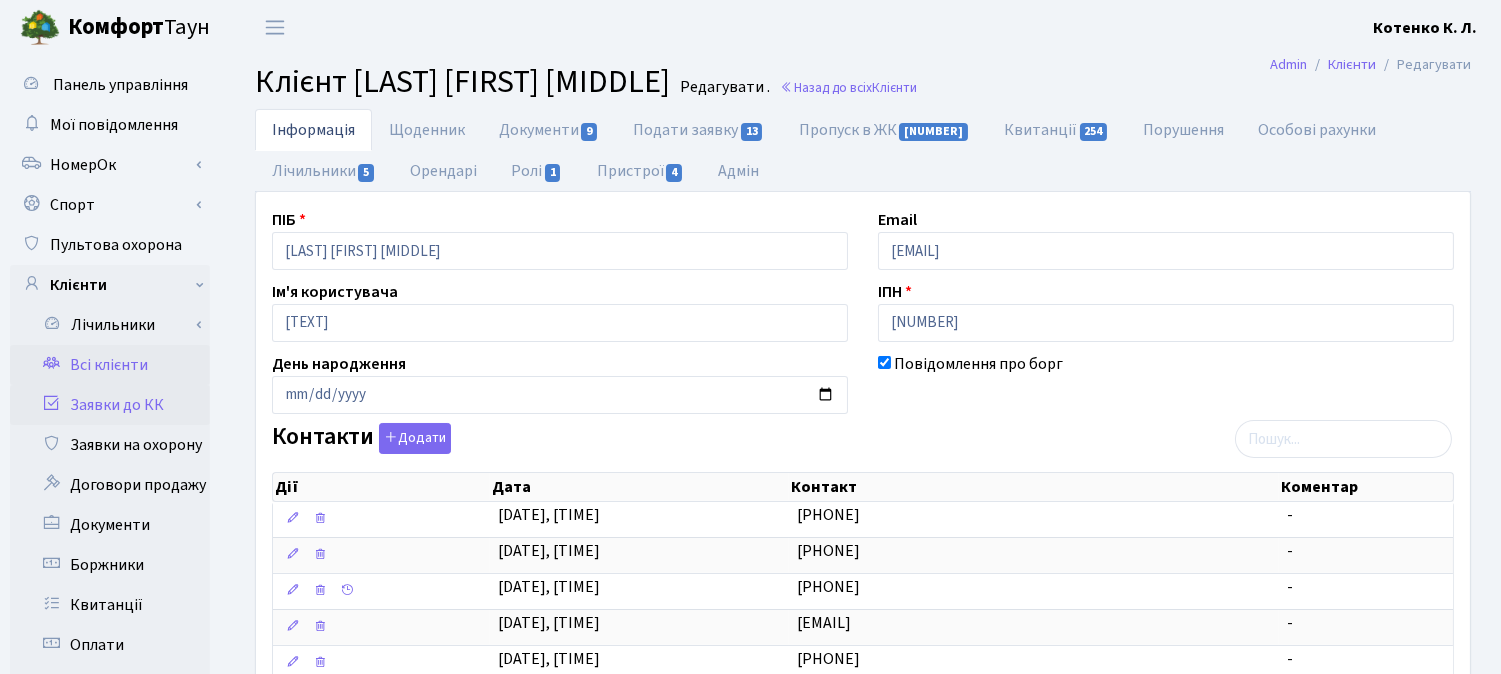 click on "Заявки до КК" at bounding box center (110, 405) 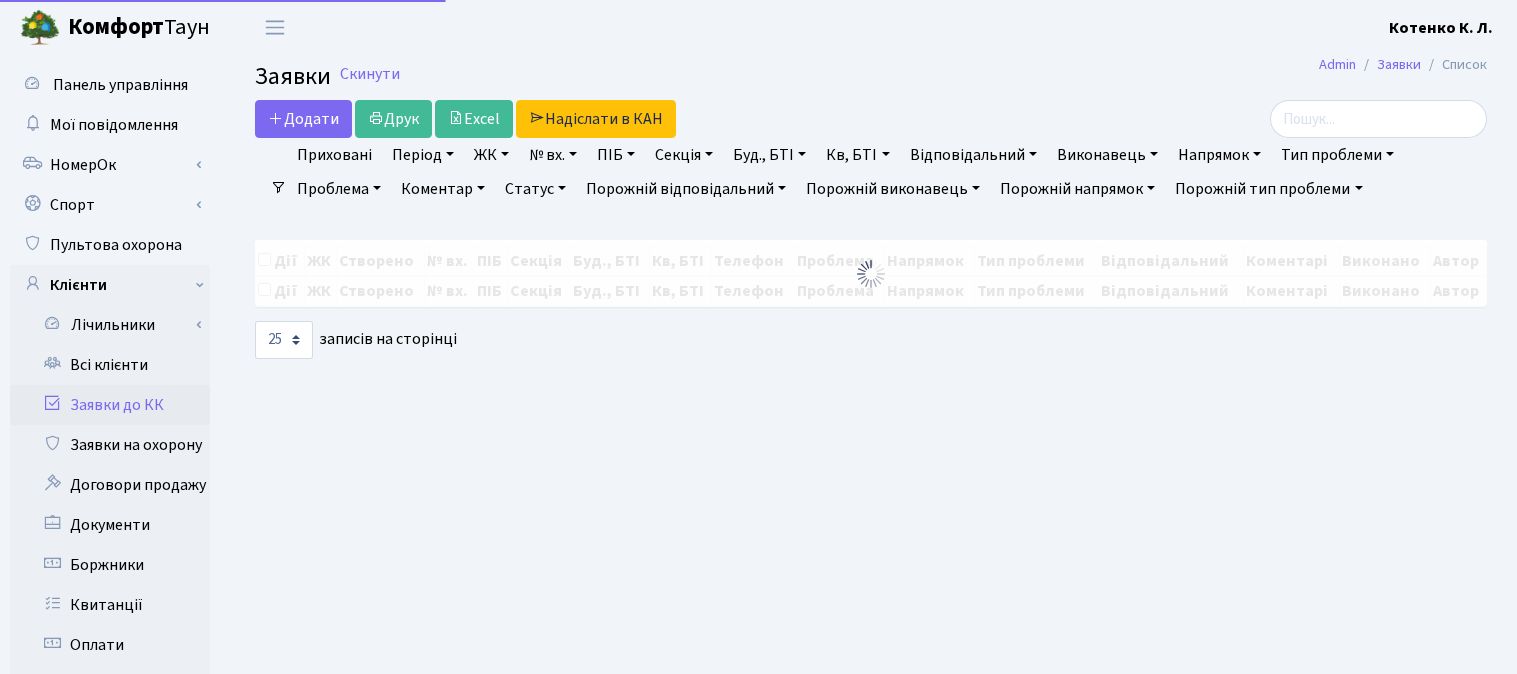 select on "25" 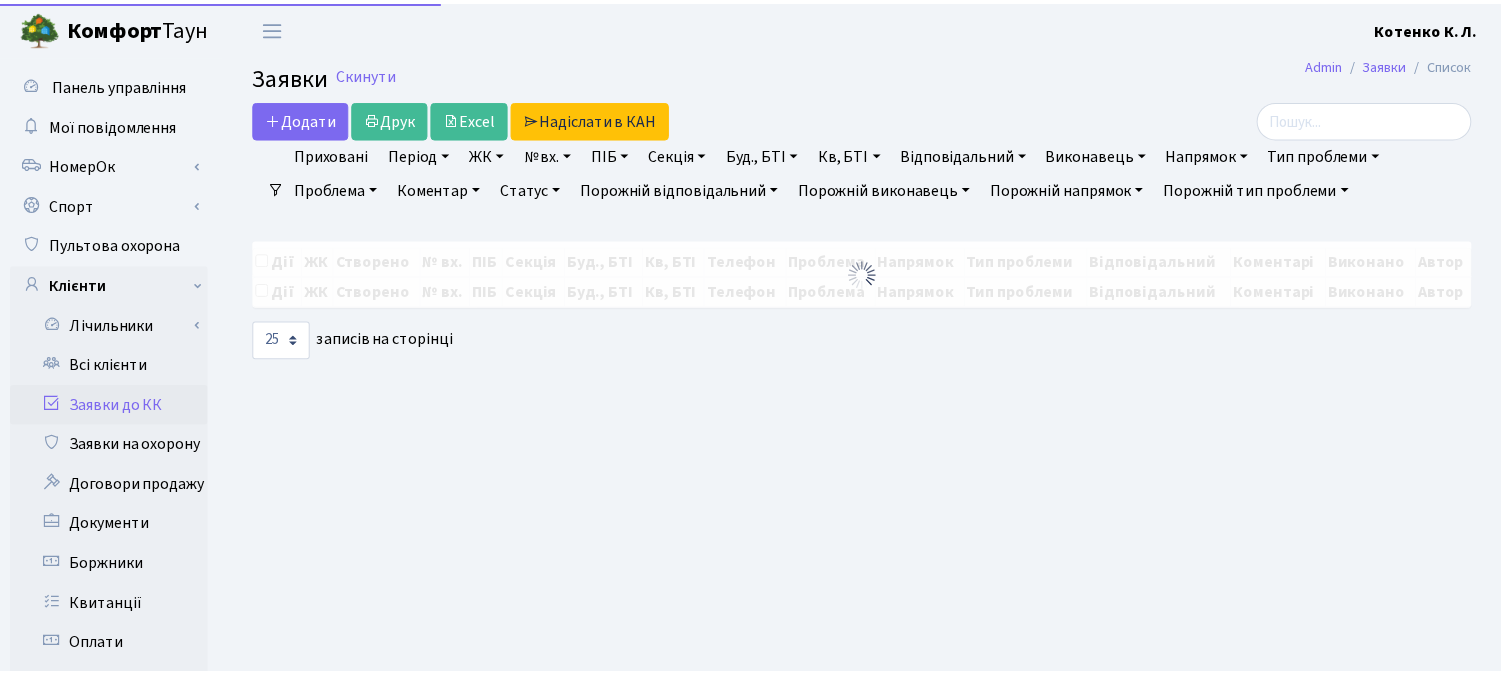 scroll, scrollTop: 0, scrollLeft: 0, axis: both 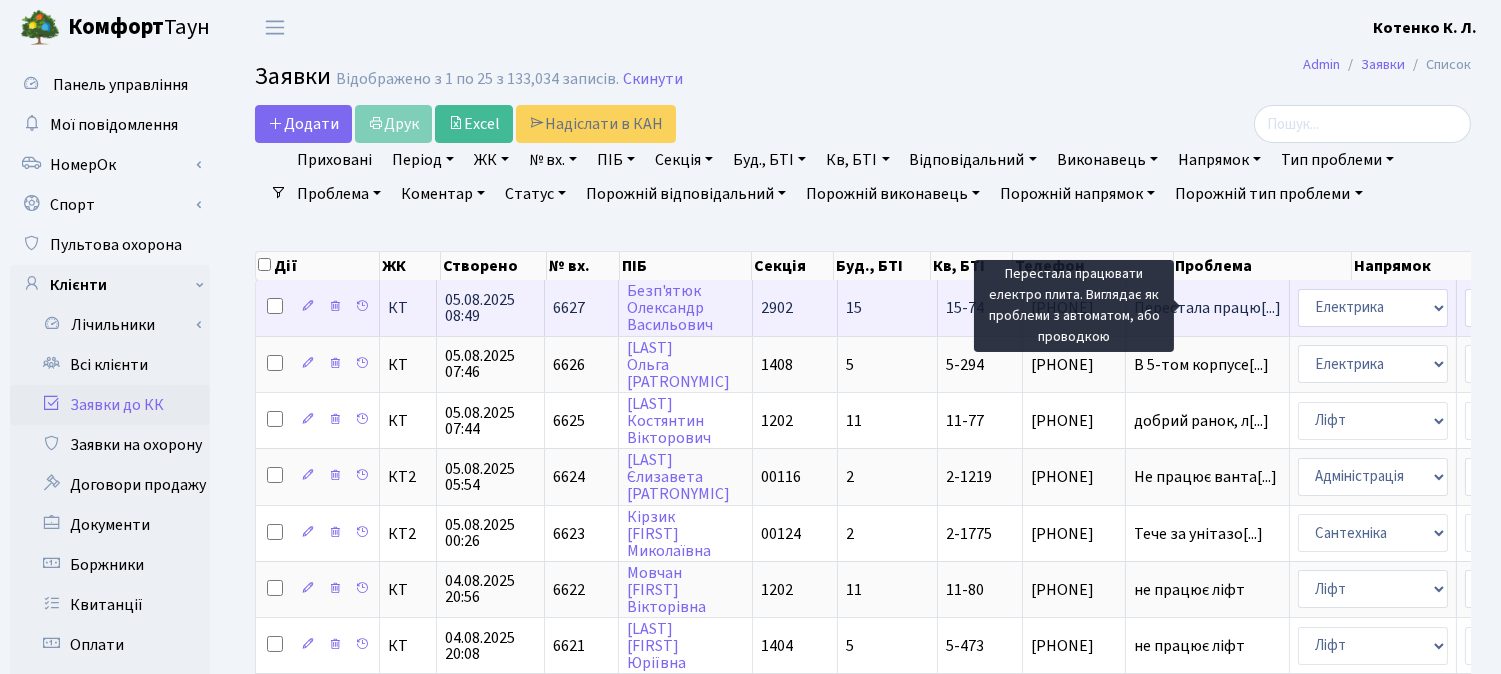 click on "Перестала працю[...]" at bounding box center (1207, 308) 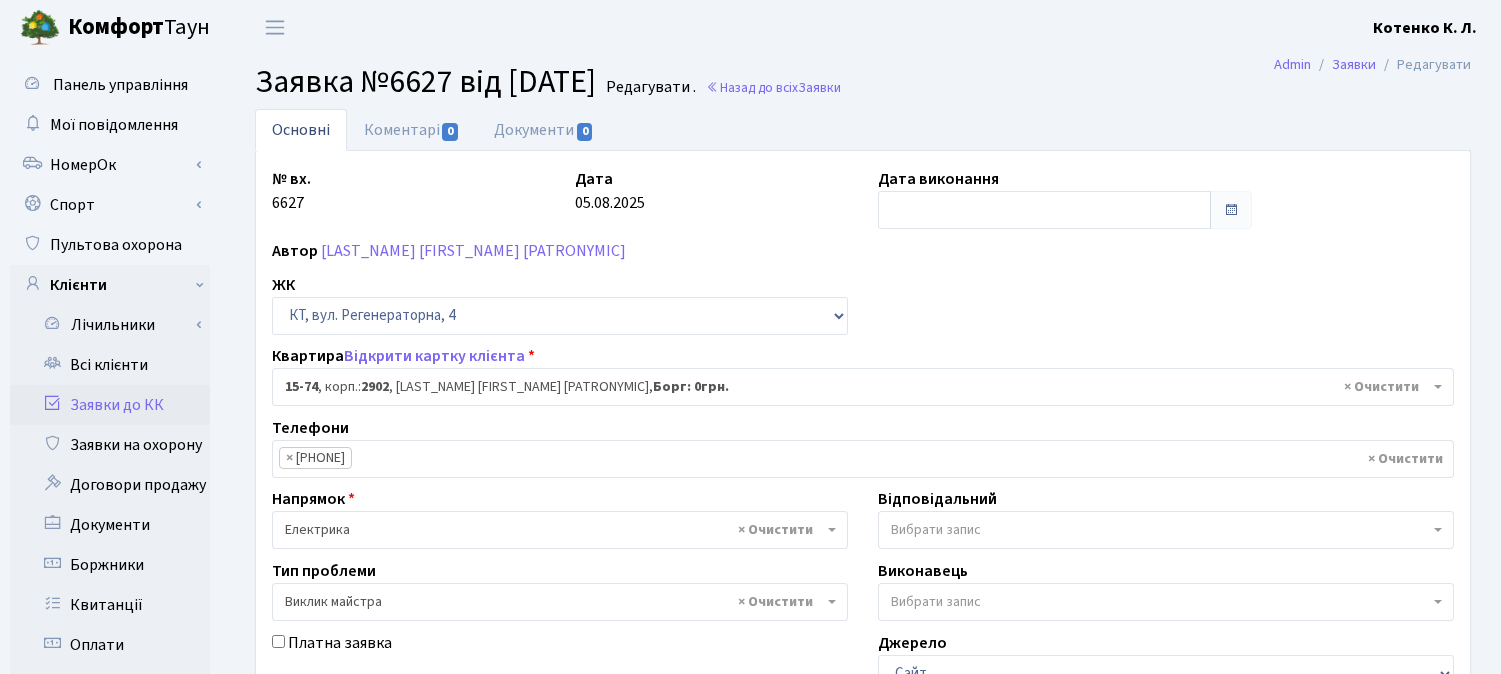 select on "8849" 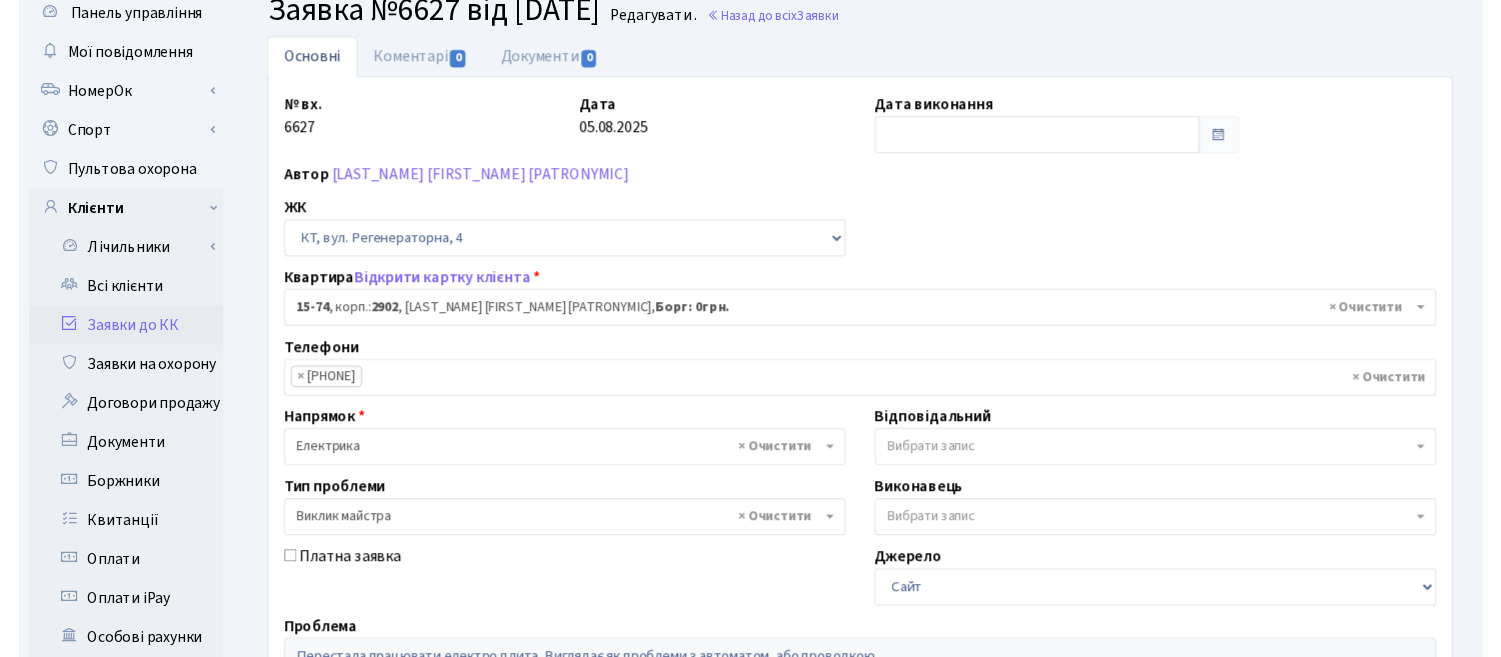 scroll, scrollTop: 0, scrollLeft: 0, axis: both 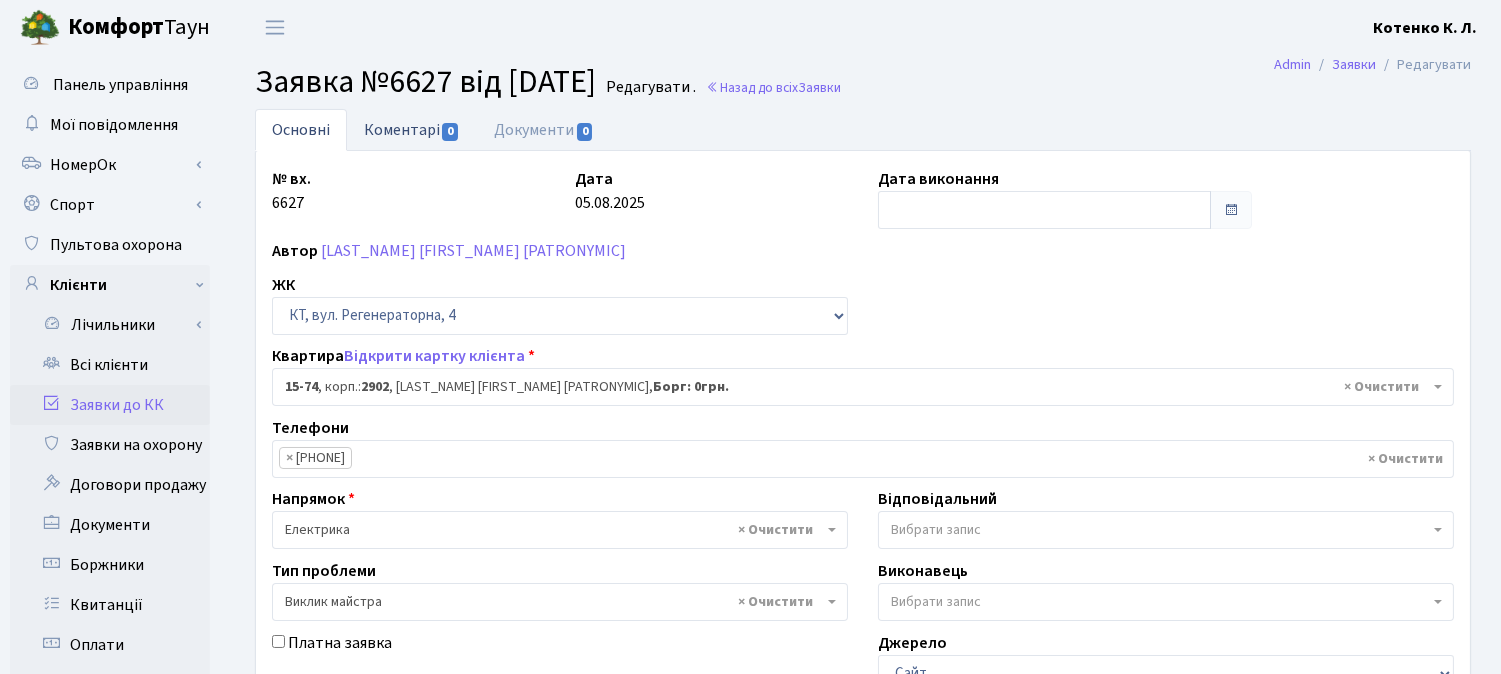 click on "Коментарі  0" at bounding box center [412, 129] 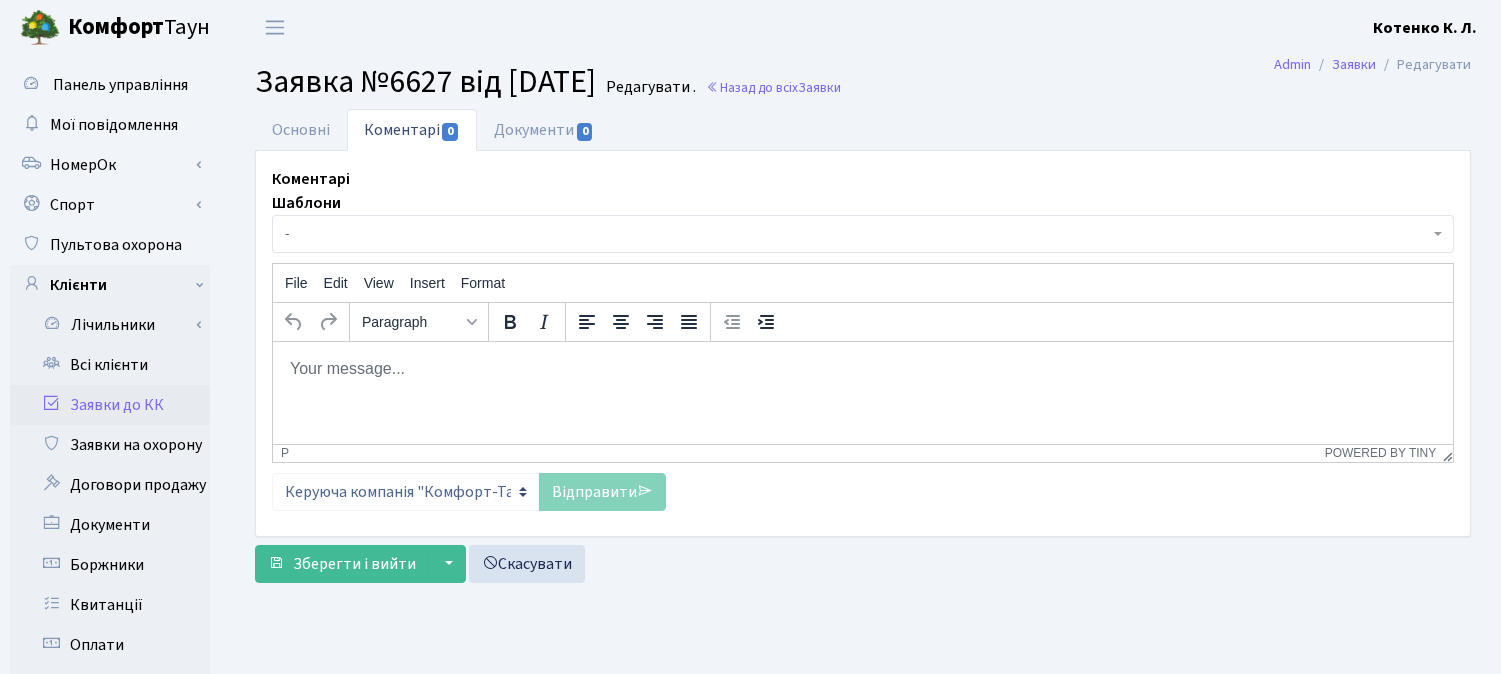 click on "-" at bounding box center [857, 234] 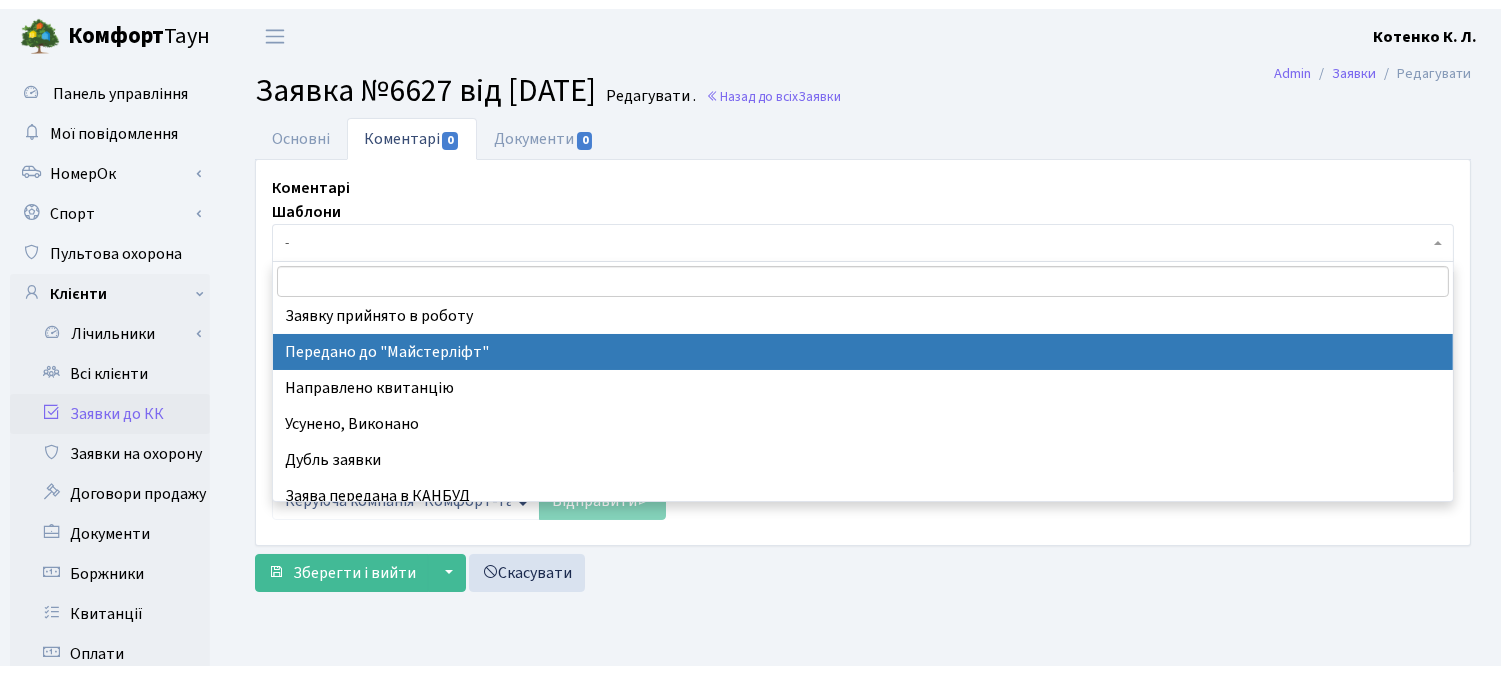 scroll, scrollTop: 222, scrollLeft: 0, axis: vertical 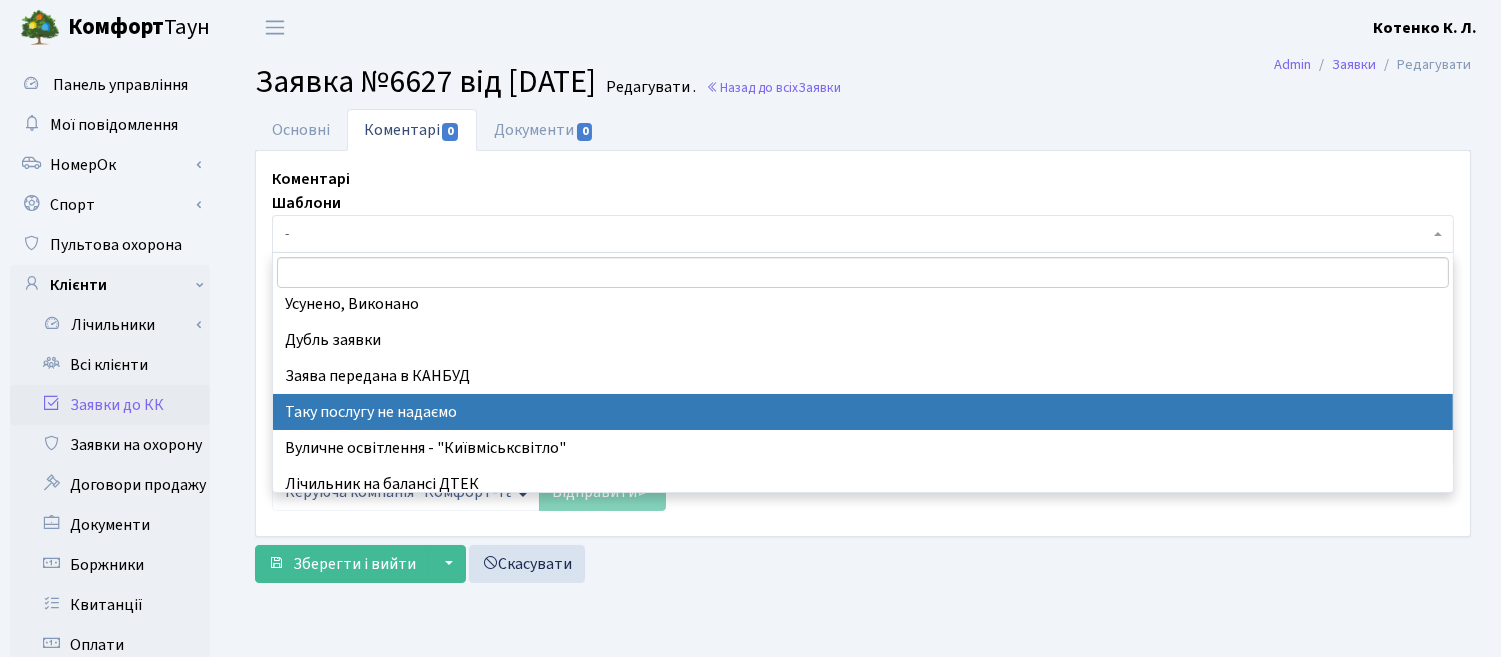 select on "21" 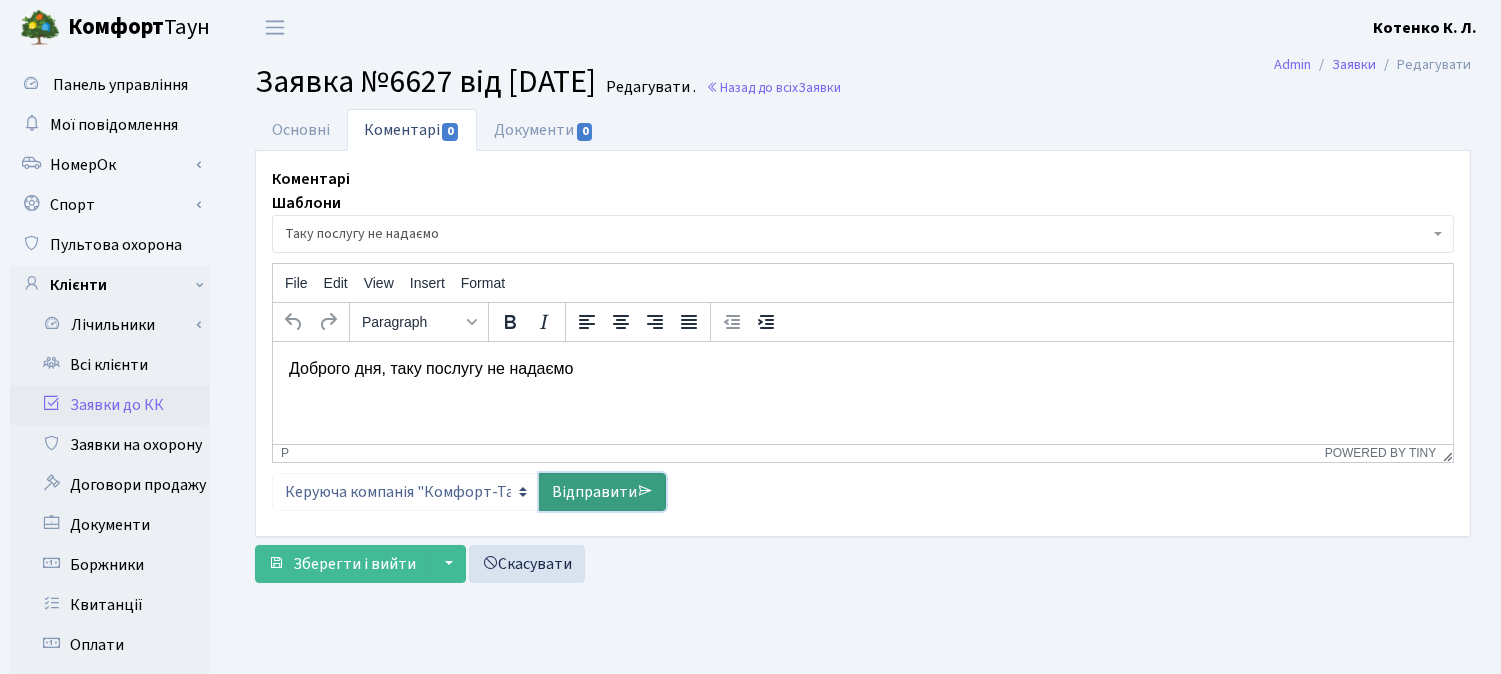 drag, startPoint x: 584, startPoint y: 502, endPoint x: 423, endPoint y: 301, distance: 257.53058 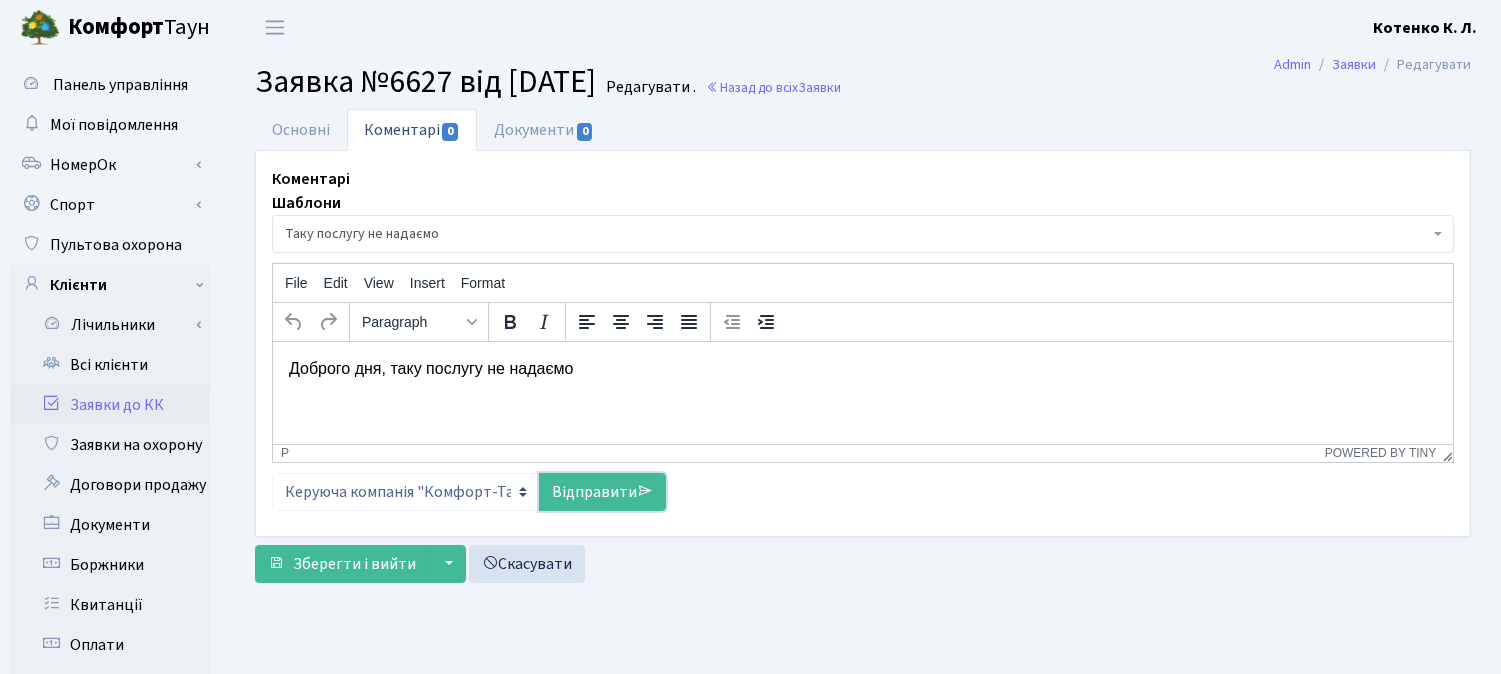 click on "Відправити" at bounding box center [602, 492] 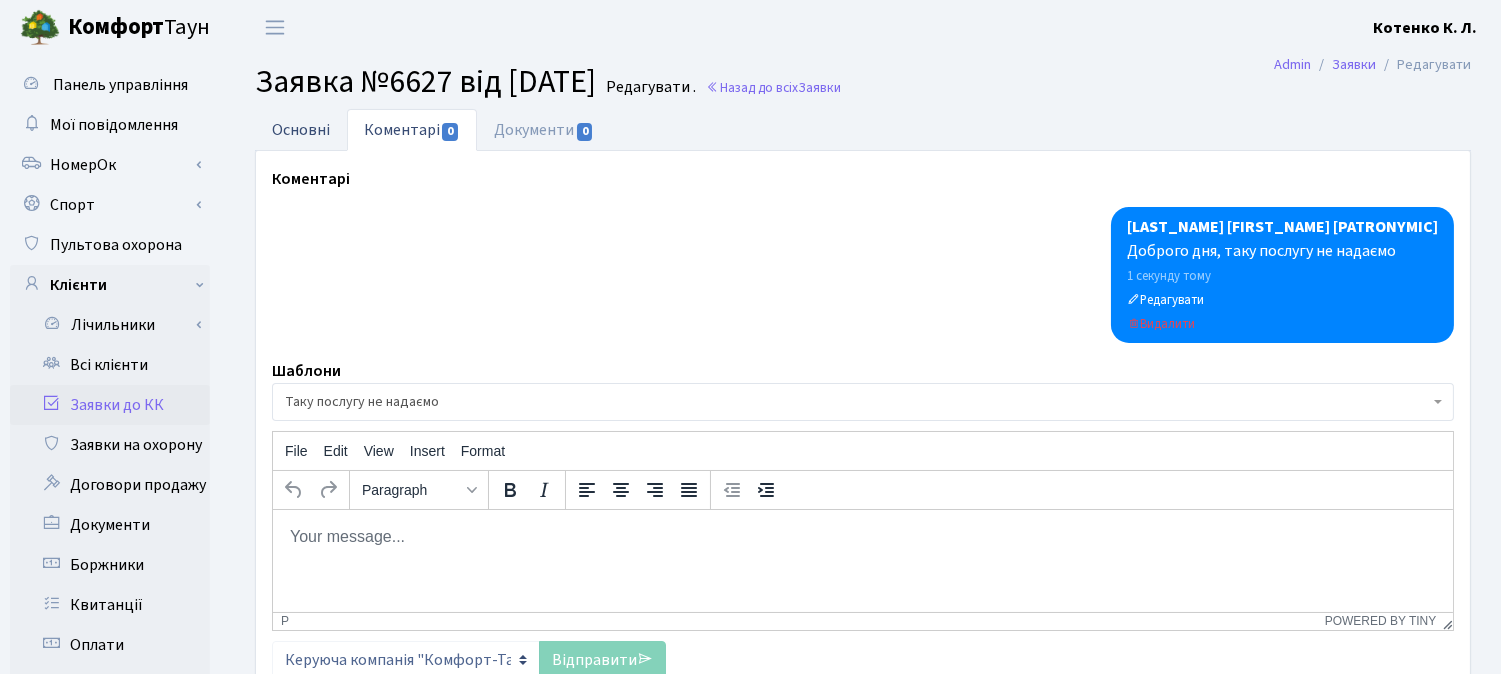 click on "Основні" at bounding box center [301, 129] 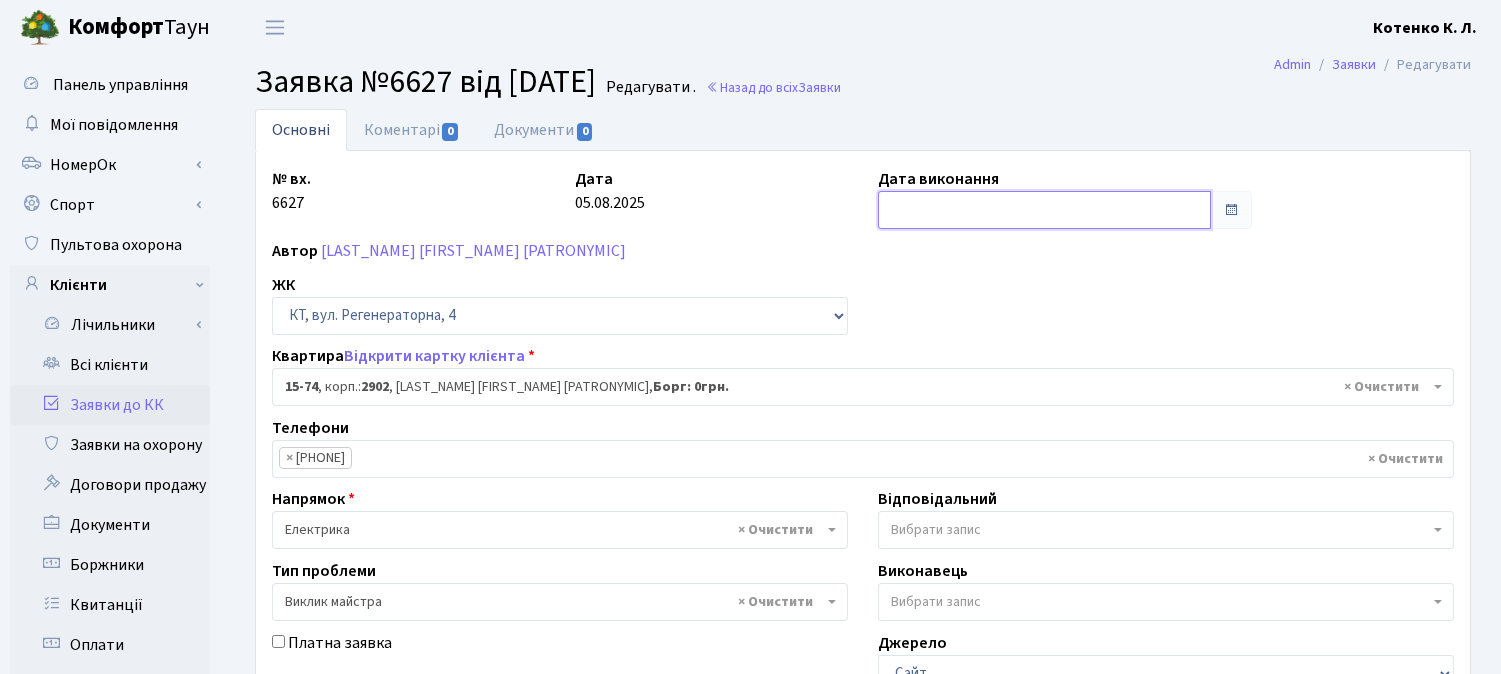 click at bounding box center [1044, 210] 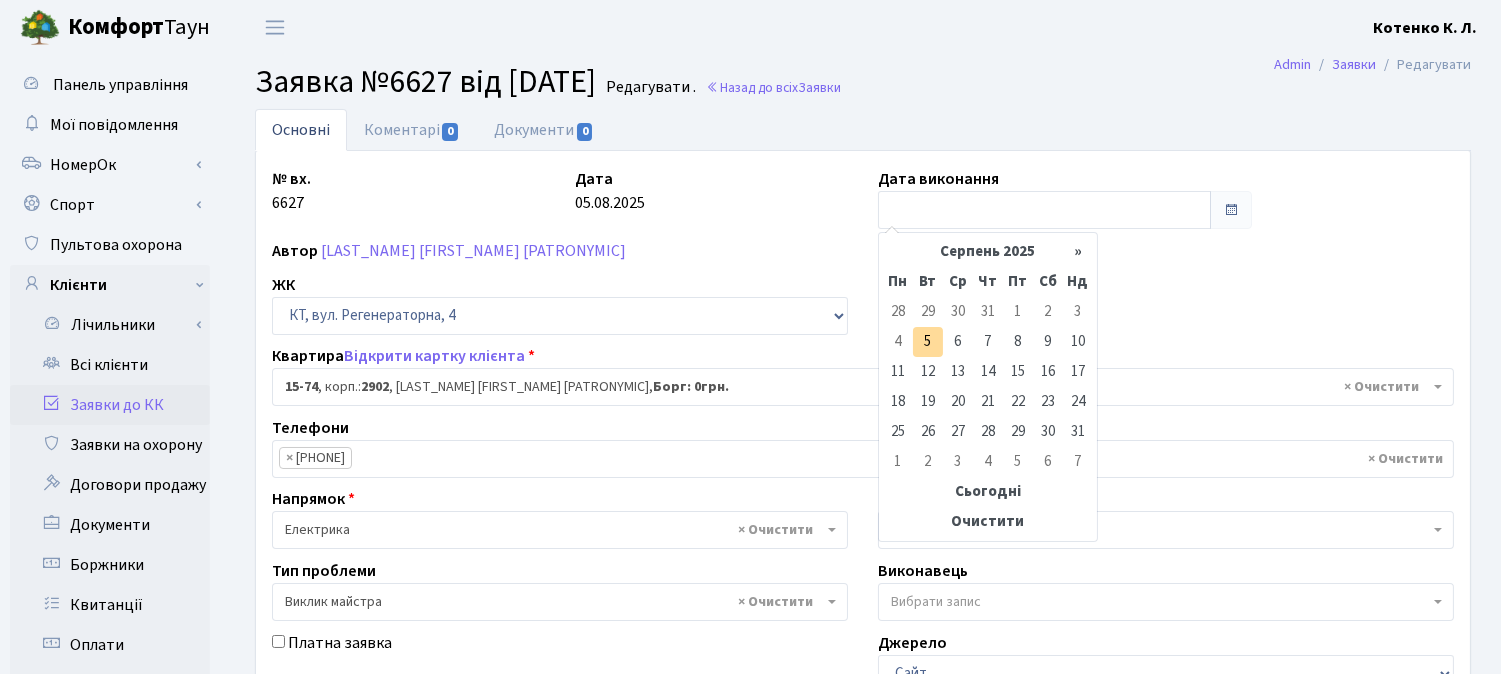 click on "5" at bounding box center [928, 342] 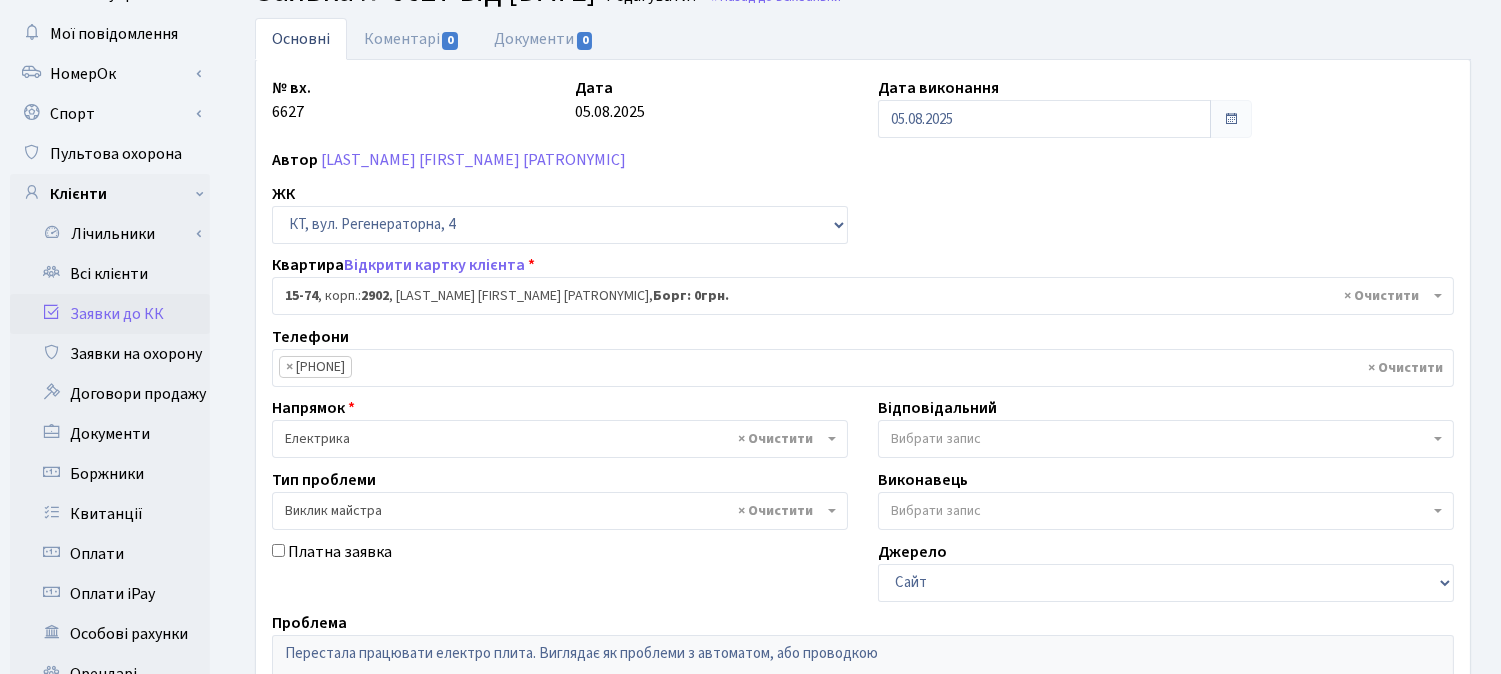 scroll, scrollTop: 555, scrollLeft: 0, axis: vertical 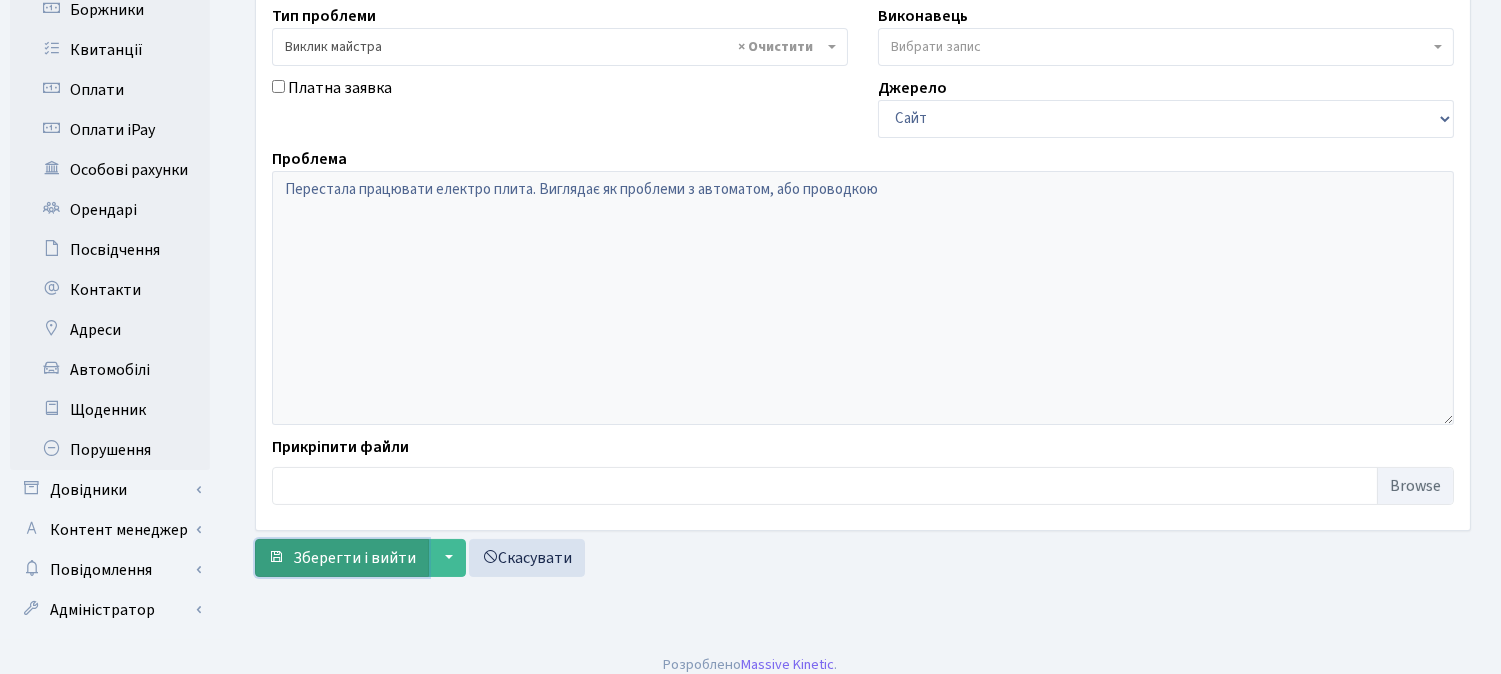 click on "Зберегти і вийти" at bounding box center (354, 558) 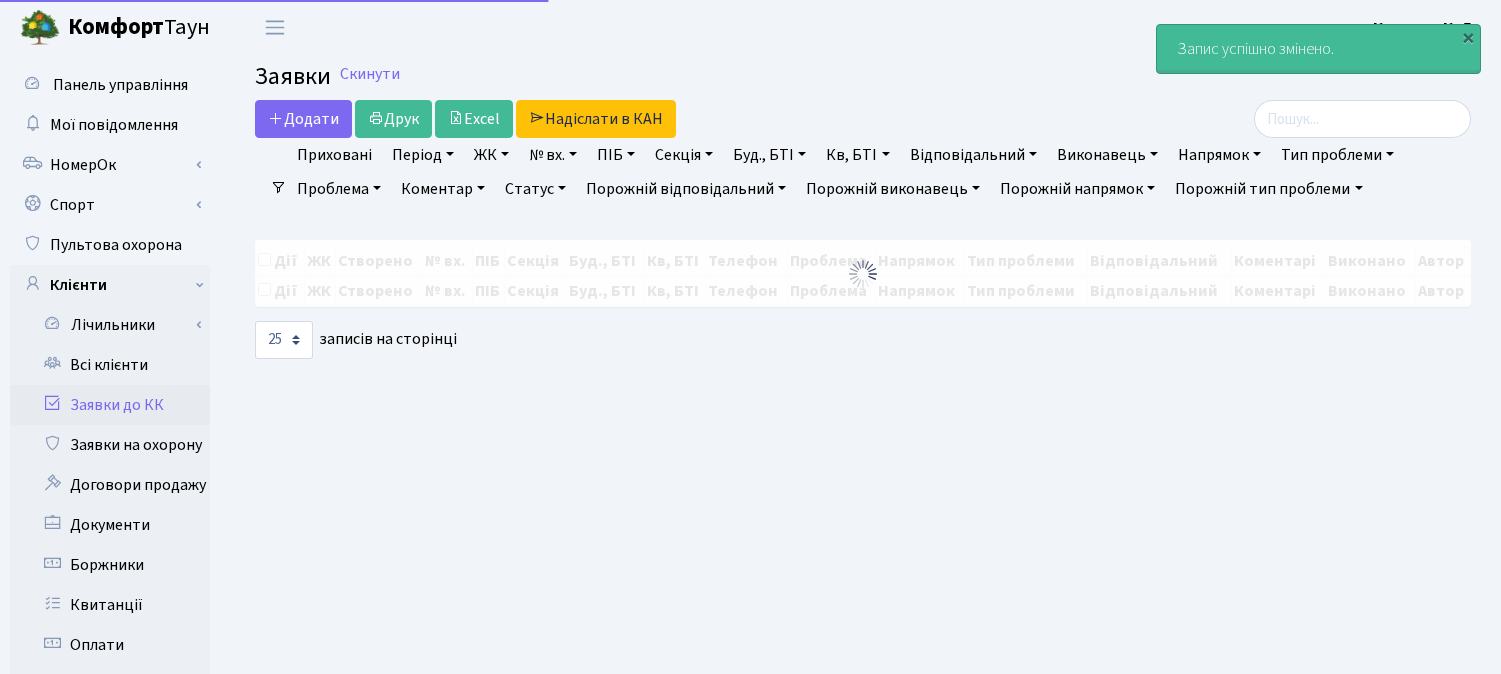select on "25" 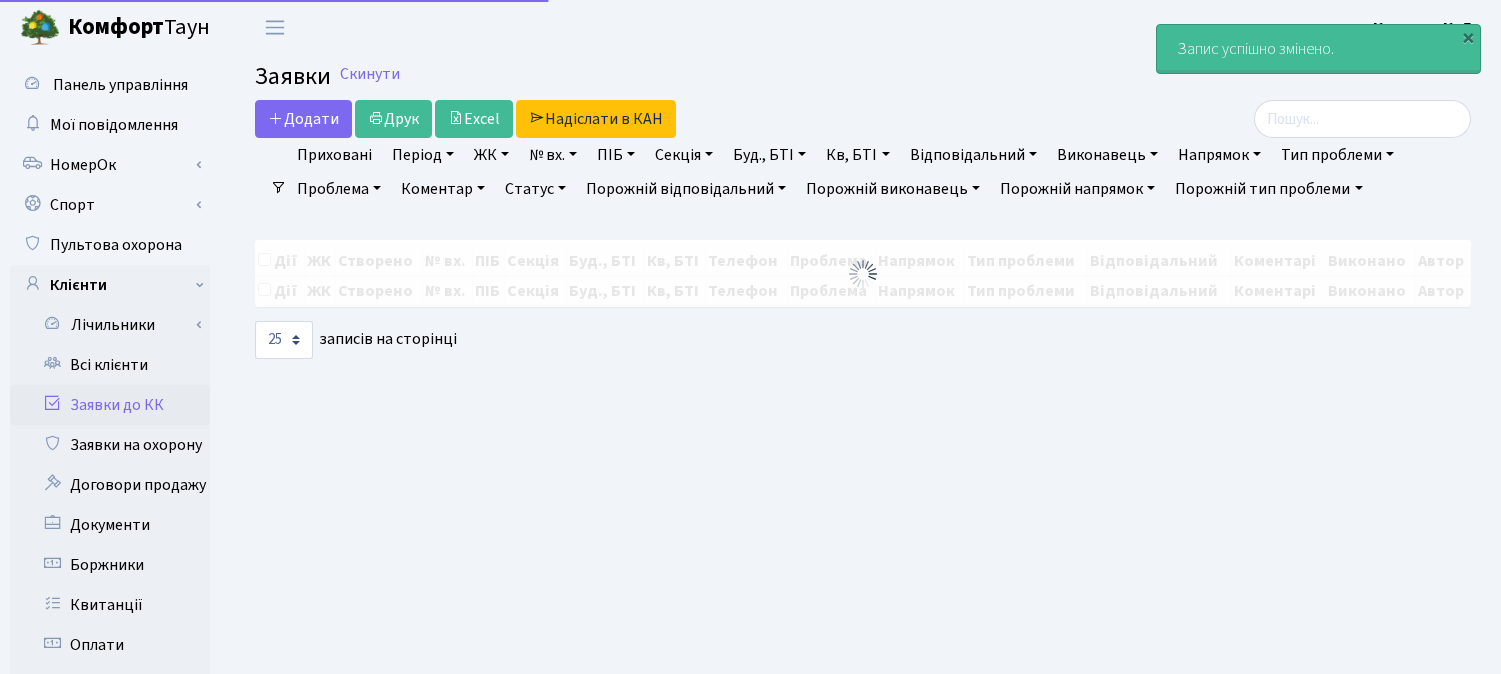 scroll, scrollTop: 0, scrollLeft: 0, axis: both 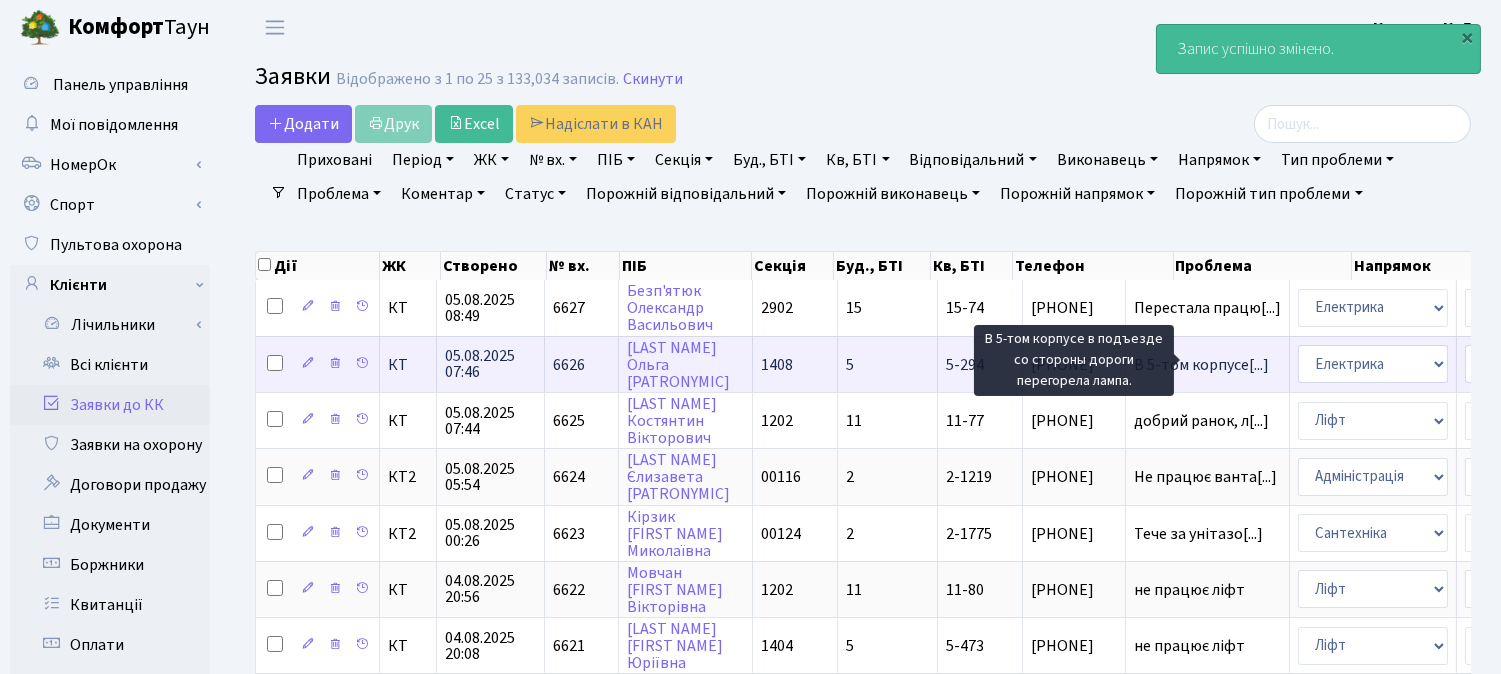 click on "В 5-том корпусе[...]" at bounding box center (1201, 365) 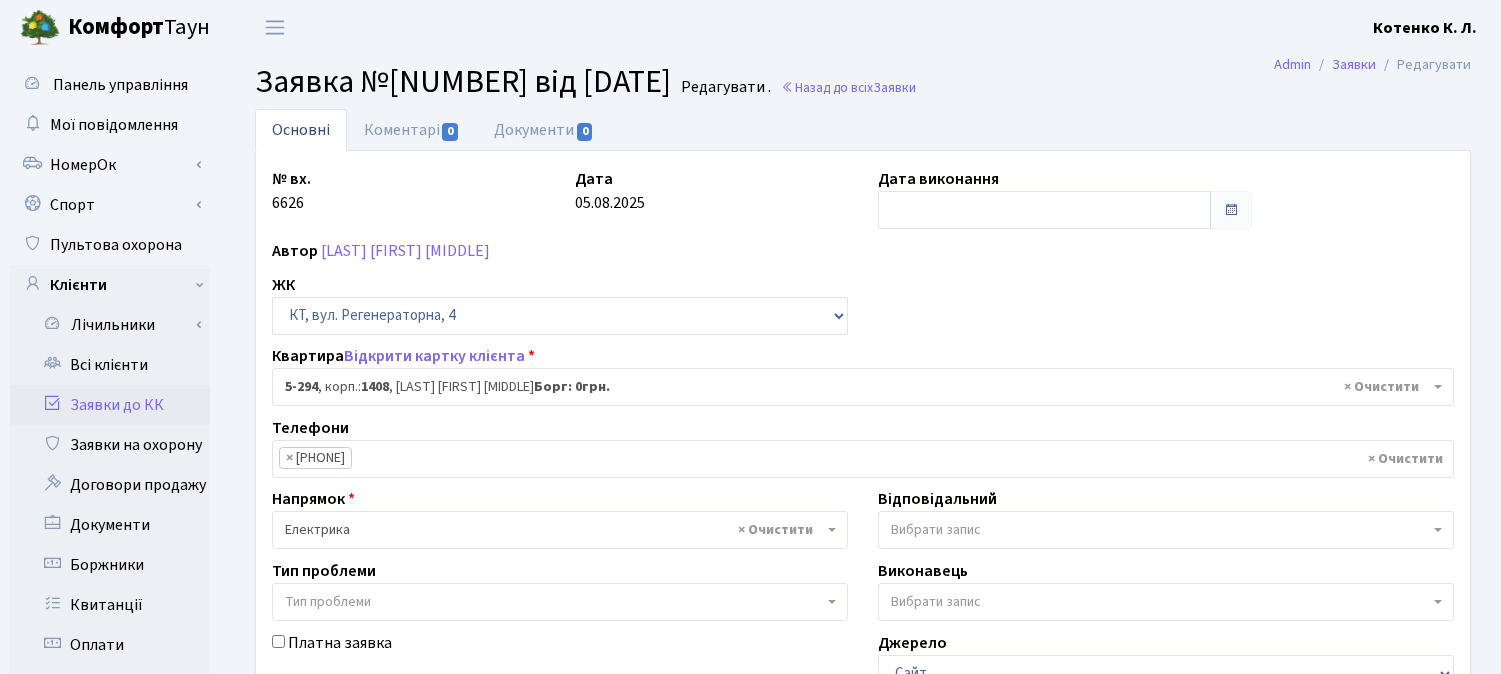 select on "2217" 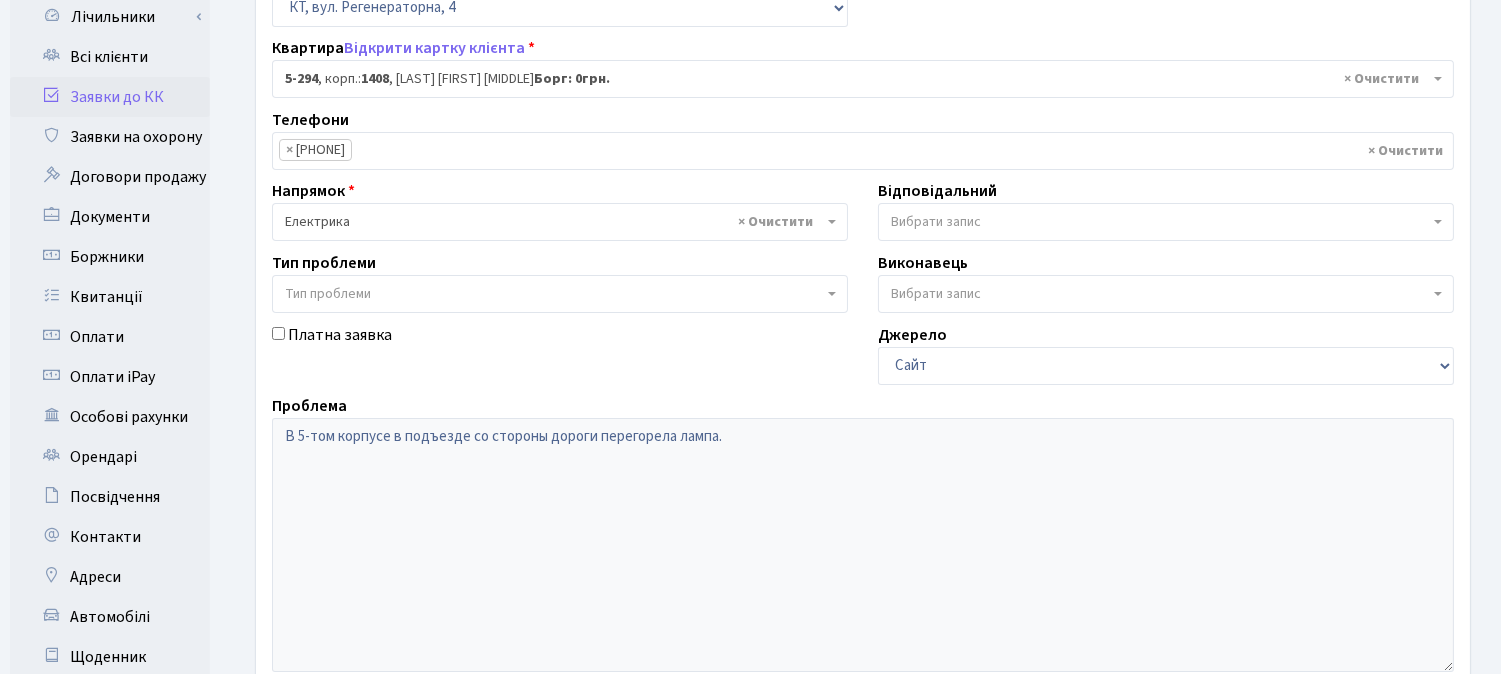 scroll, scrollTop: 222, scrollLeft: 0, axis: vertical 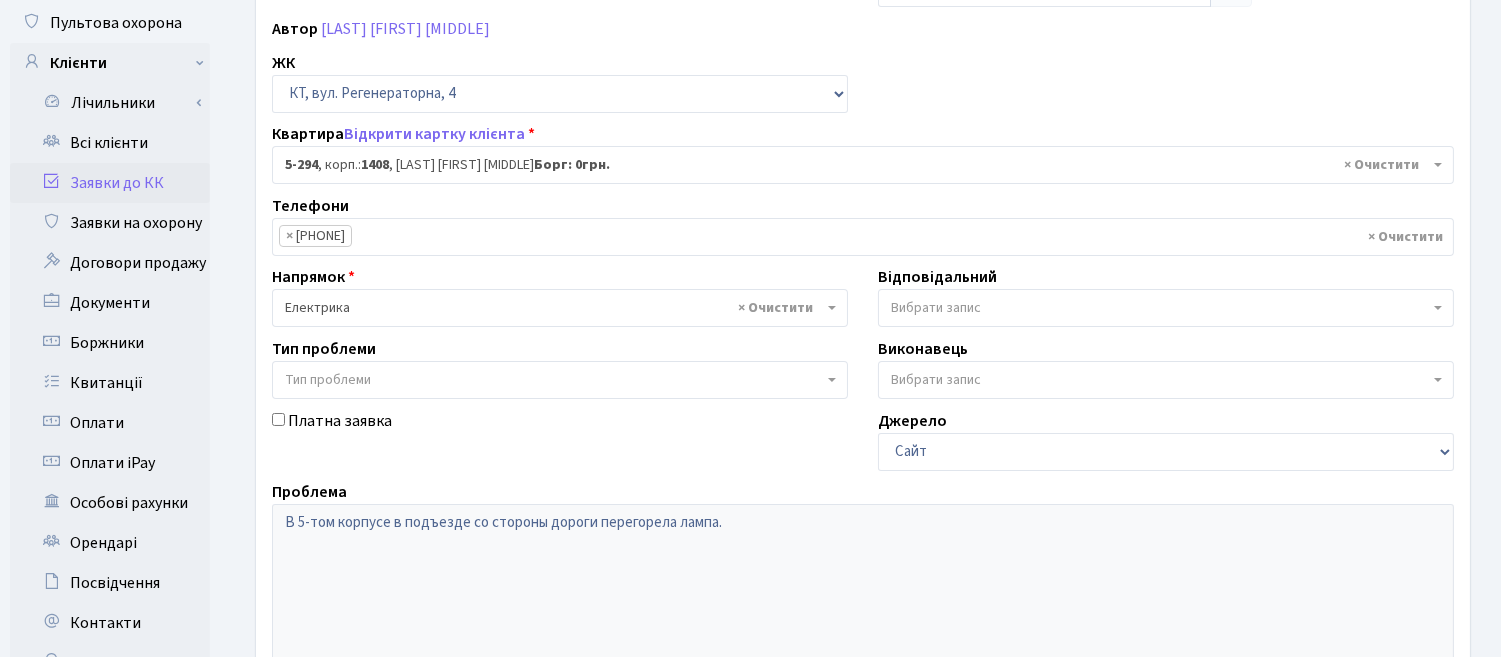 click on "Вибрати запис" at bounding box center [936, 308] 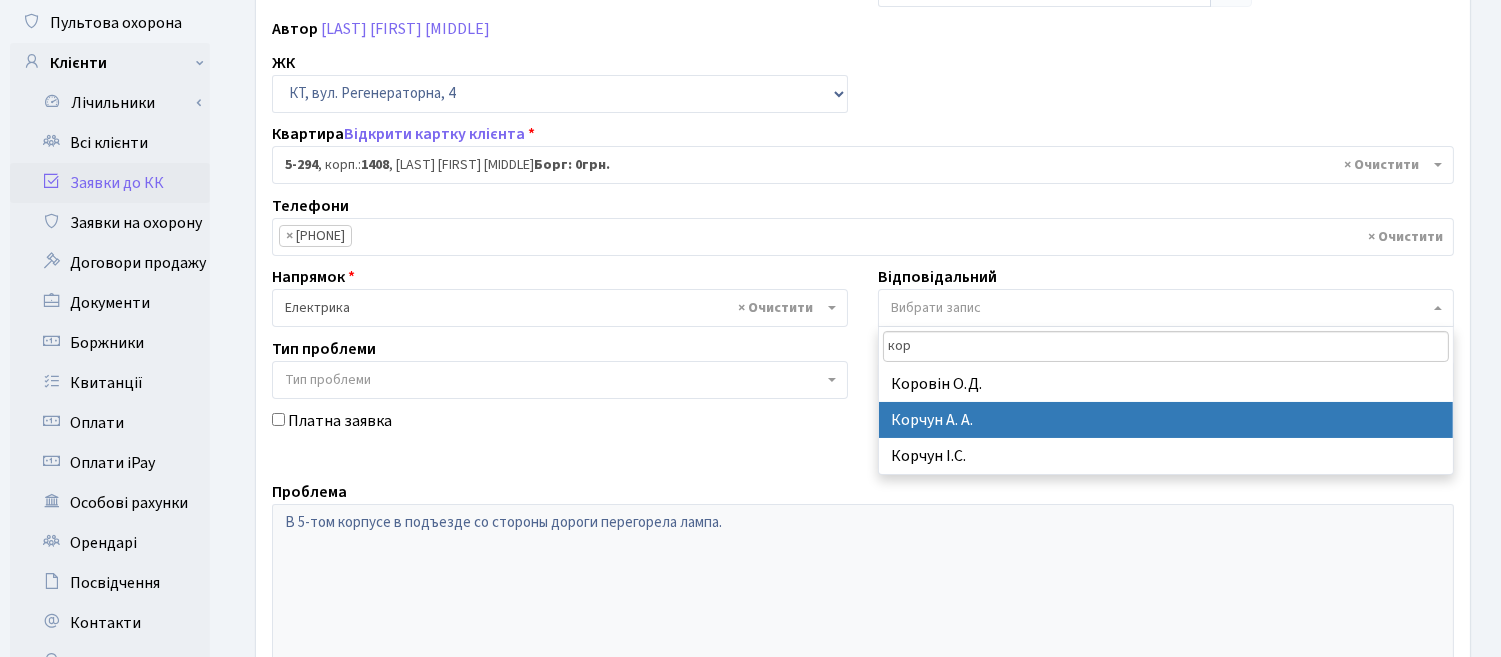 type on "кор" 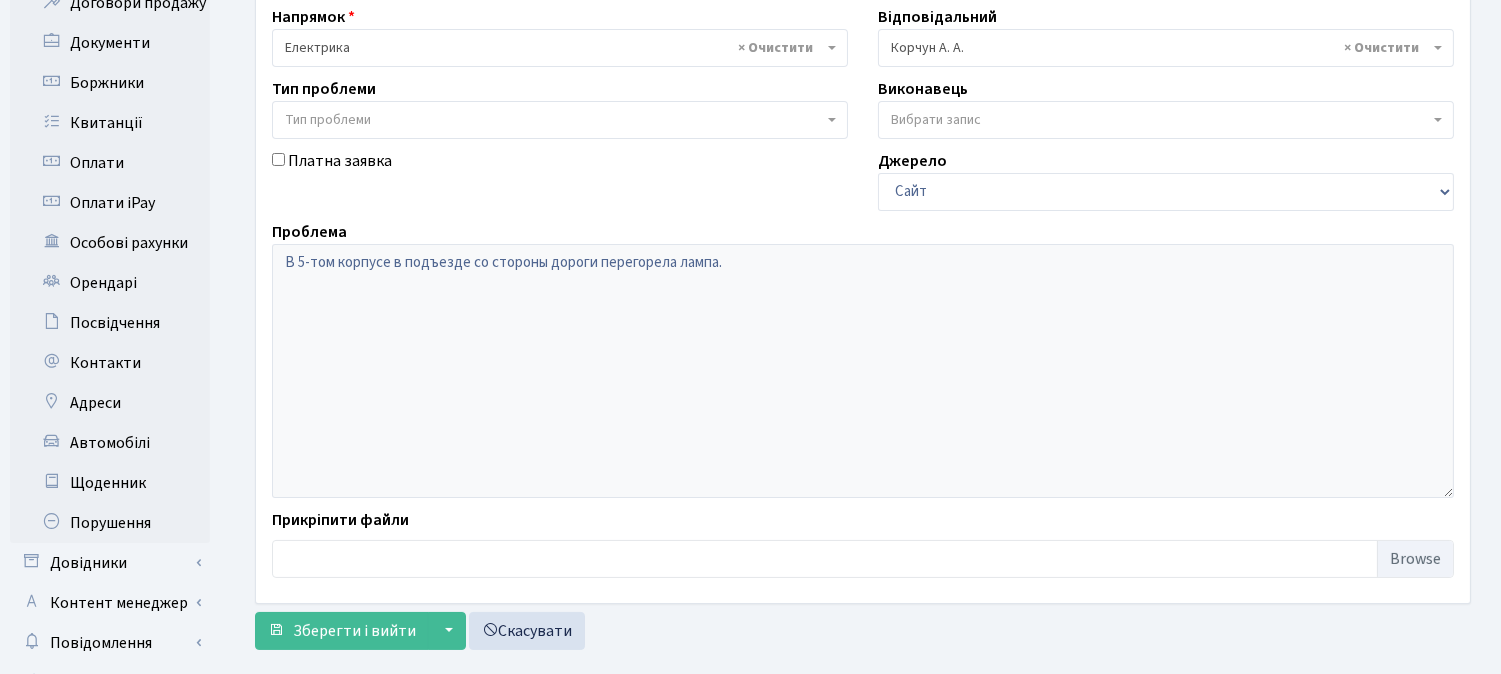 scroll, scrollTop: 570, scrollLeft: 0, axis: vertical 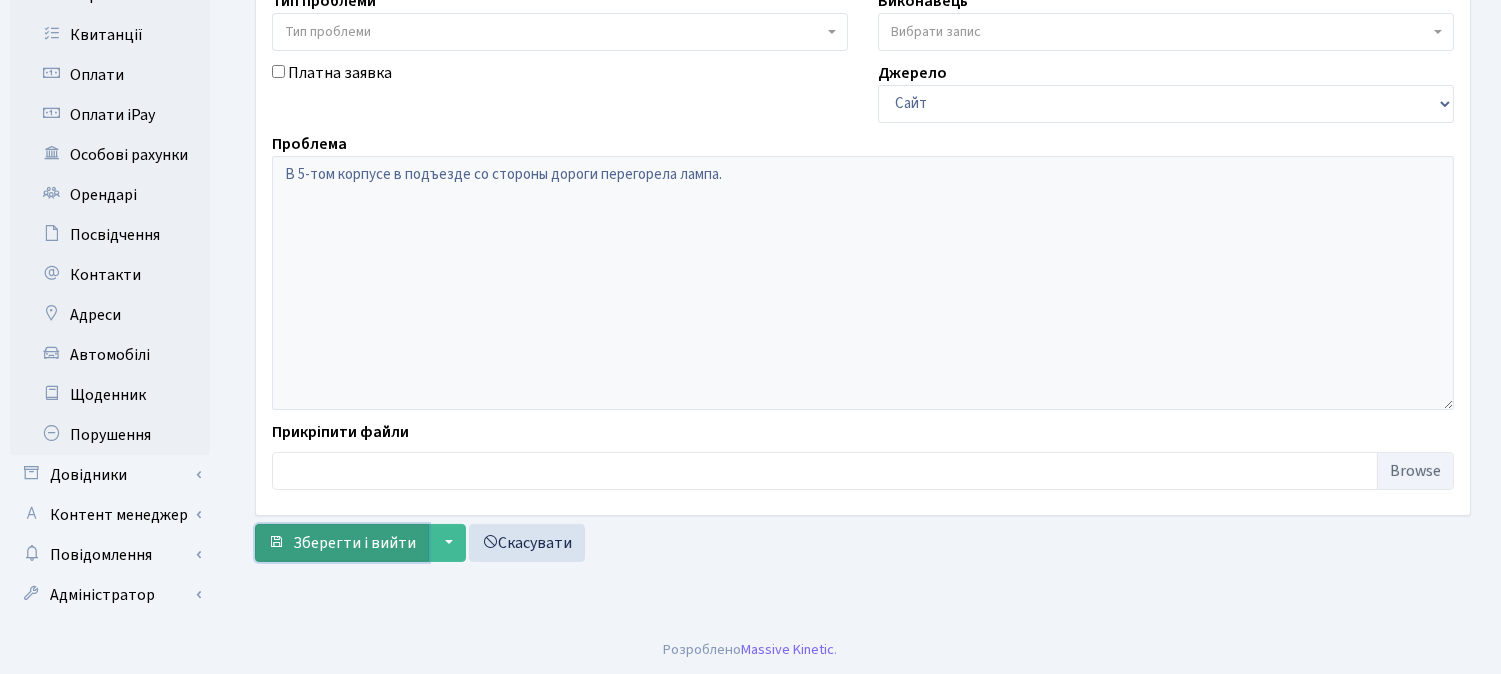 click on "Зберегти і вийти" at bounding box center [354, 543] 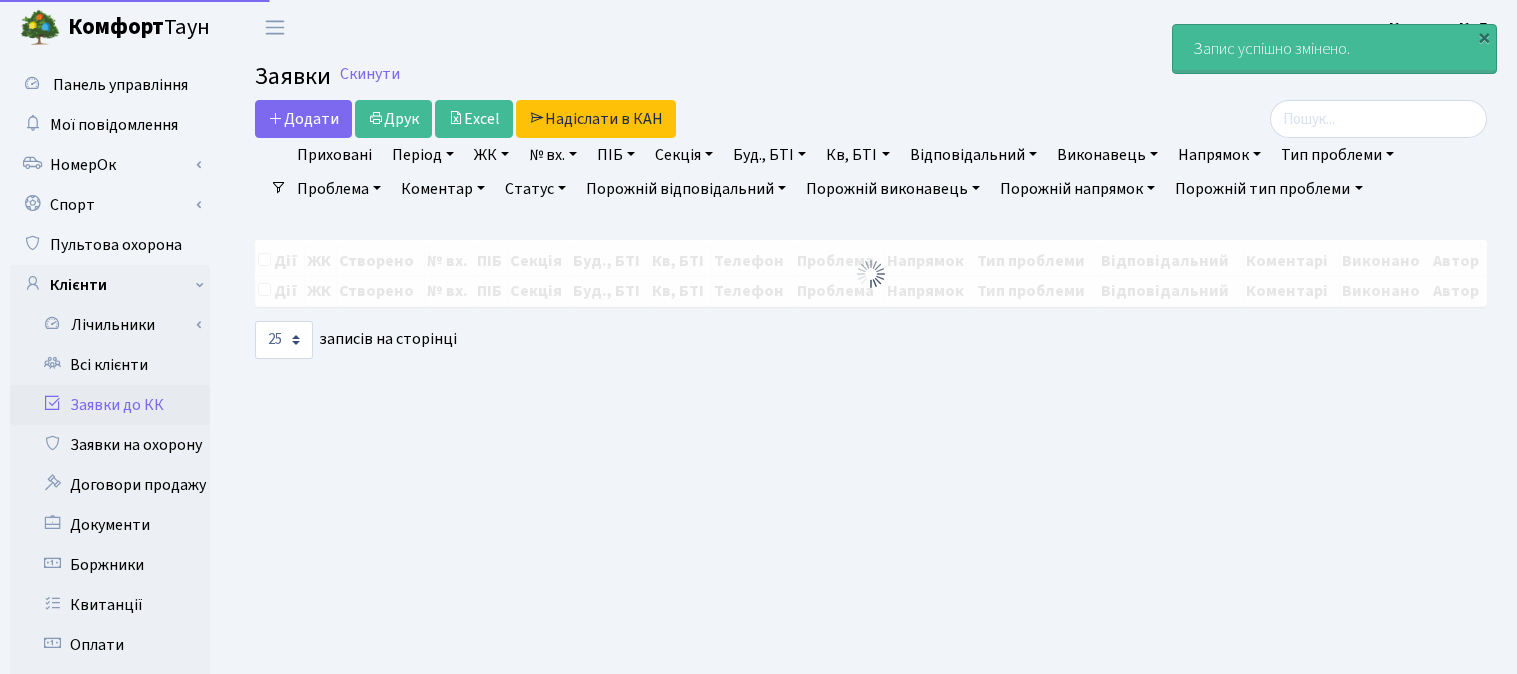 select on "25" 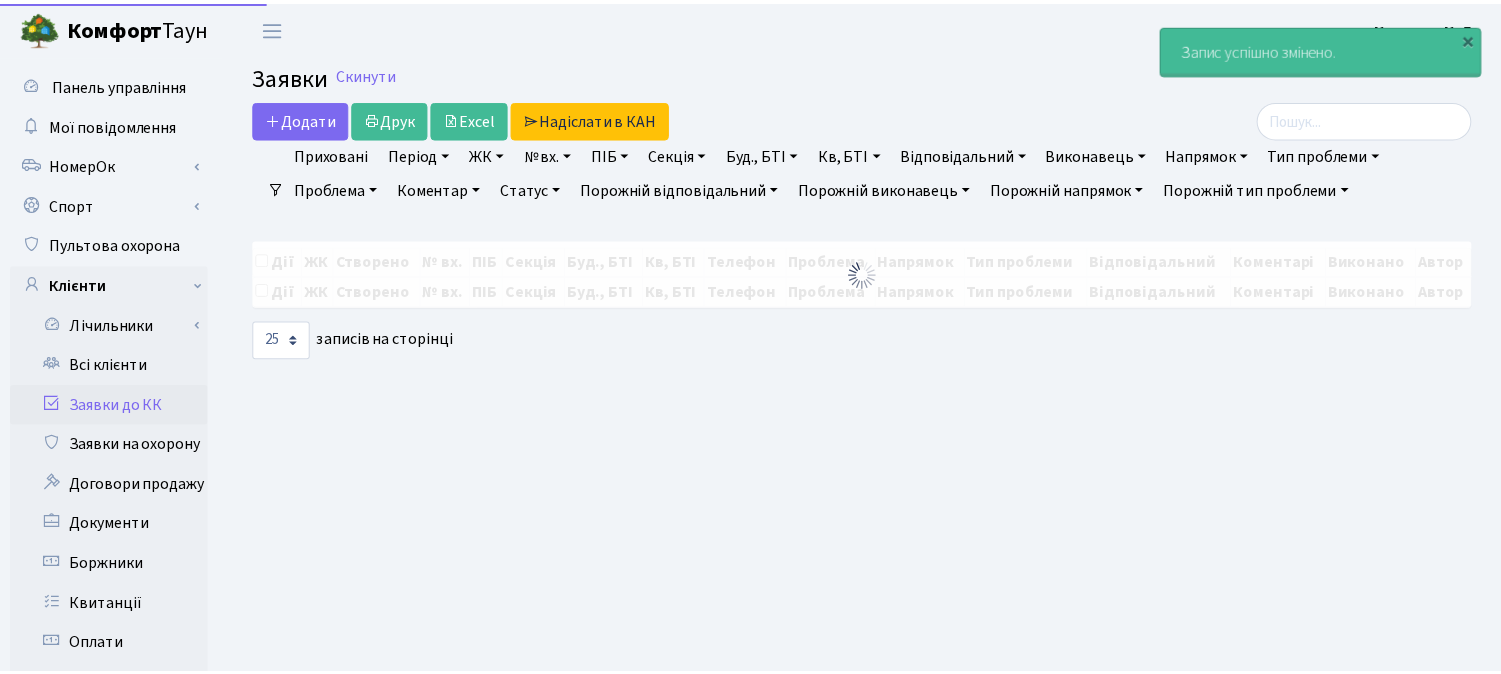scroll, scrollTop: 0, scrollLeft: 0, axis: both 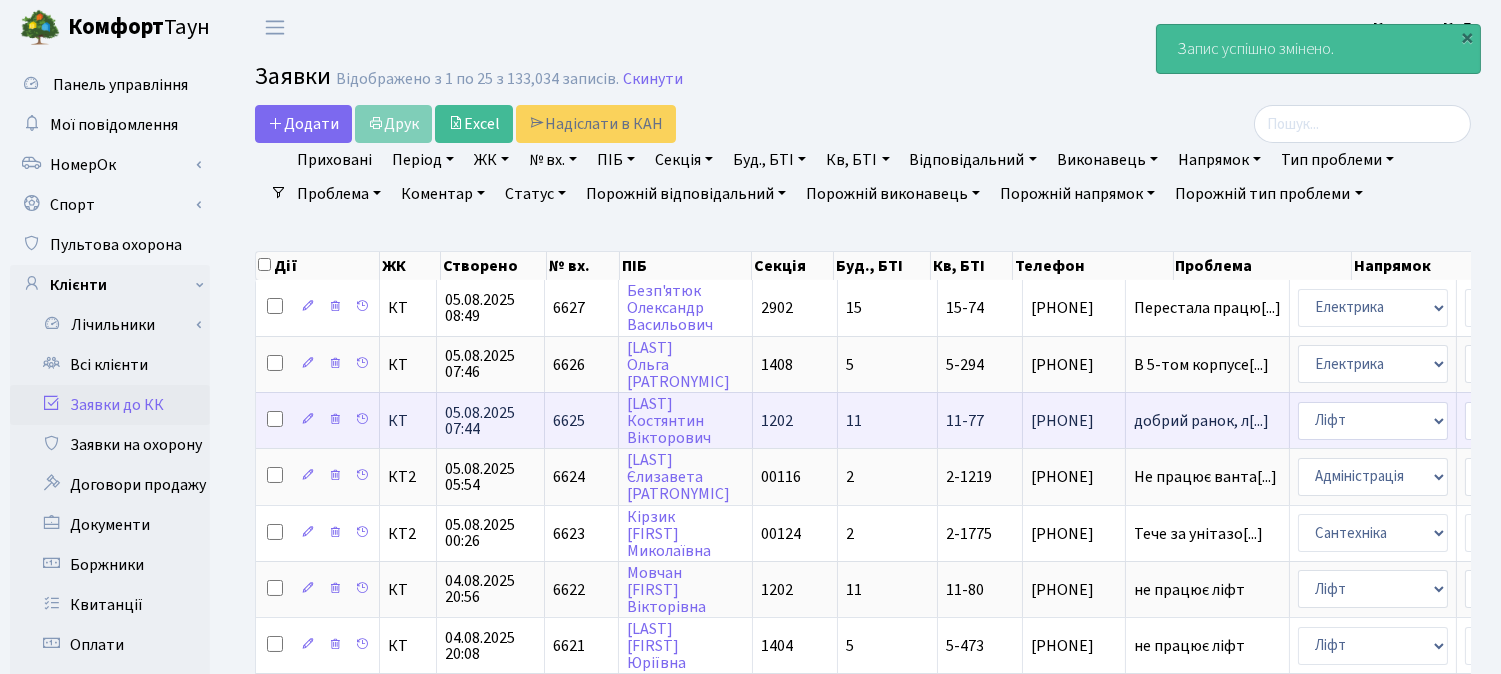 click on "добрий ранок, л[...]" at bounding box center [1208, 420] 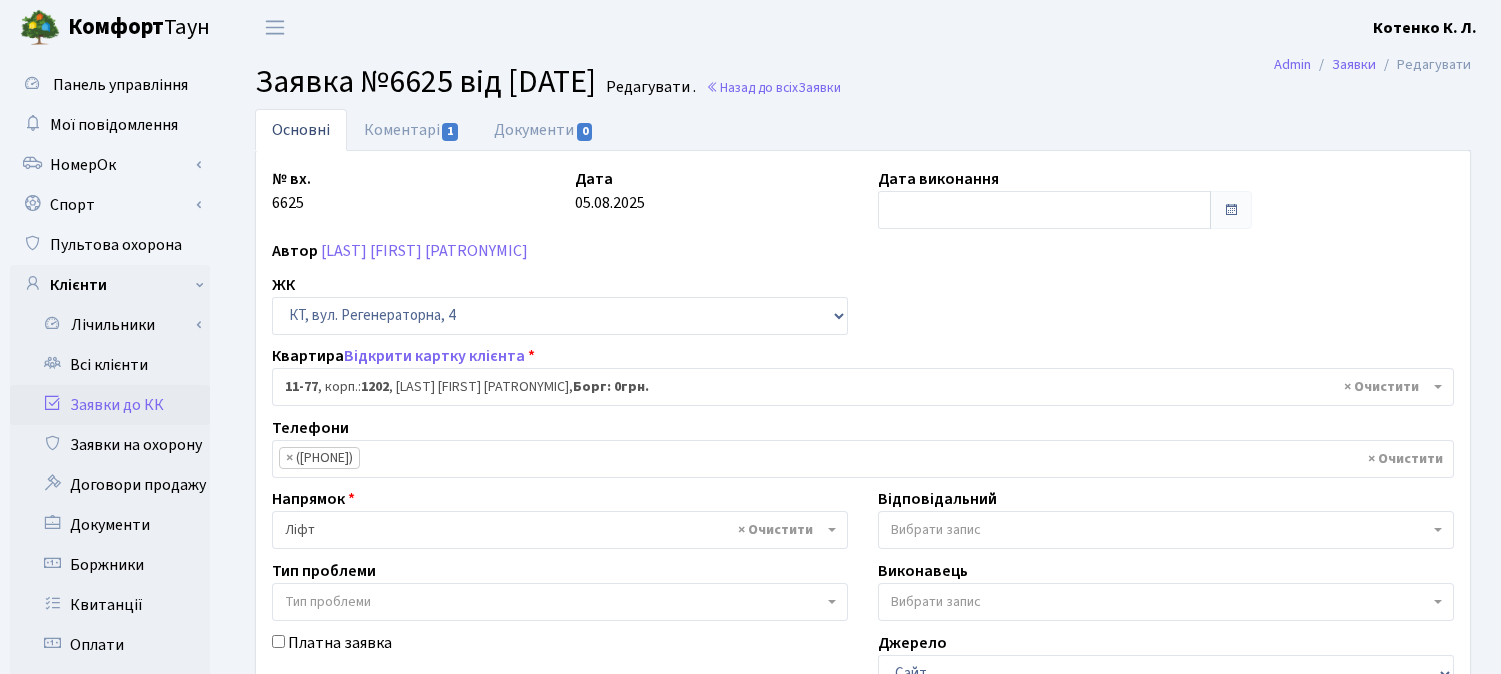 select on "6895" 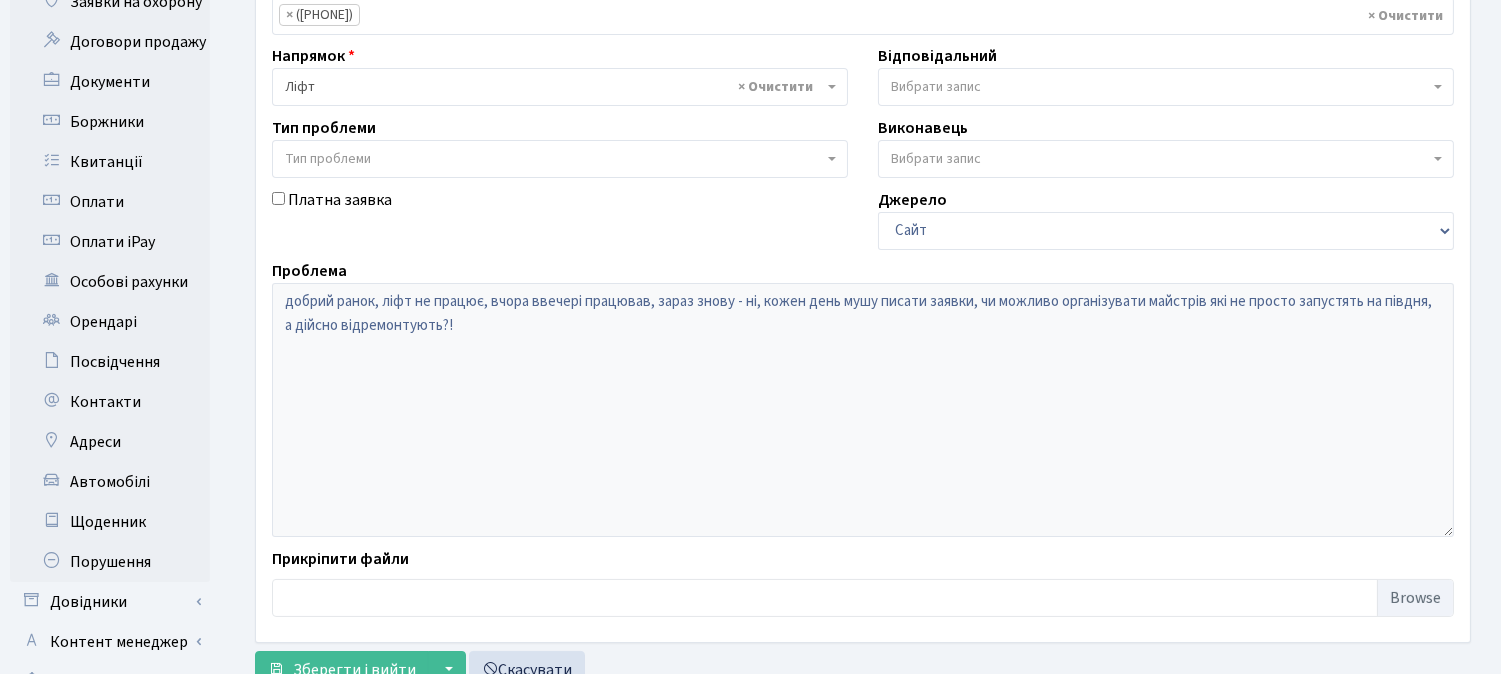 scroll, scrollTop: 444, scrollLeft: 0, axis: vertical 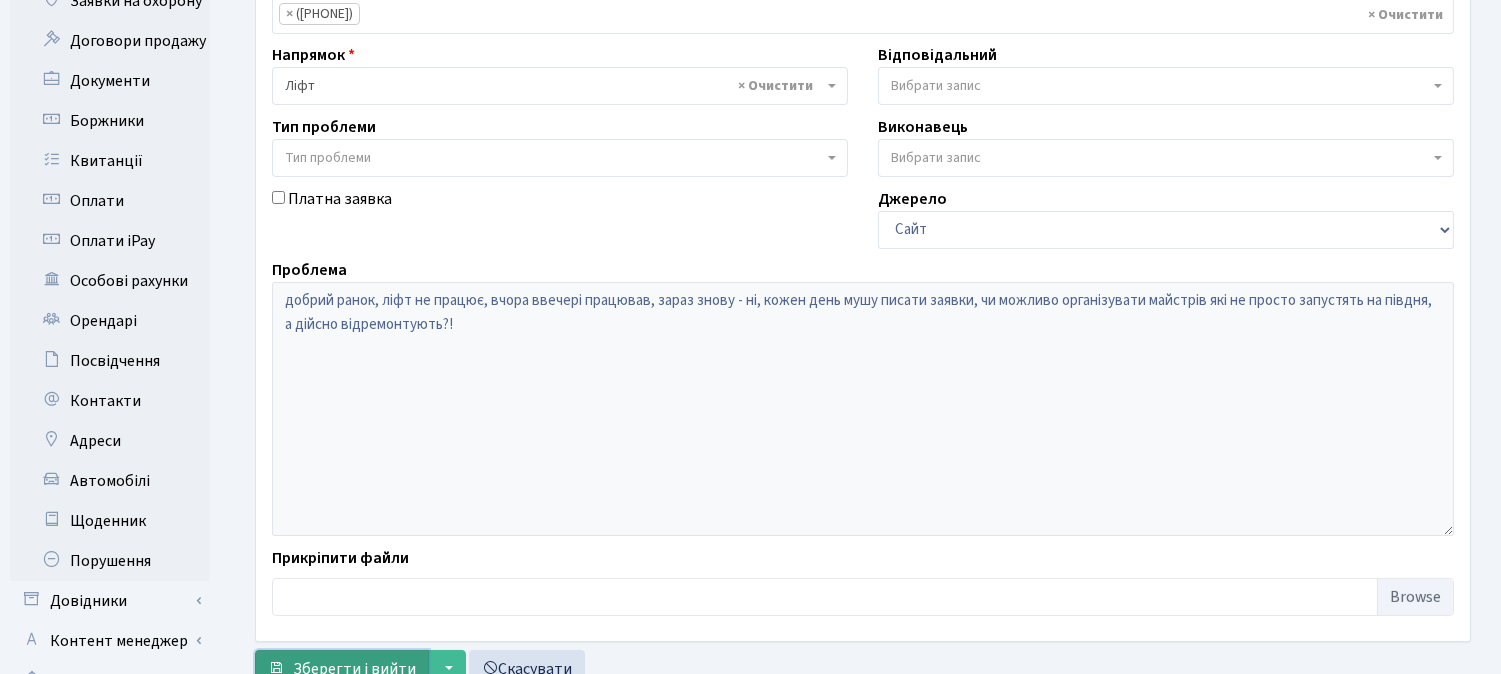 click on "Зберегти і вийти" at bounding box center [354, 669] 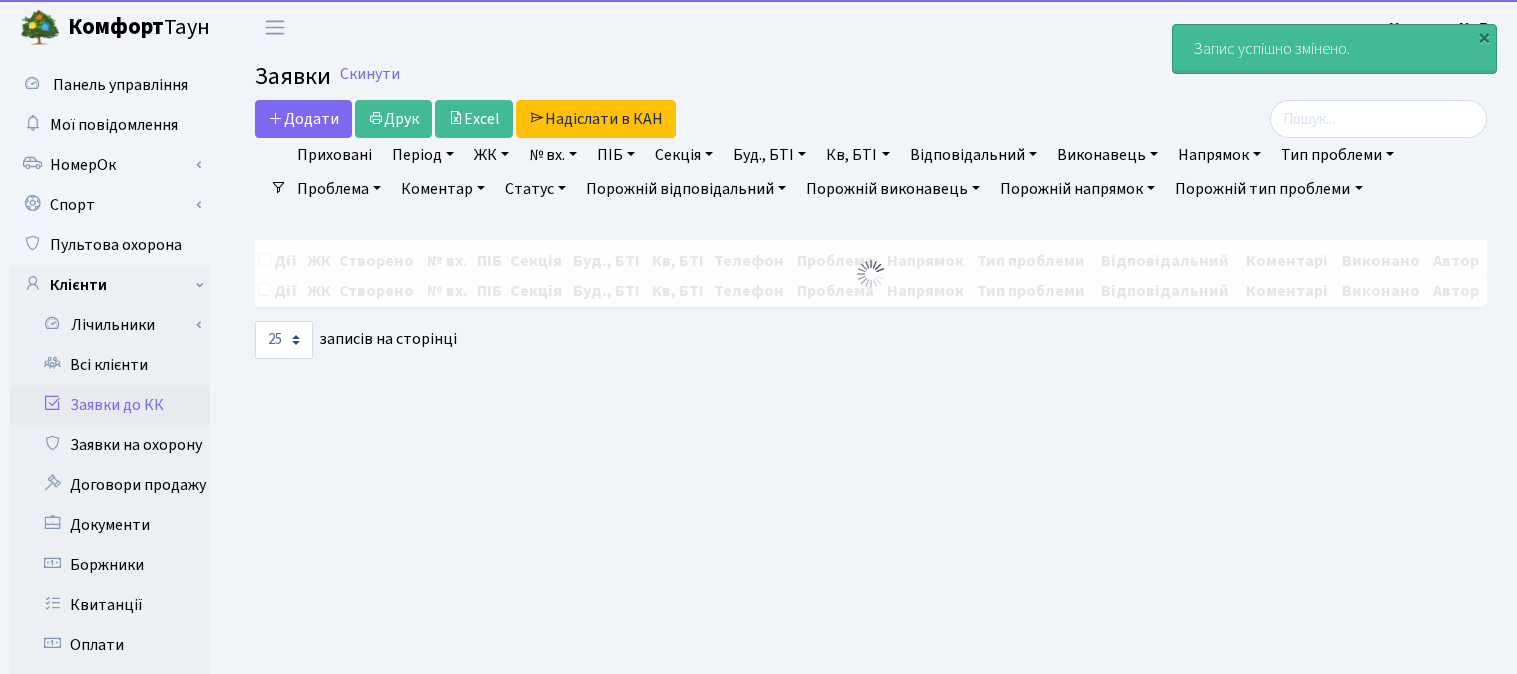 select on "25" 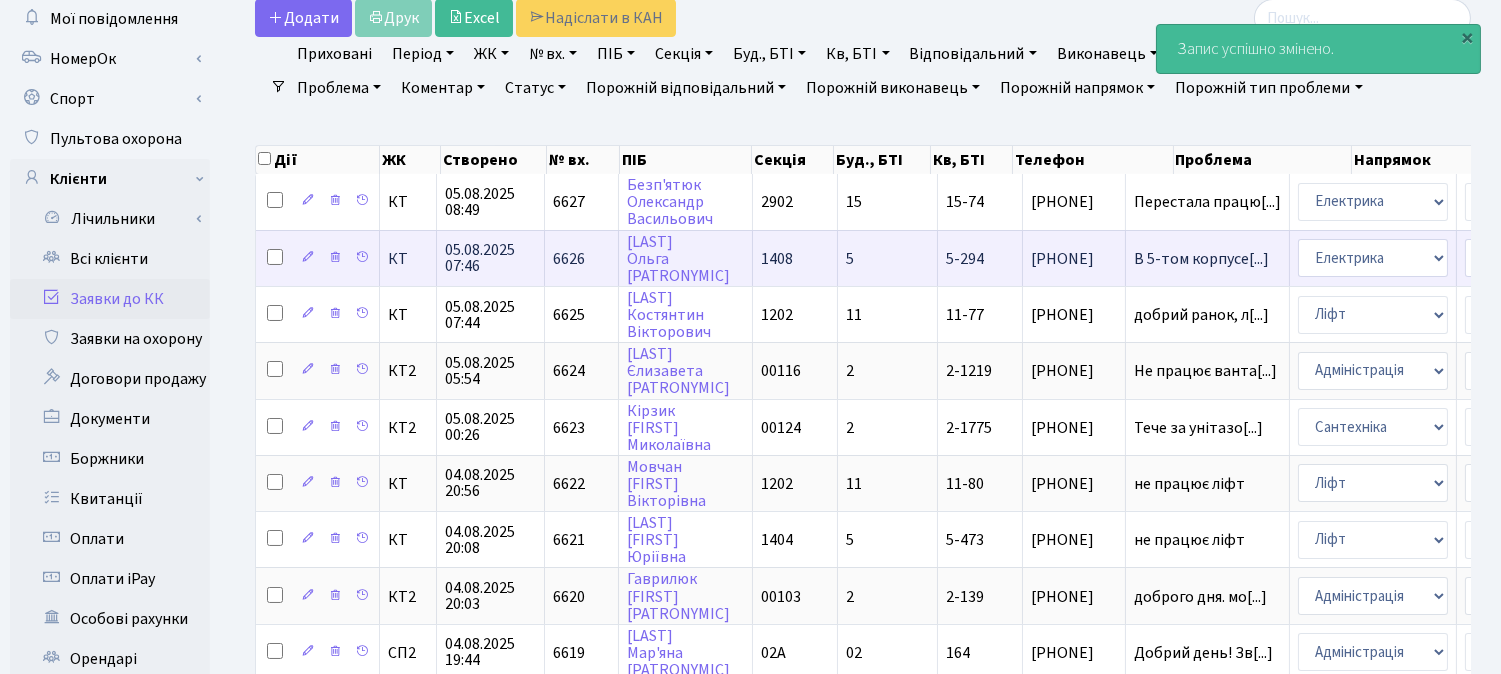 scroll, scrollTop: 111, scrollLeft: 0, axis: vertical 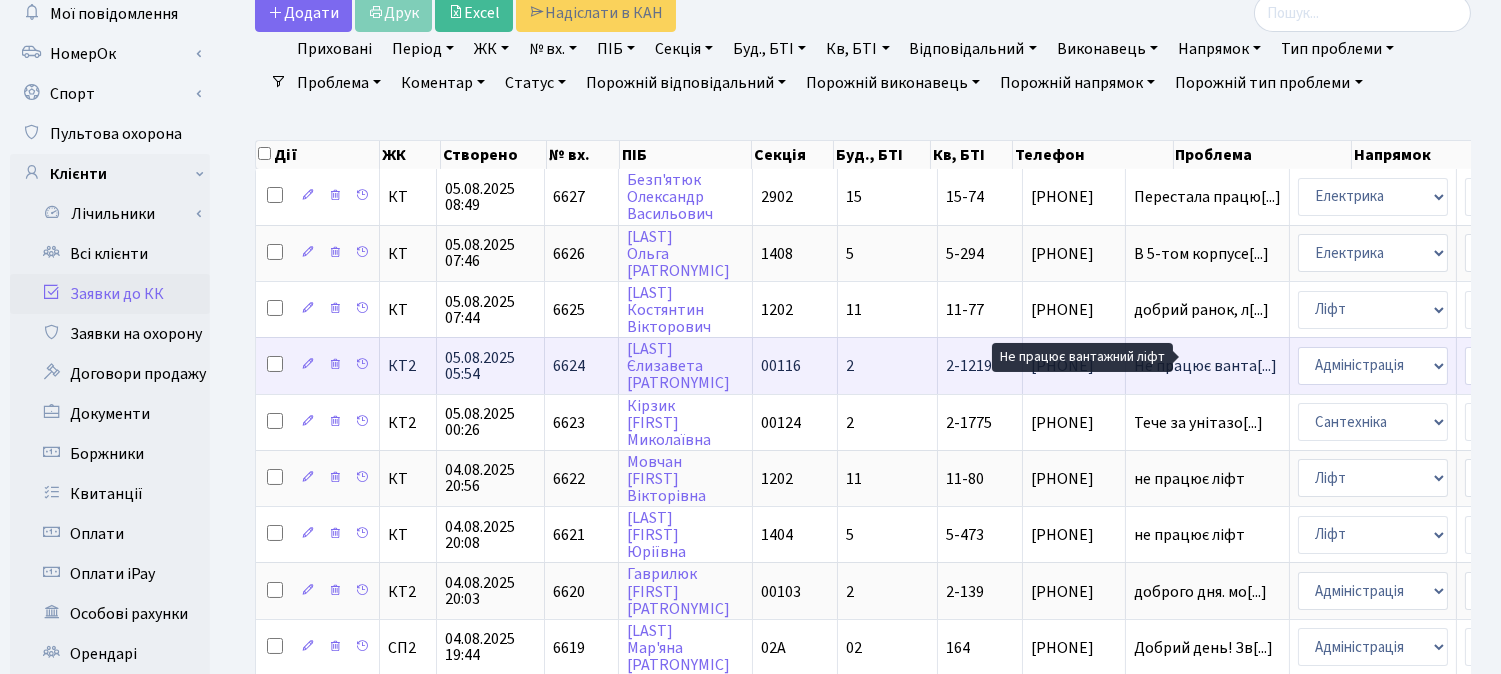 click on "Не працює ванта[...]" at bounding box center [1205, 366] 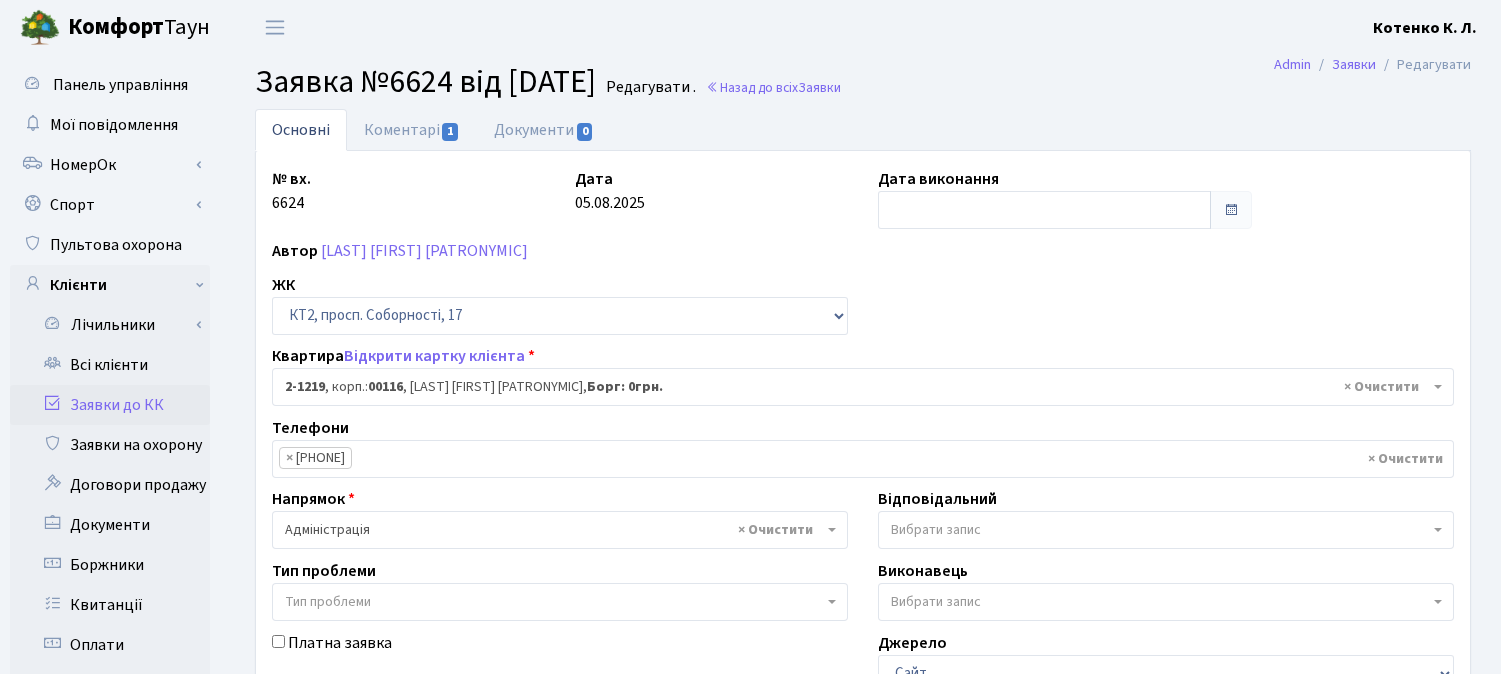 select on "12834" 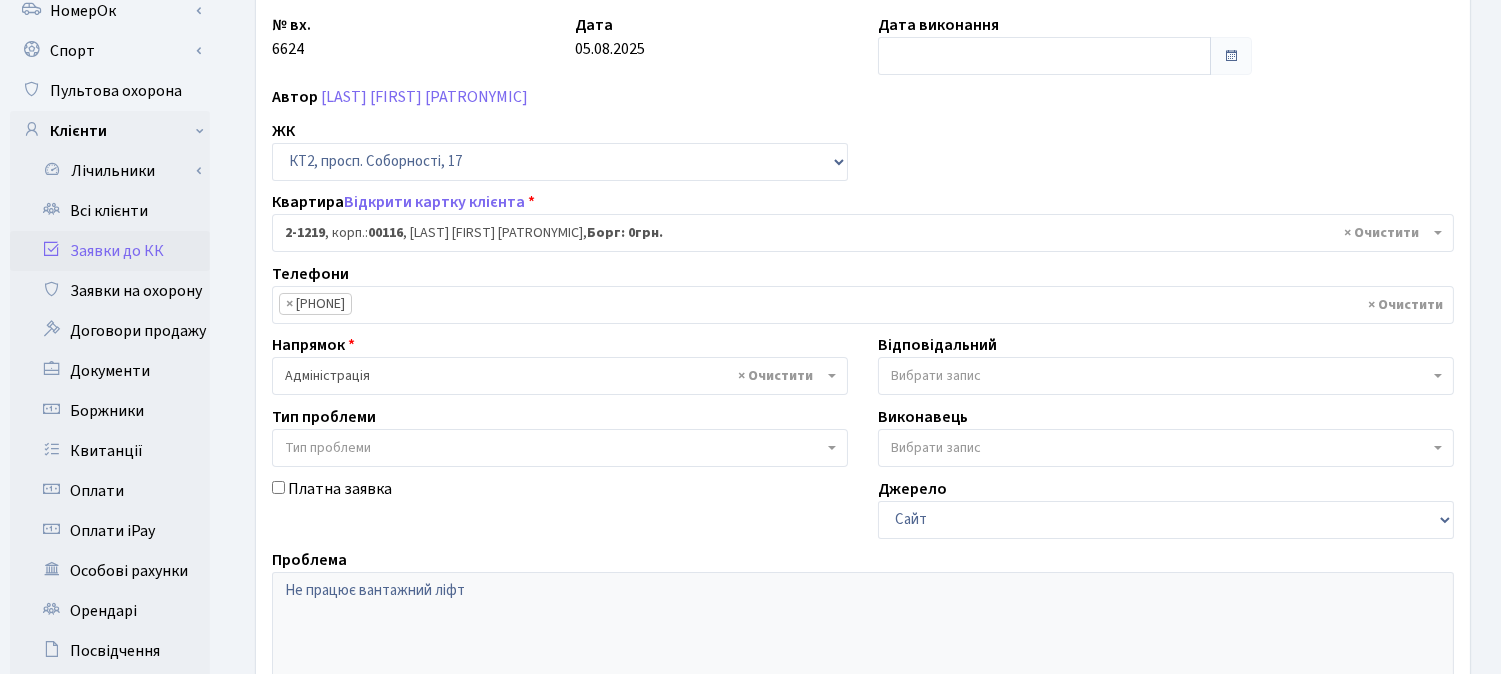 scroll, scrollTop: 222, scrollLeft: 0, axis: vertical 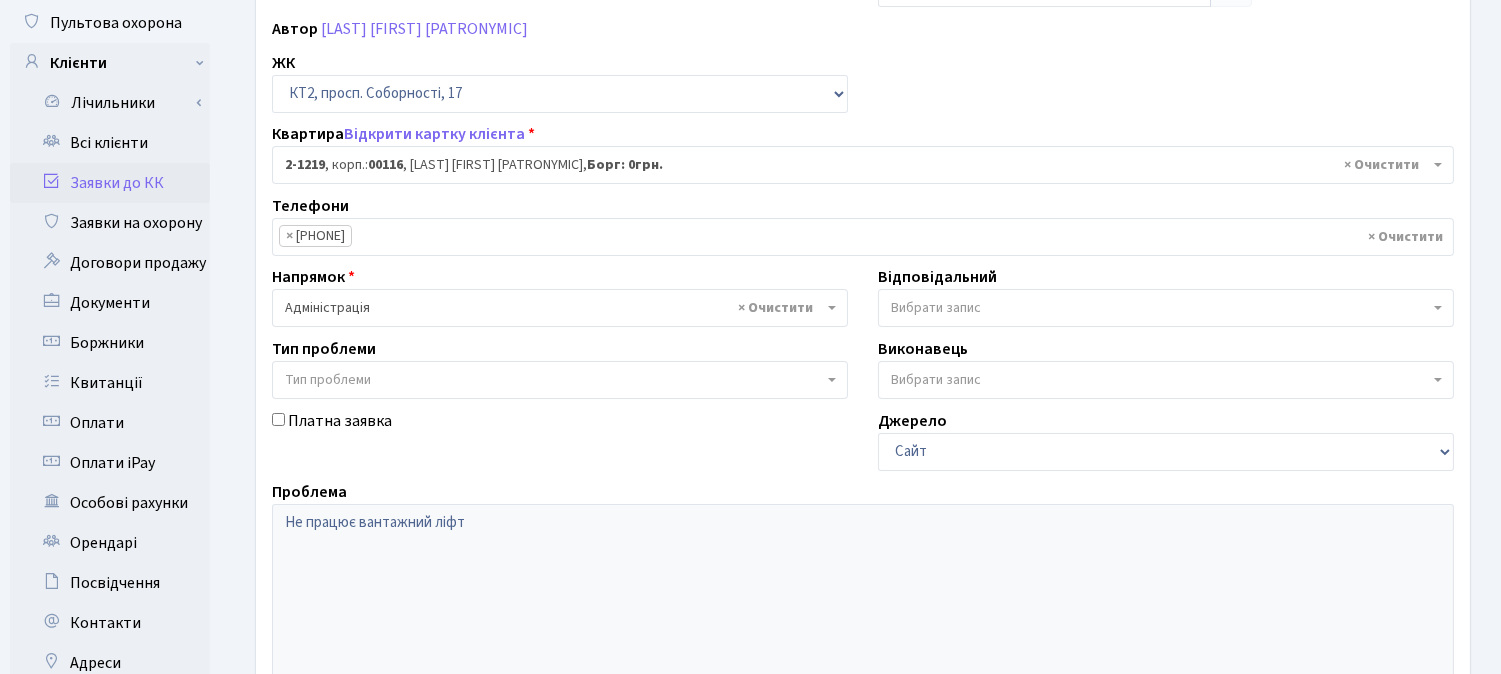 click on "× Адміністрація" at bounding box center (554, 308) 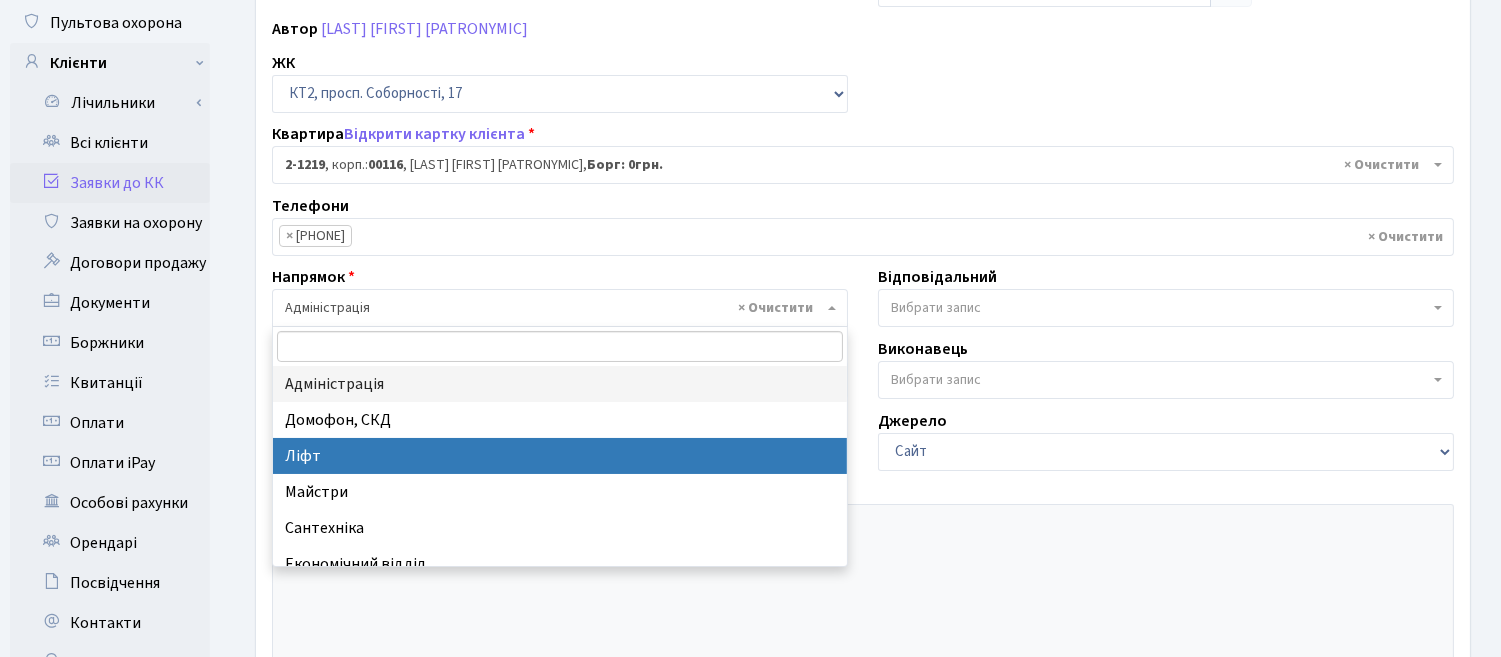 select on "16" 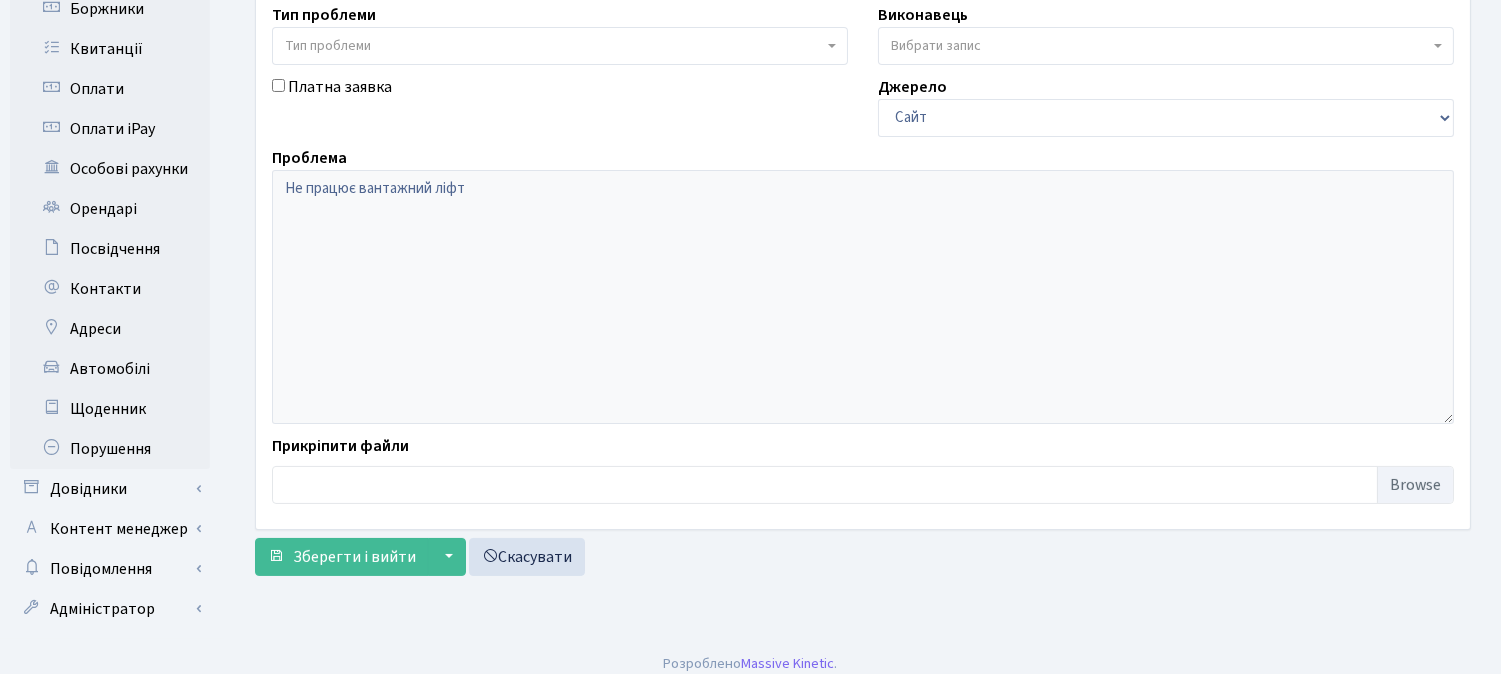 scroll, scrollTop: 570, scrollLeft: 0, axis: vertical 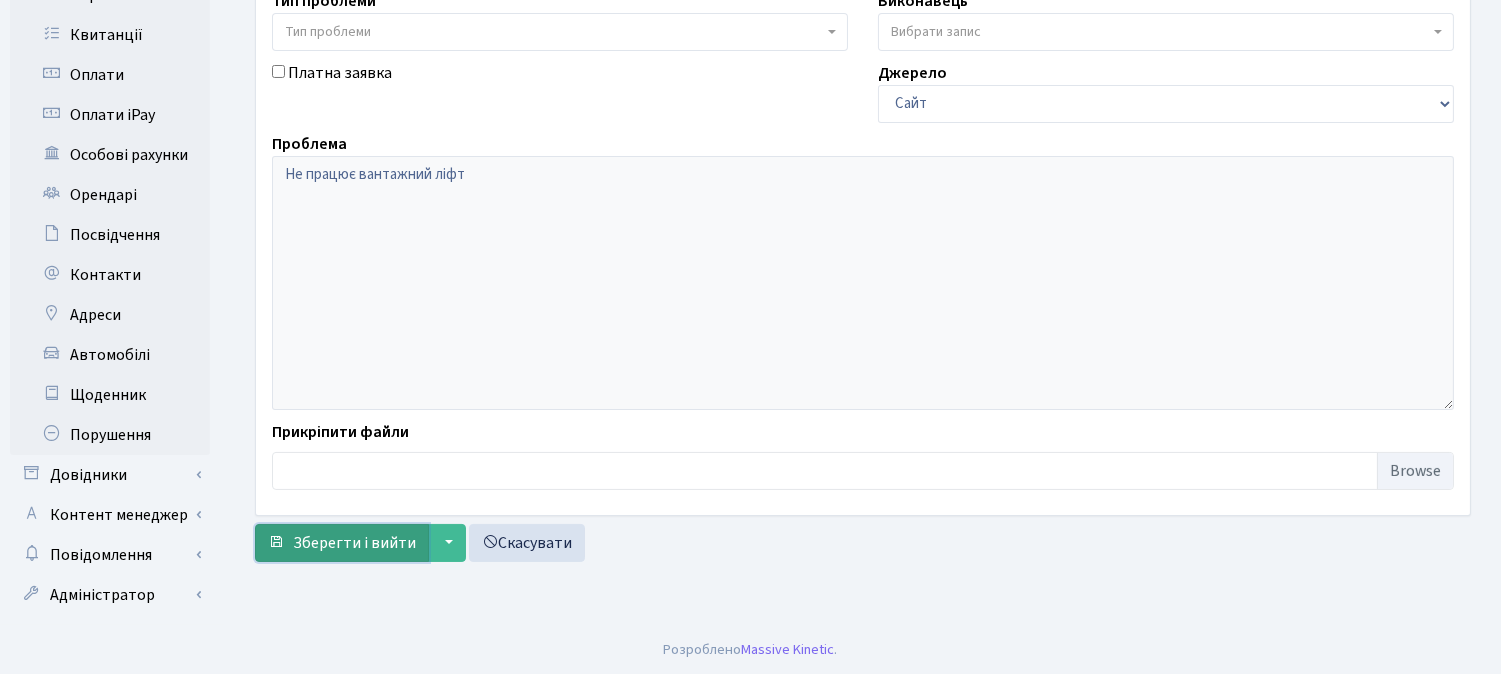 click on "Зберегти і вийти" at bounding box center (342, 543) 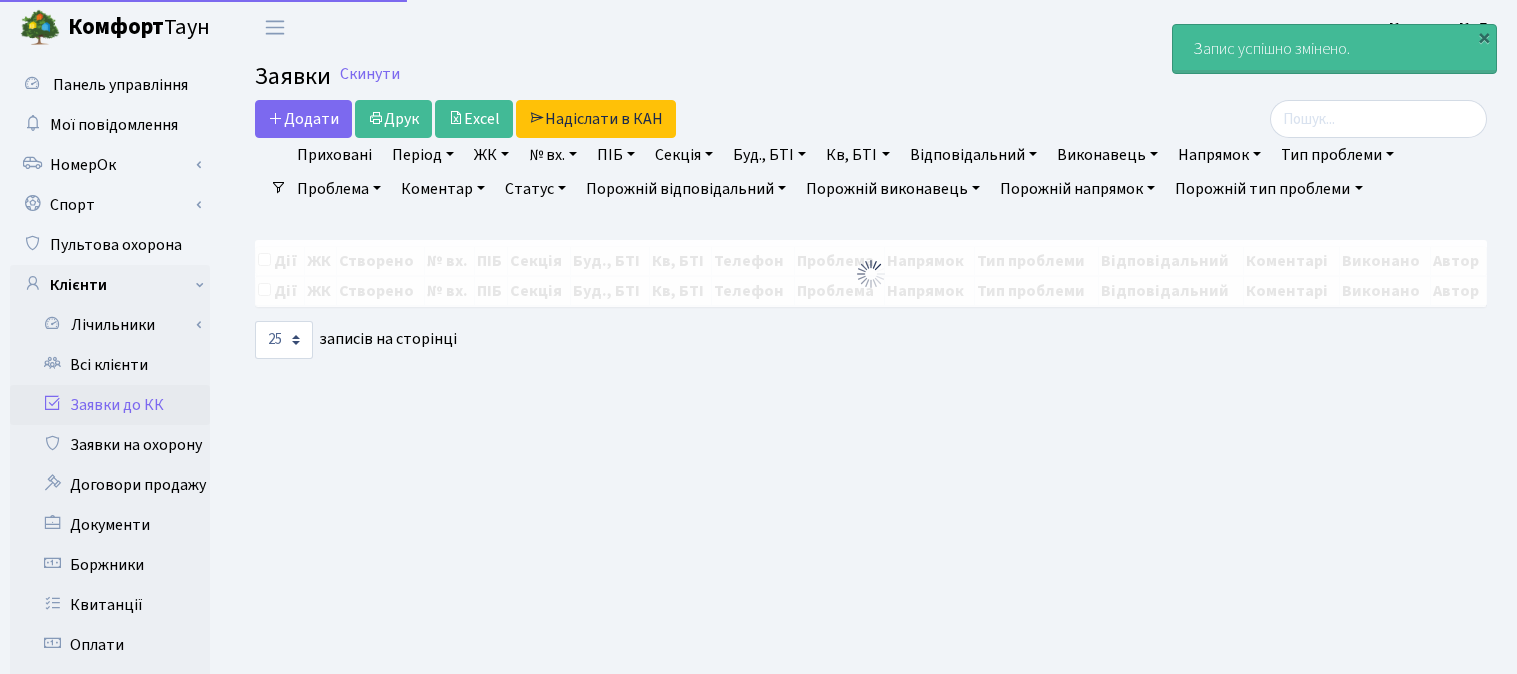 select on "25" 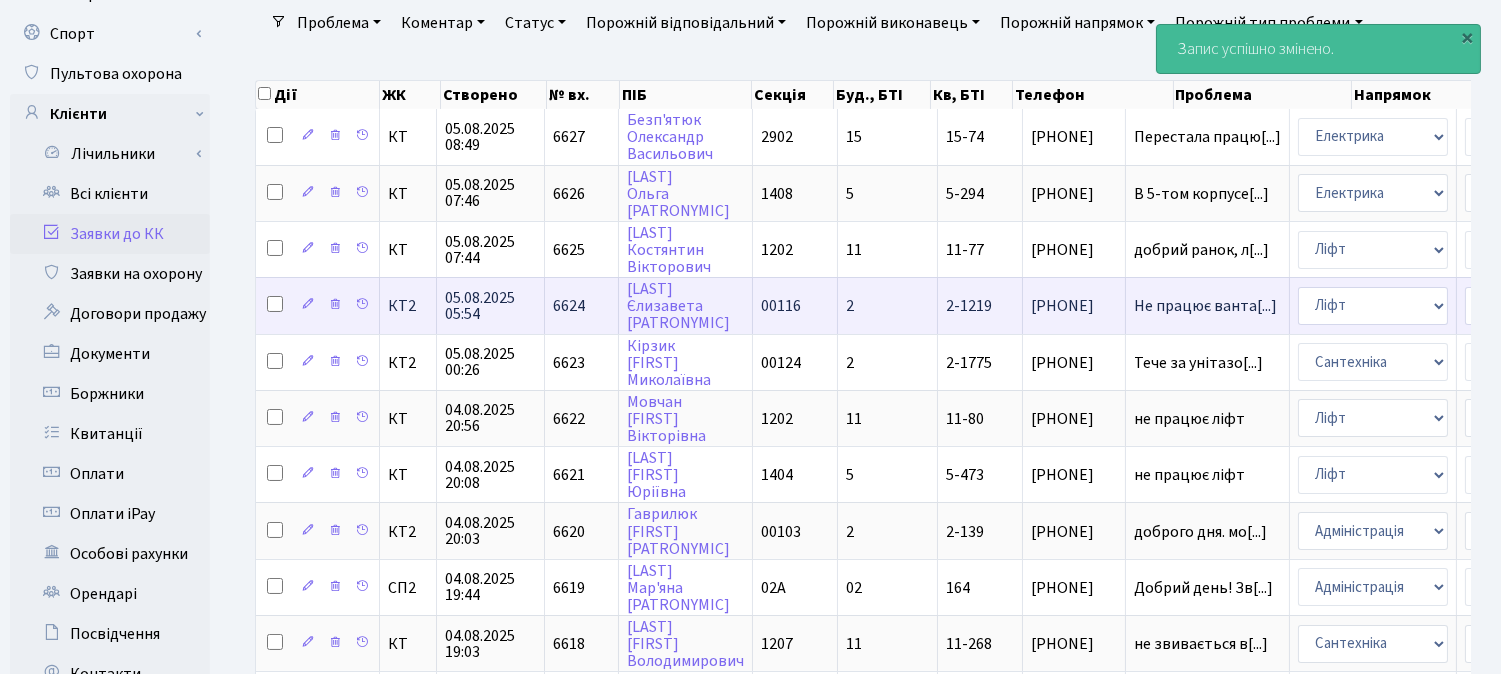 scroll, scrollTop: 222, scrollLeft: 0, axis: vertical 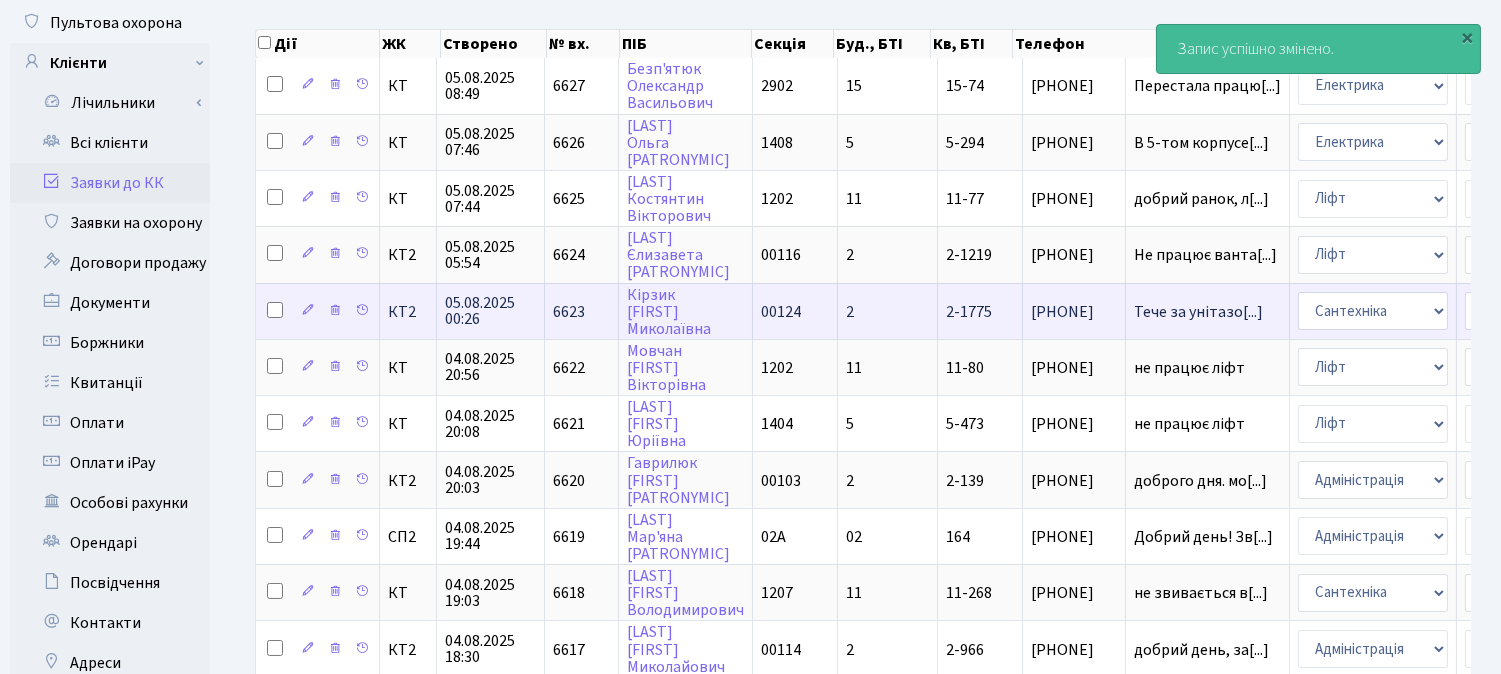click on "Тече за унітазо[...]" at bounding box center (1208, 311) 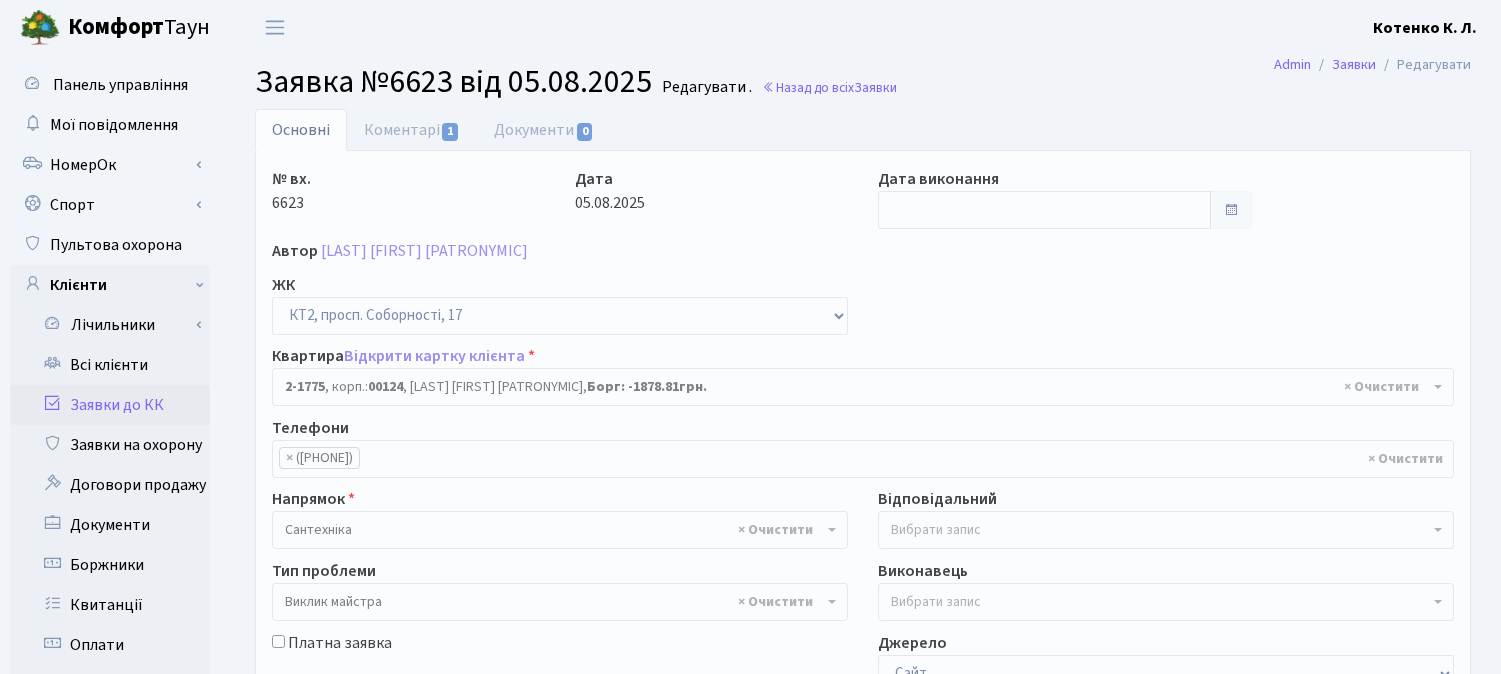 select on "13390" 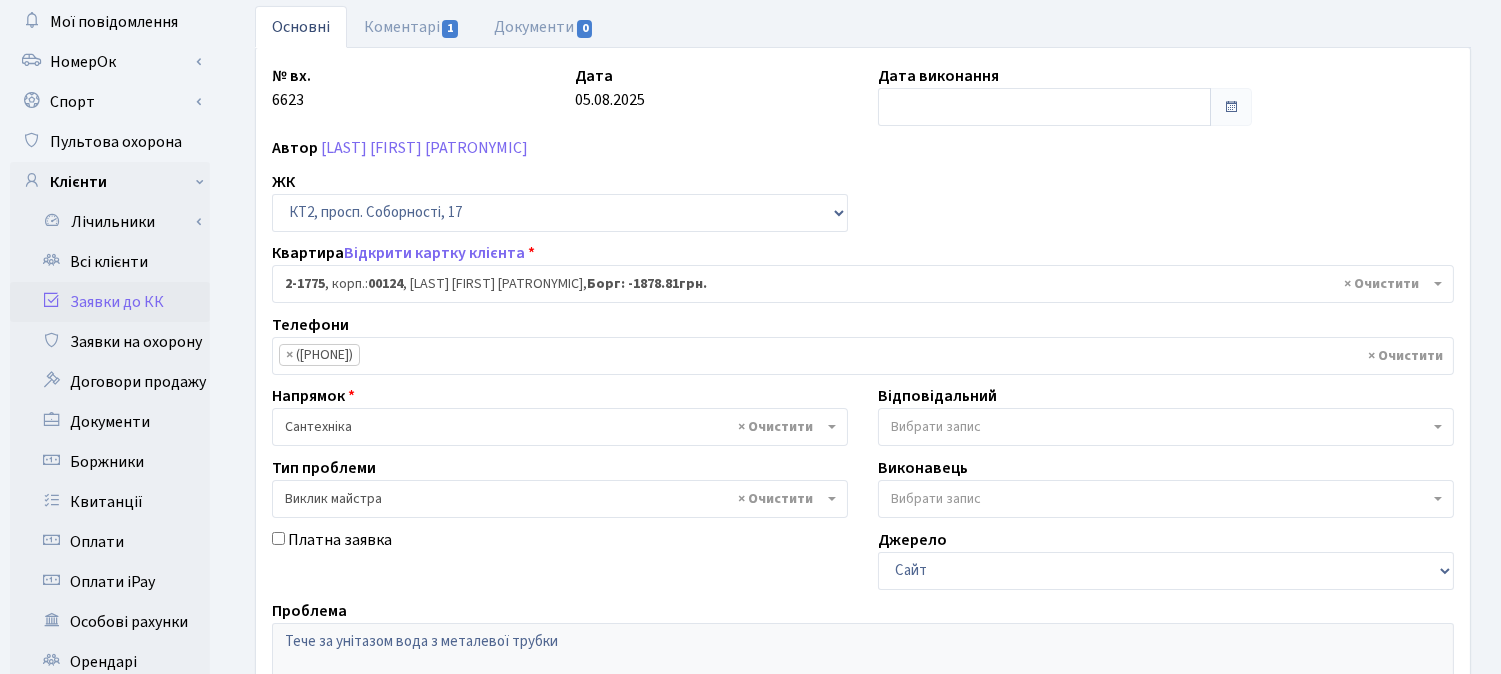 scroll, scrollTop: 111, scrollLeft: 0, axis: vertical 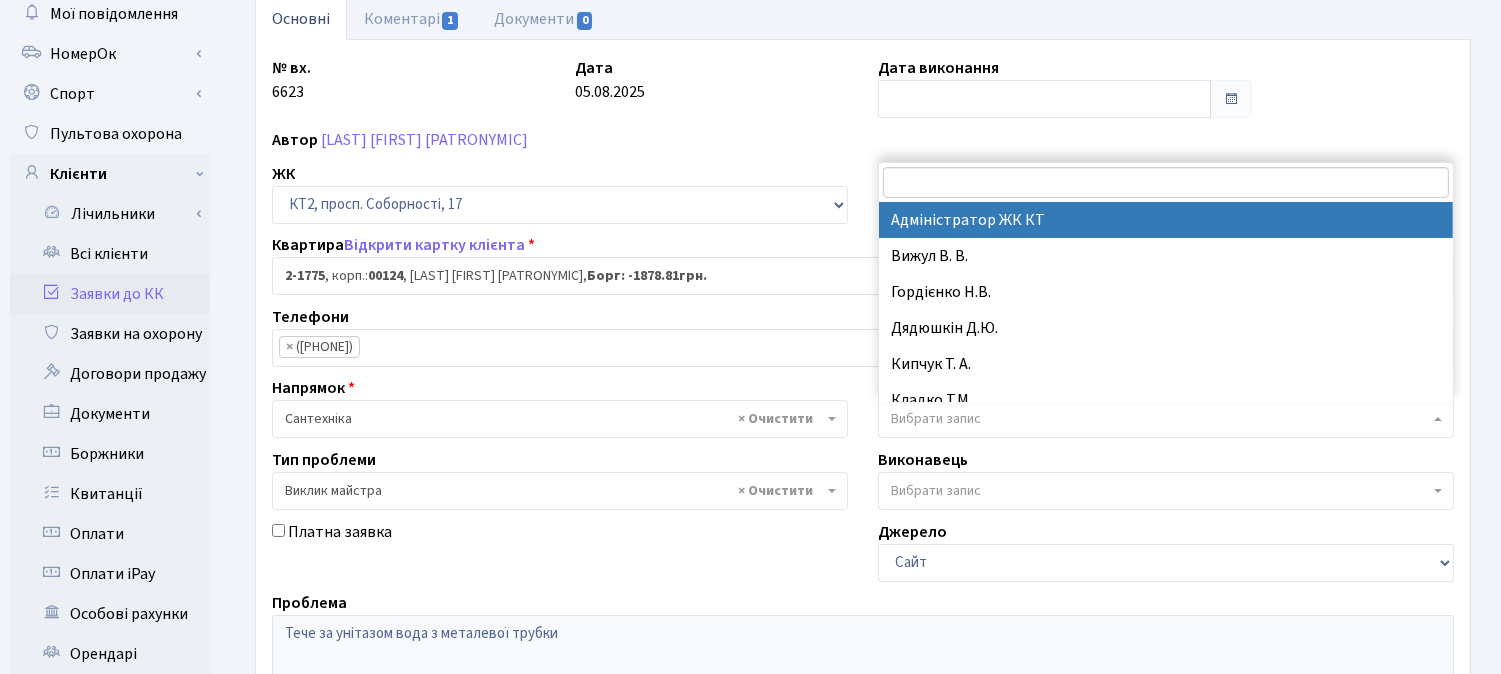 click on "Вибрати запис" at bounding box center (1160, 419) 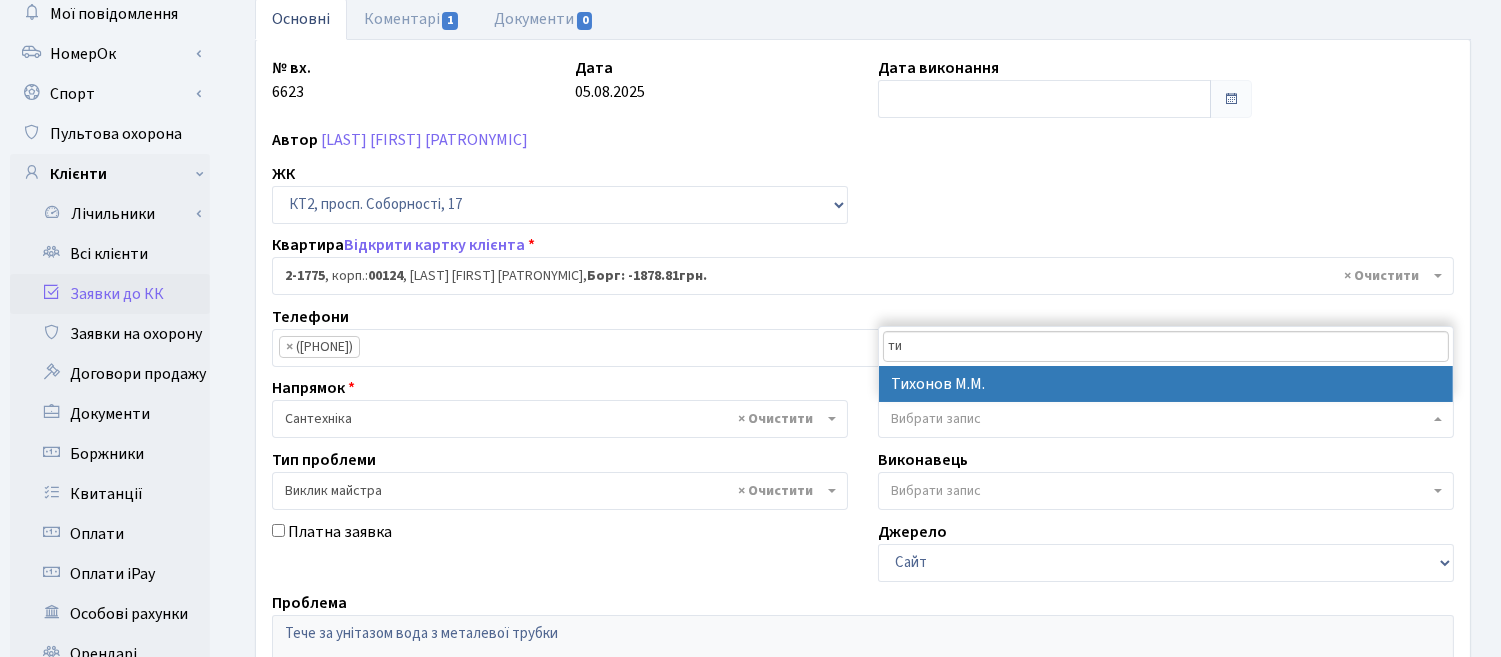 type on "тих" 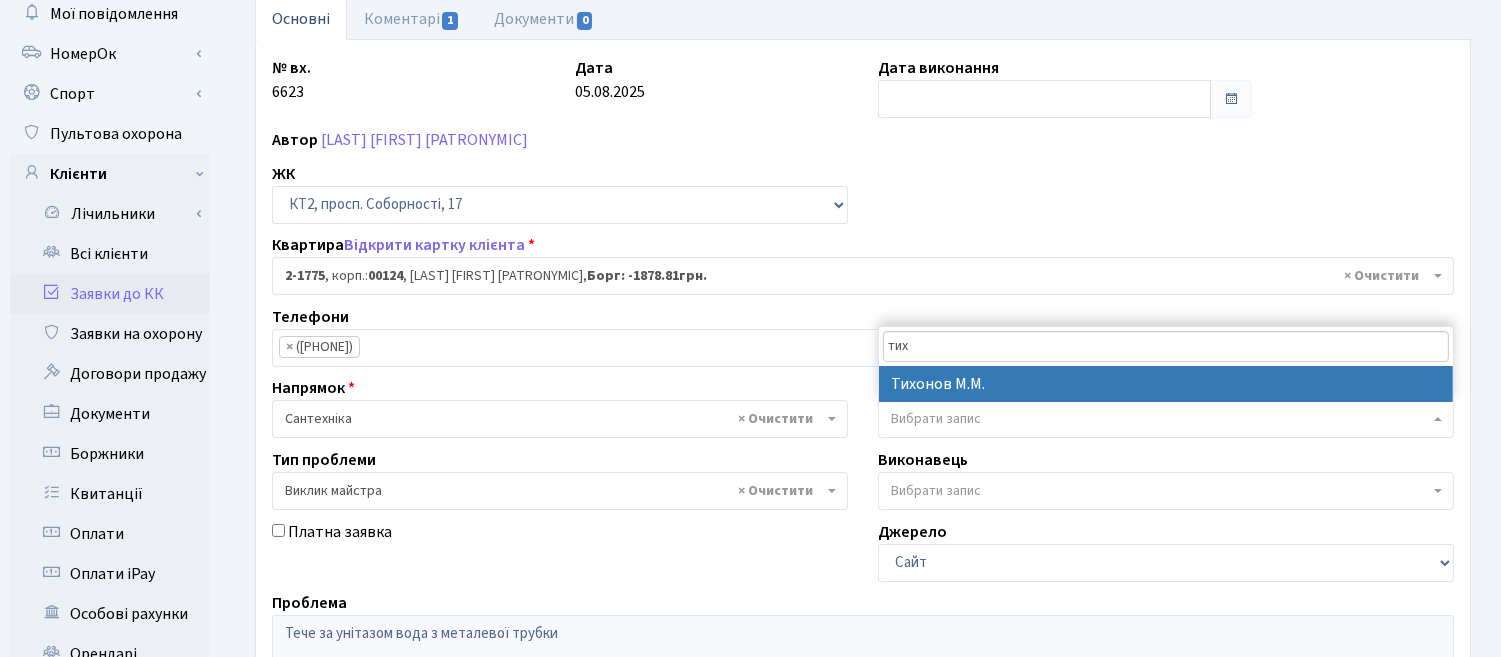 select on "67" 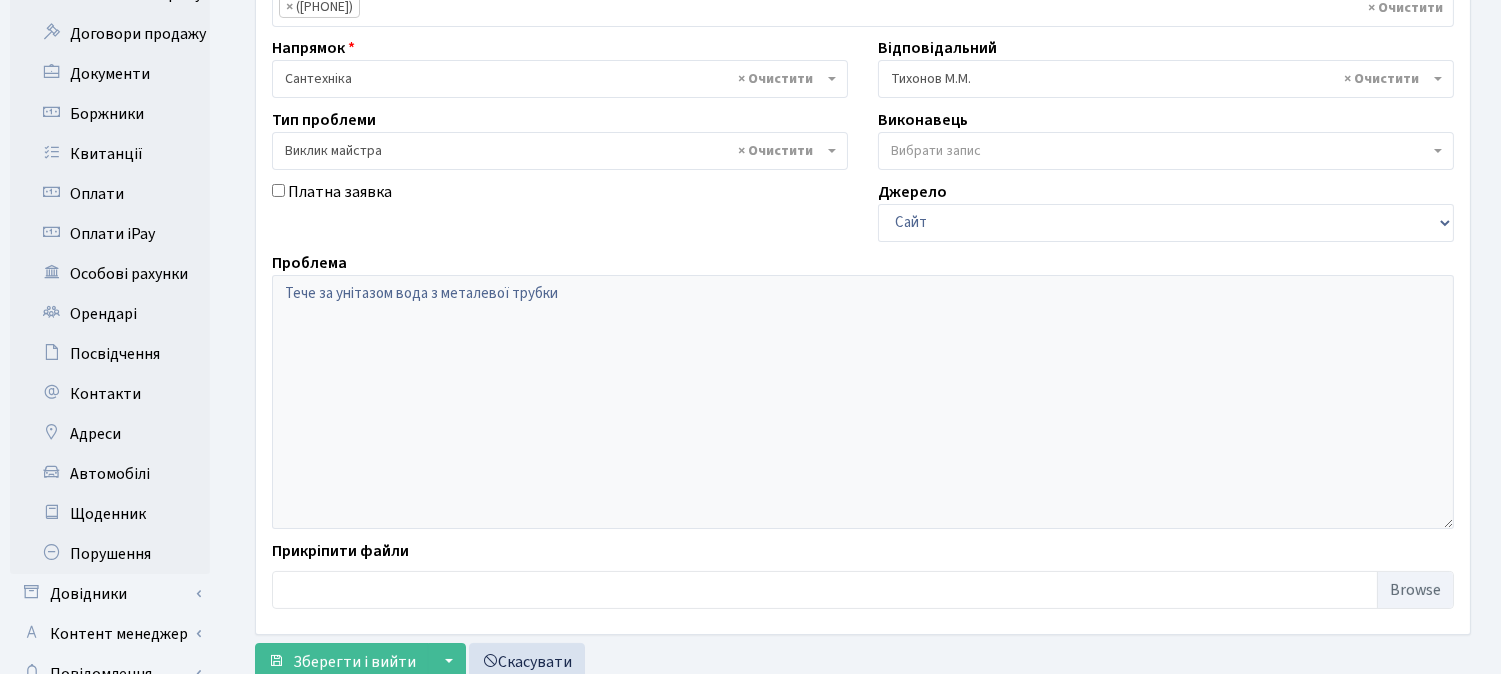 scroll, scrollTop: 570, scrollLeft: 0, axis: vertical 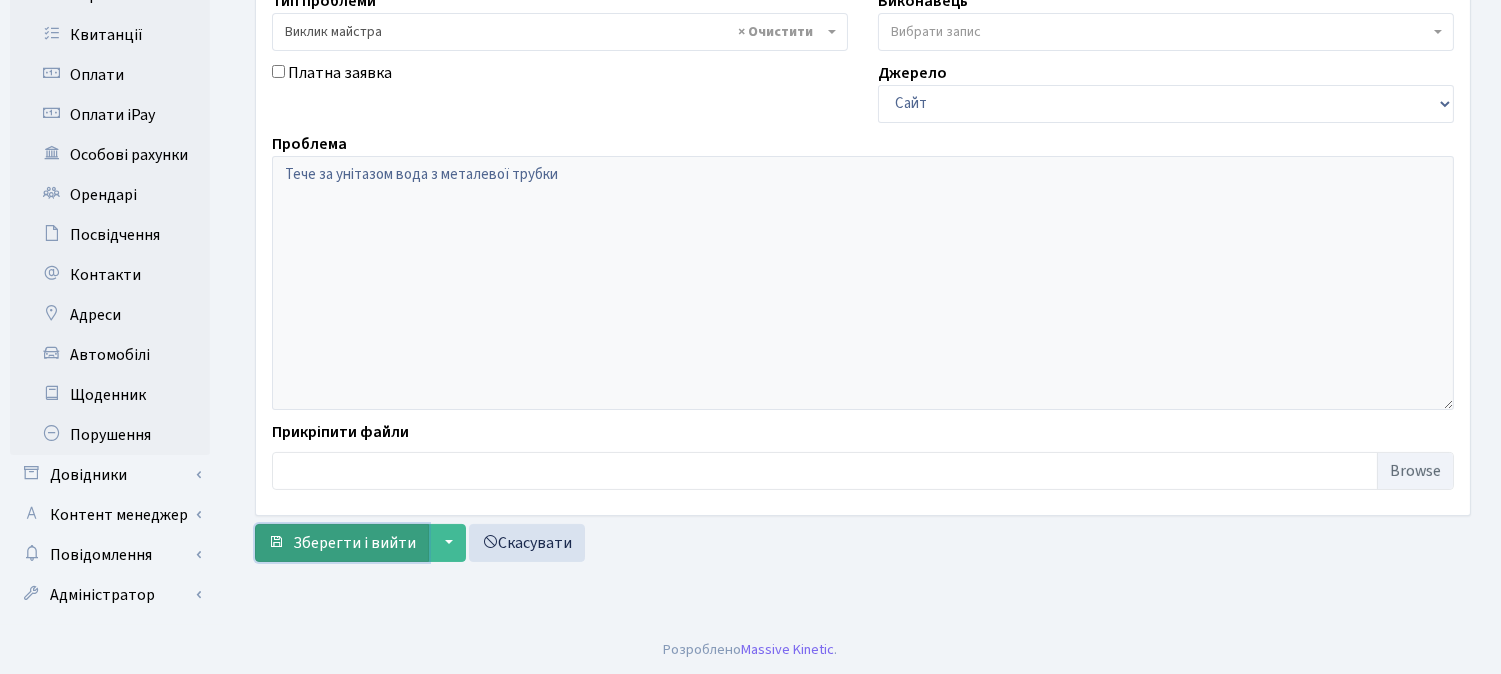 click on "Зберегти і вийти" at bounding box center [342, 543] 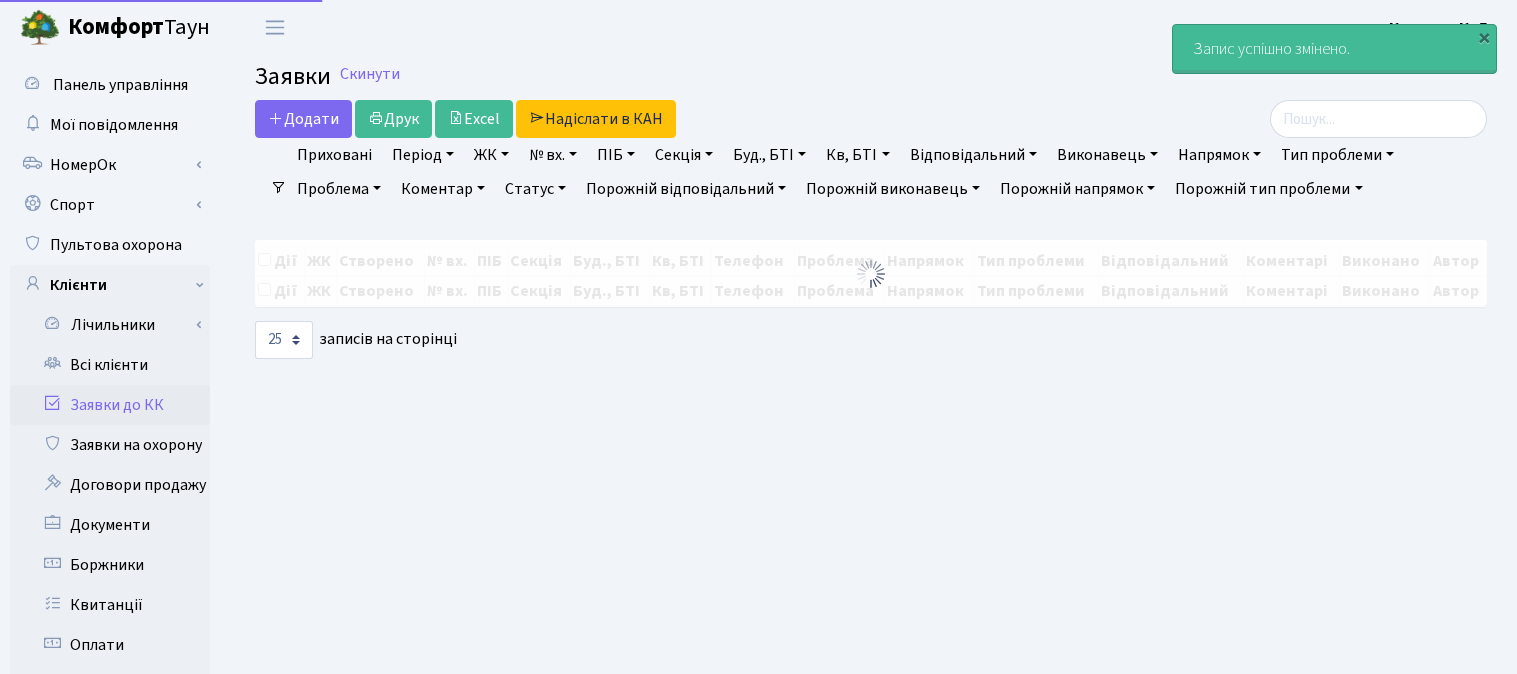 select on "25" 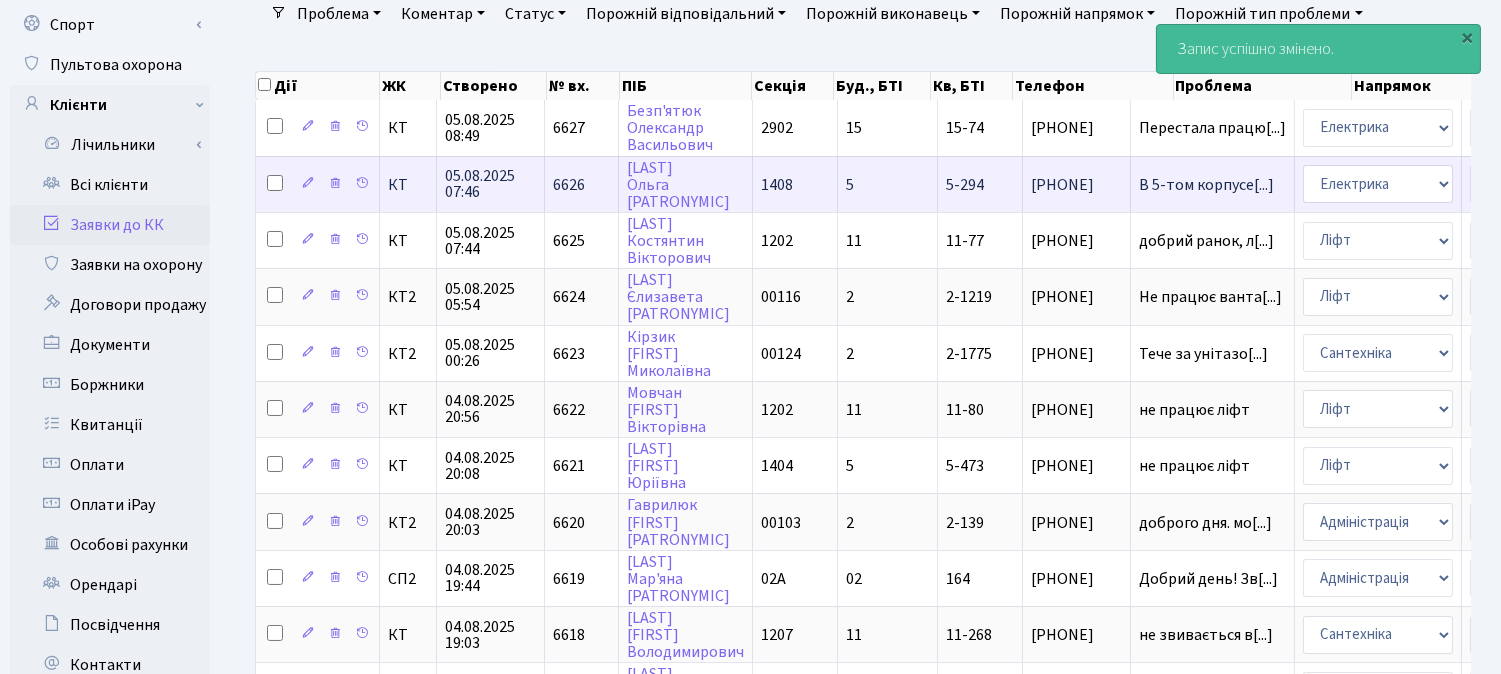 scroll, scrollTop: 333, scrollLeft: 0, axis: vertical 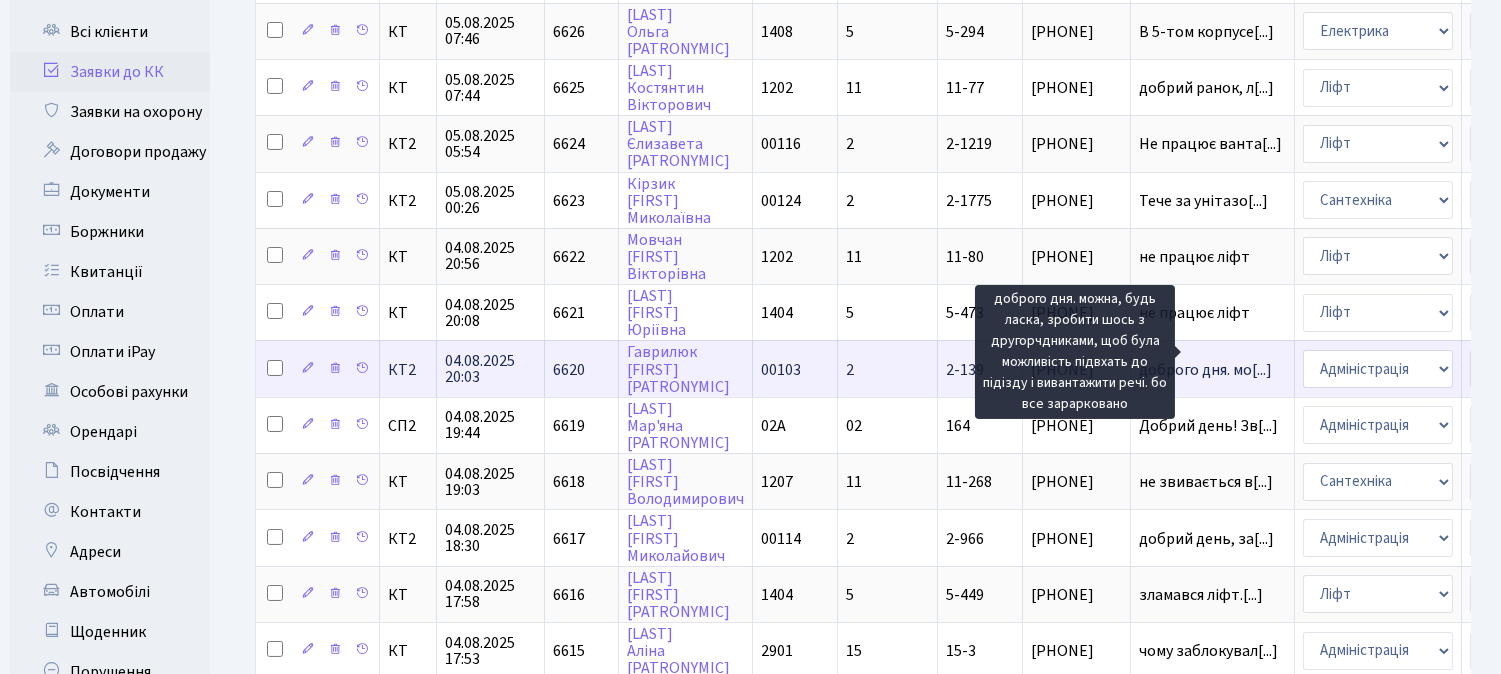 click on "доброго дня. мо[...]" at bounding box center (1205, 370) 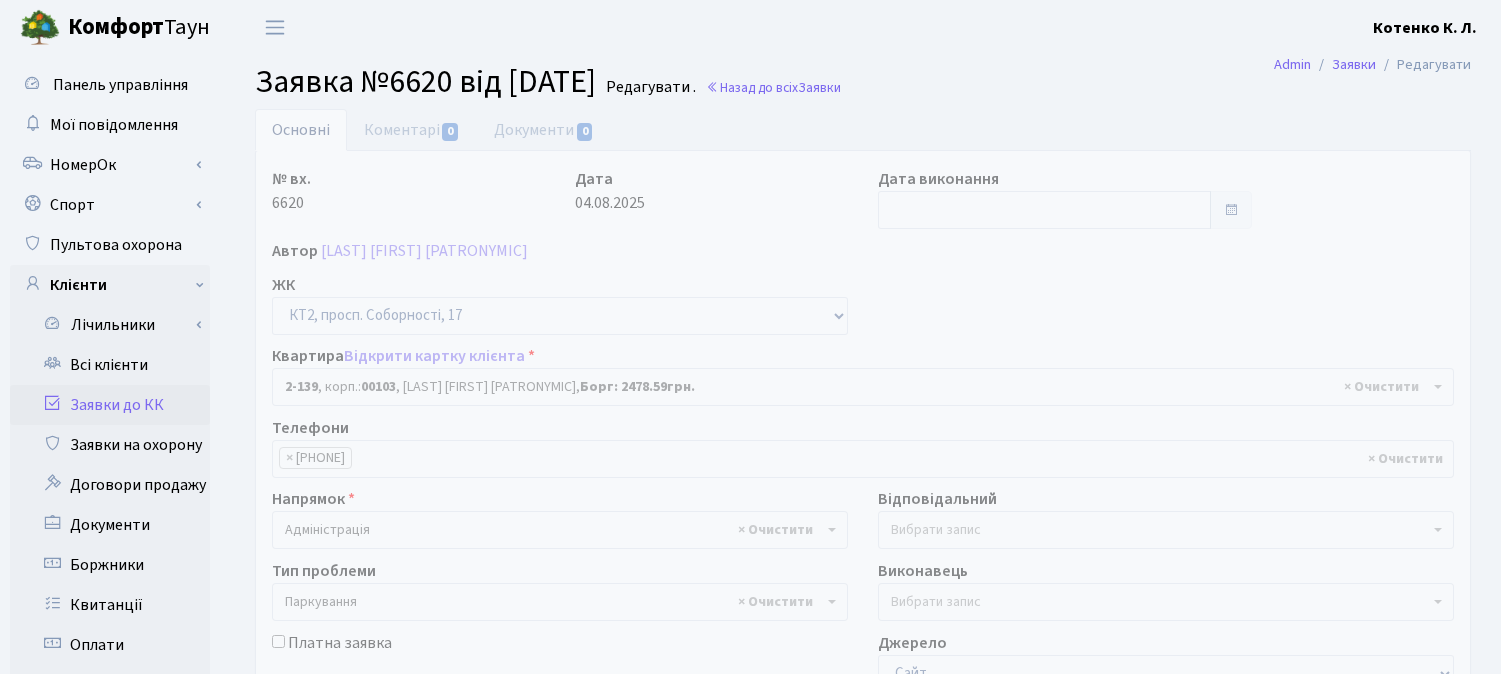 select on "15189" 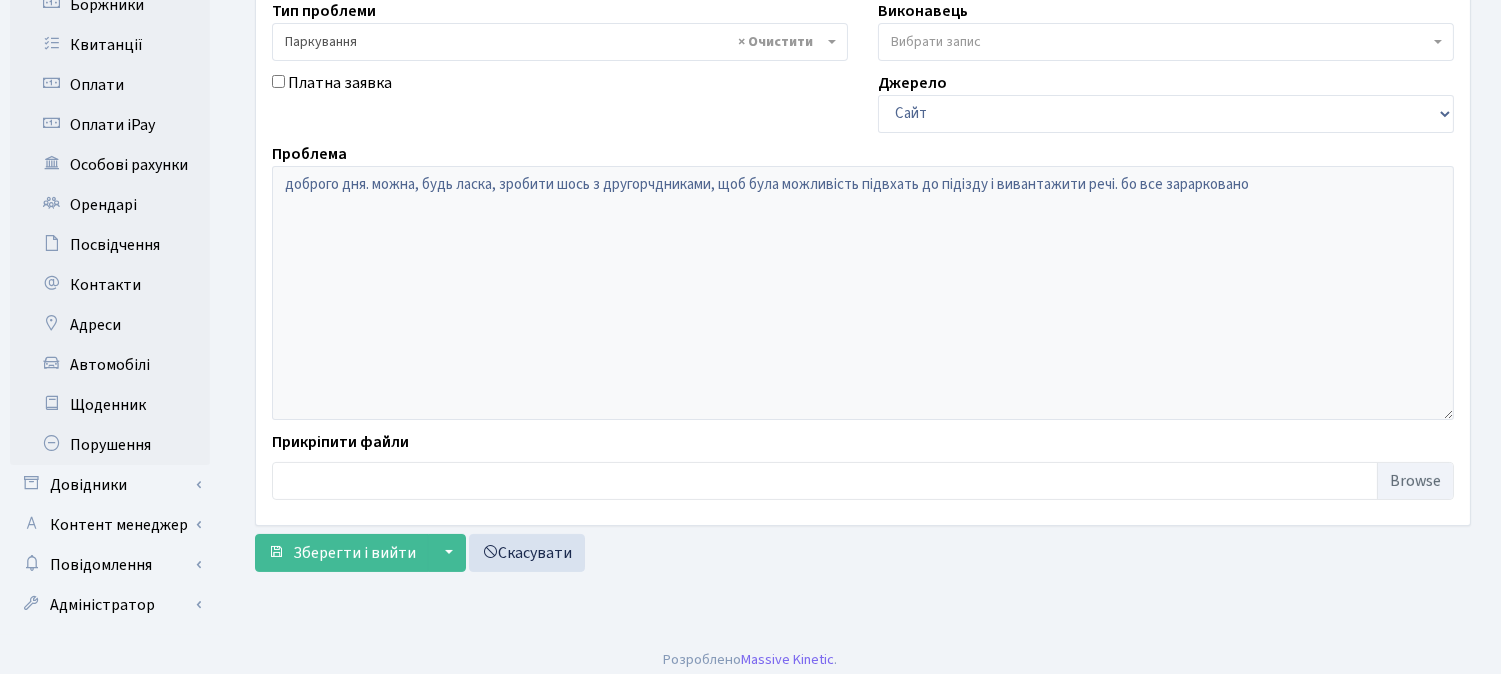 scroll, scrollTop: 570, scrollLeft: 0, axis: vertical 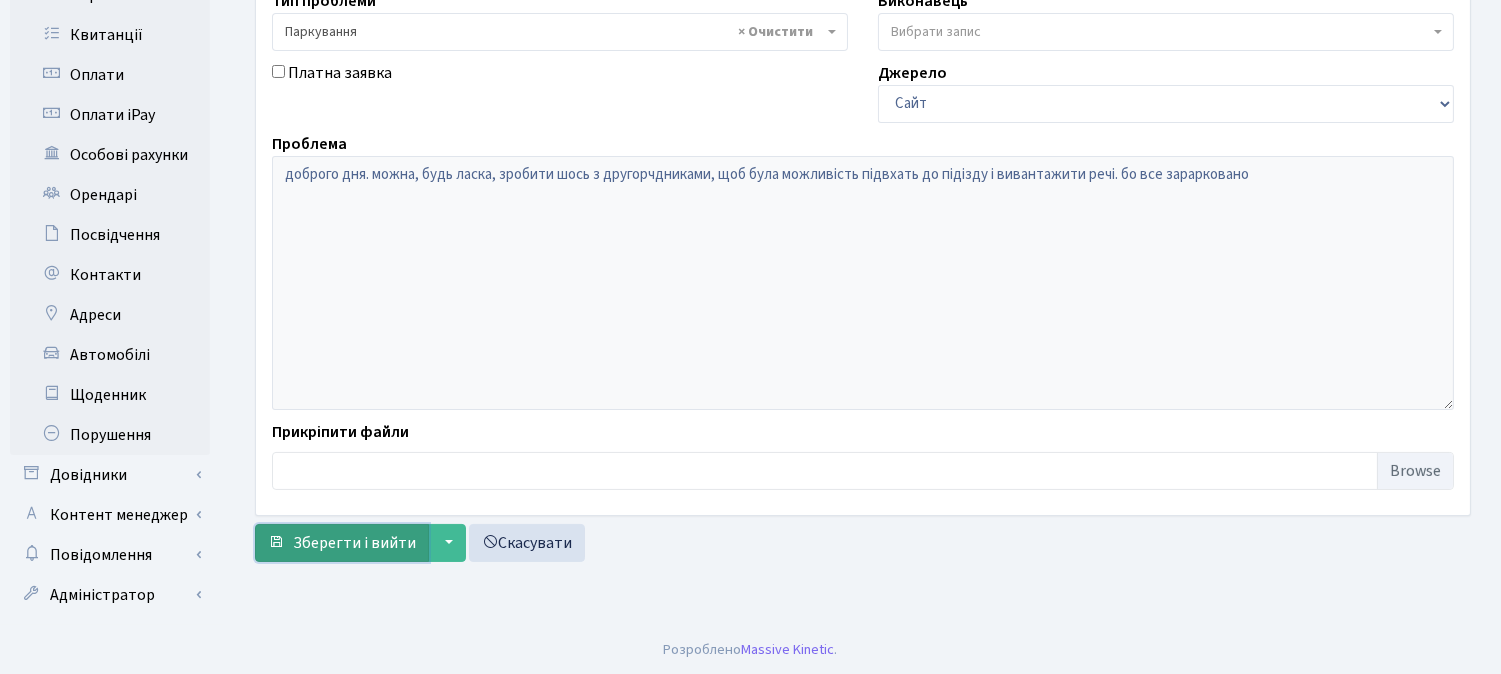 click on "Зберегти і вийти" at bounding box center [354, 543] 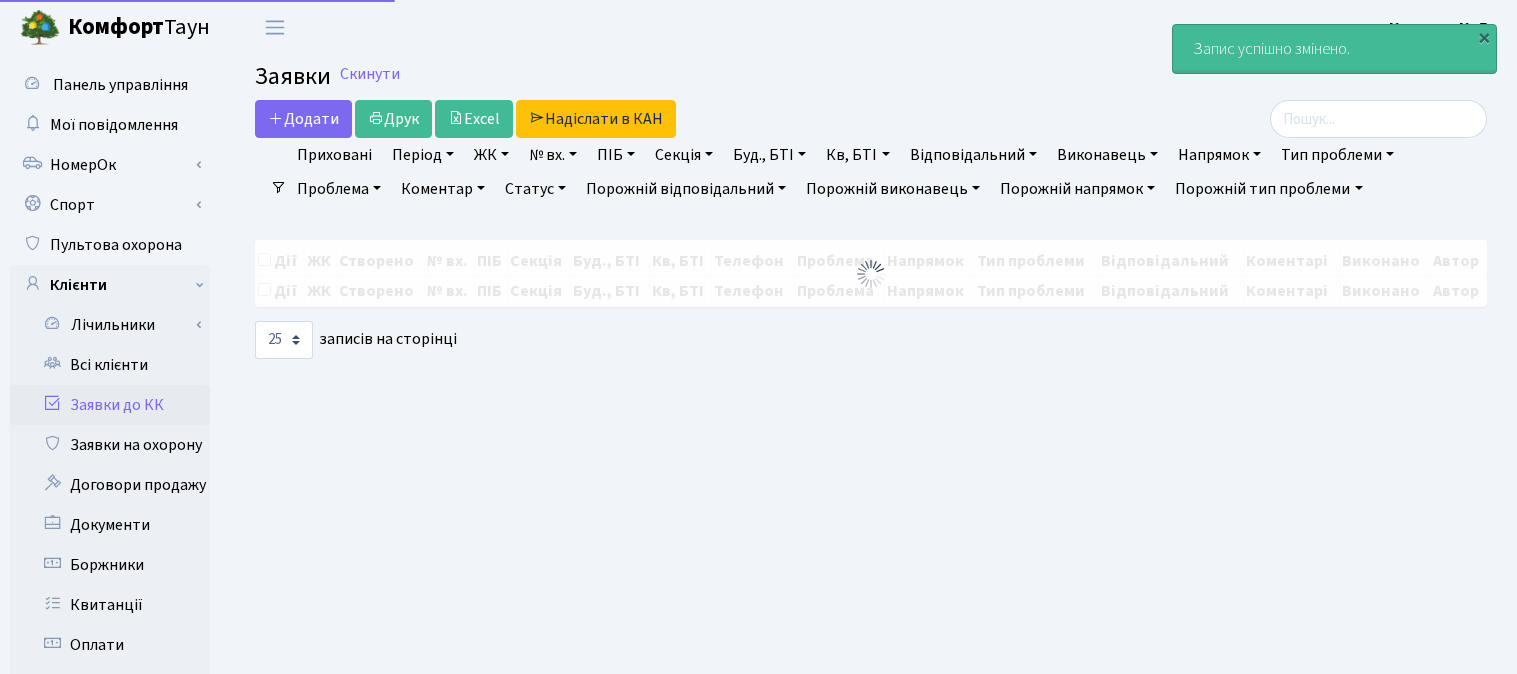 select on "25" 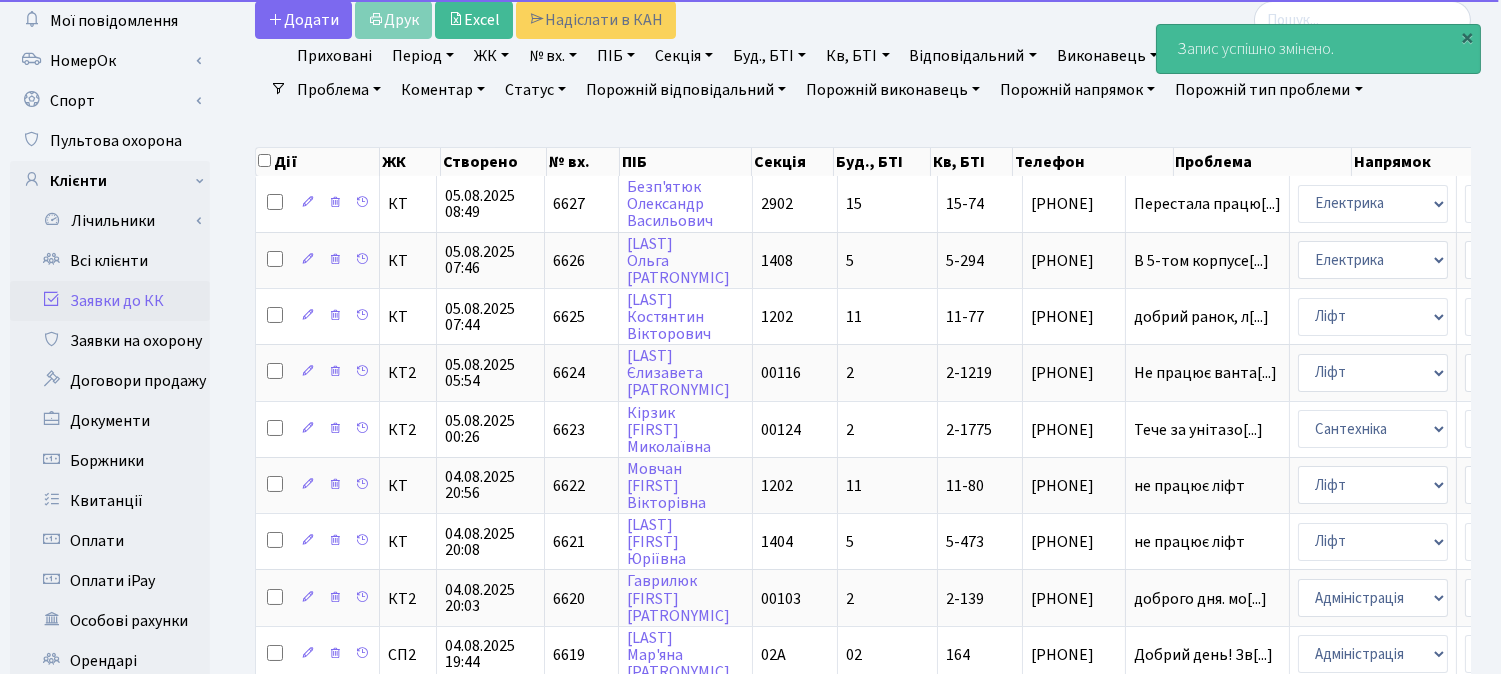 scroll, scrollTop: 444, scrollLeft: 0, axis: vertical 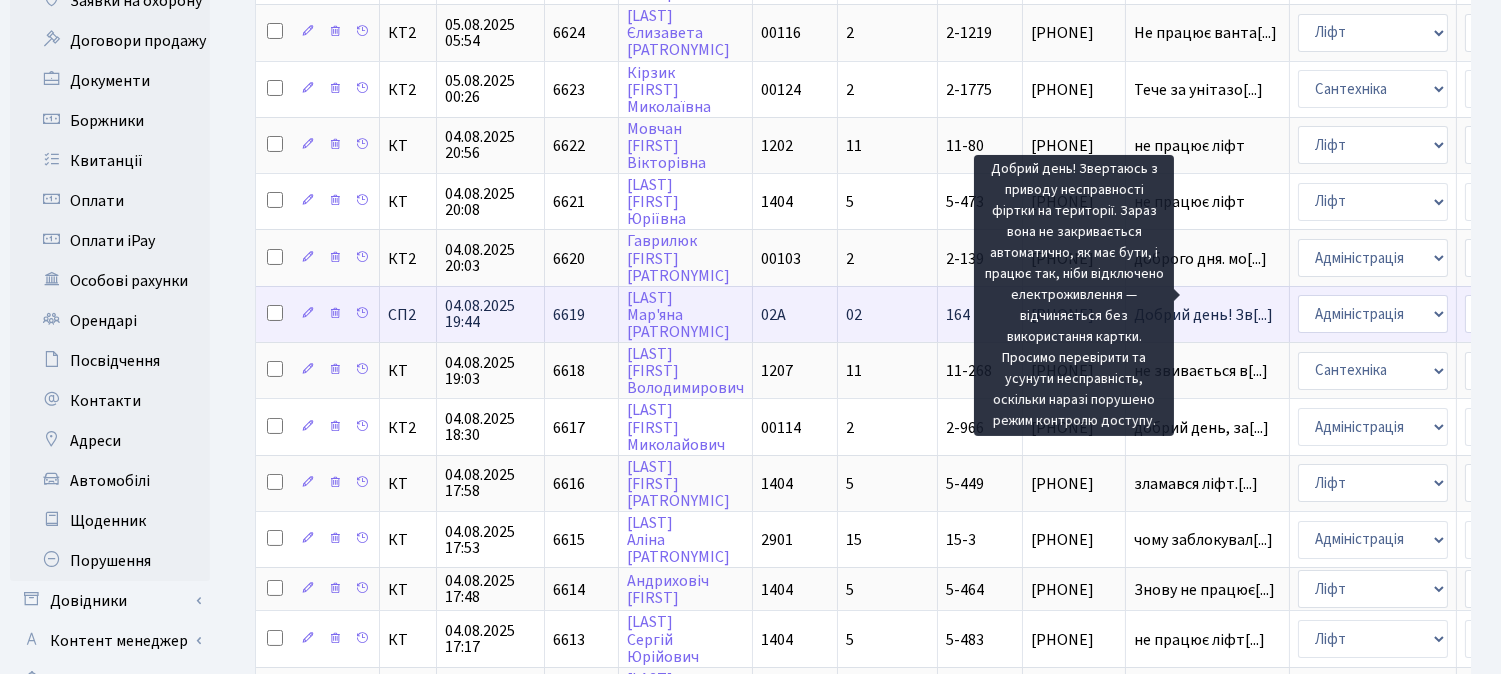 click on "Добрий день!
Зв[...]" at bounding box center (1203, 315) 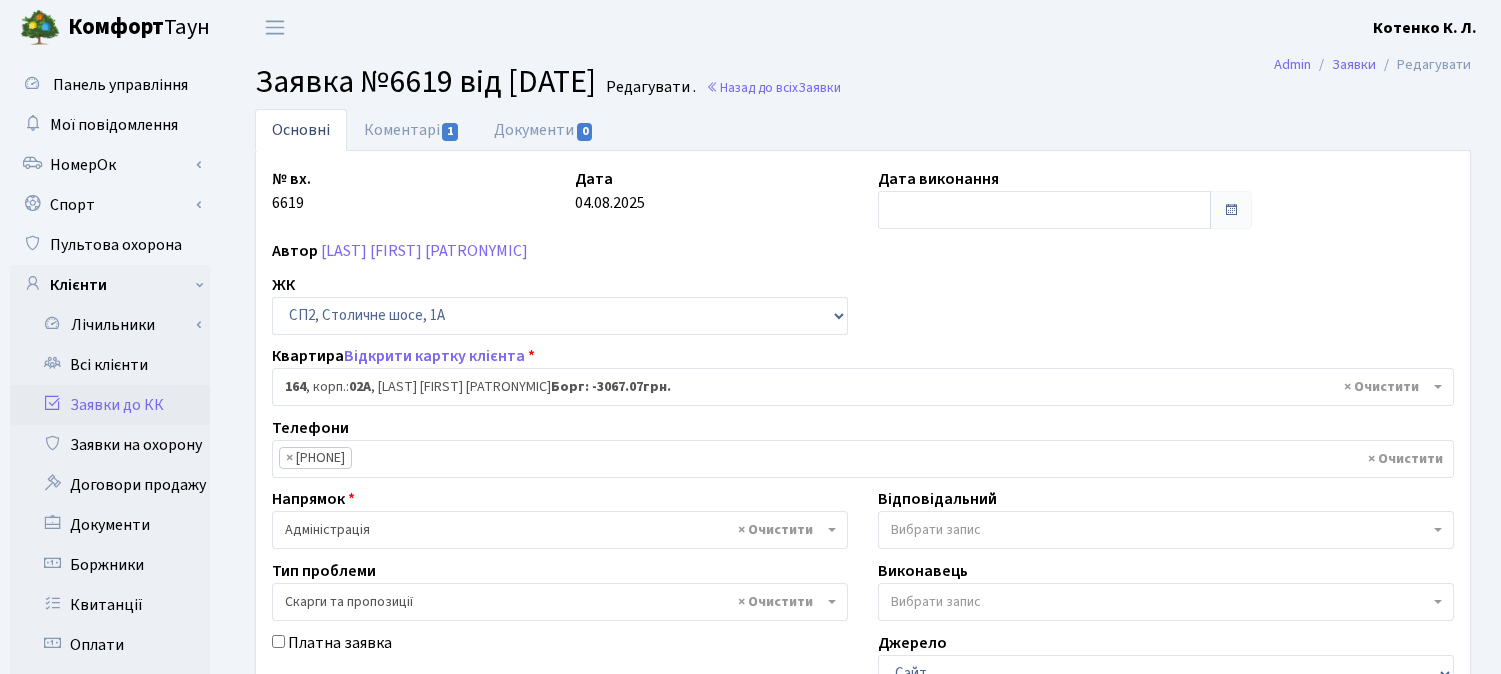 select on "20414" 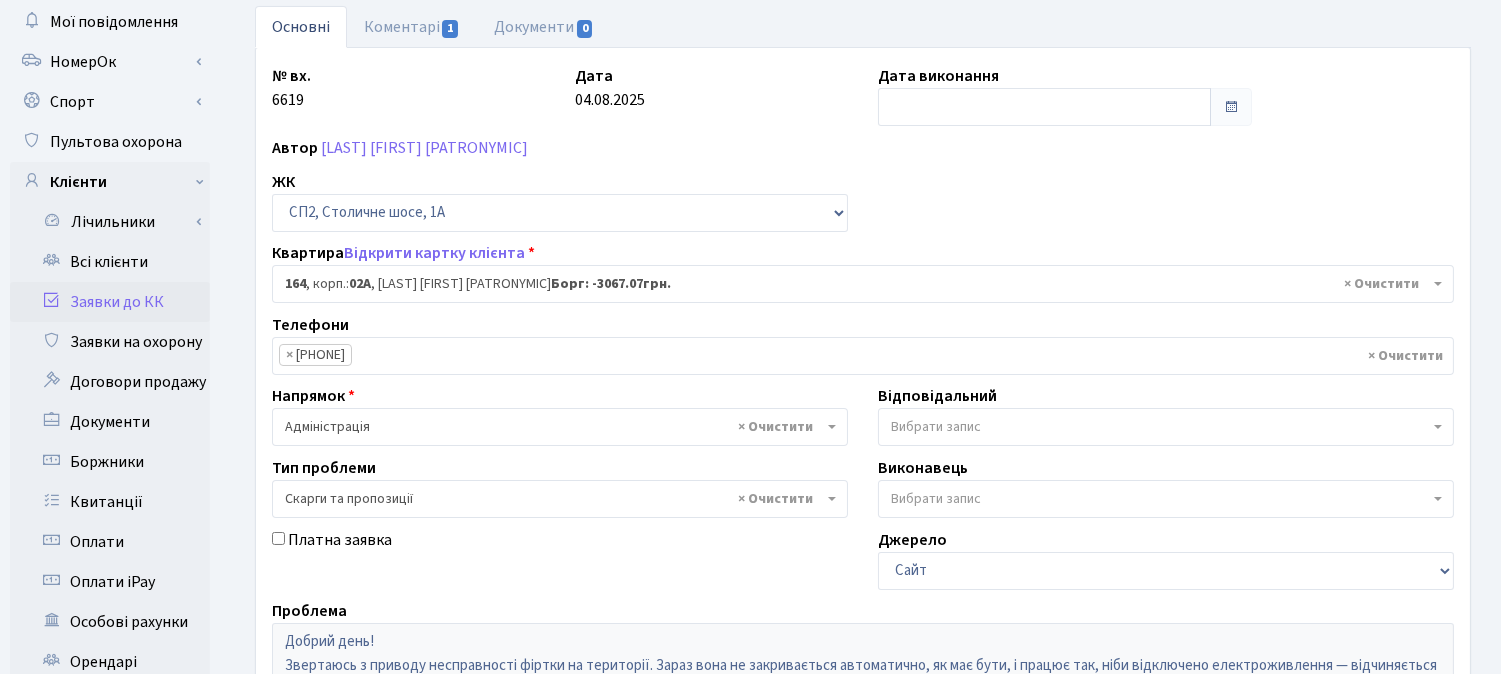 scroll, scrollTop: 222, scrollLeft: 0, axis: vertical 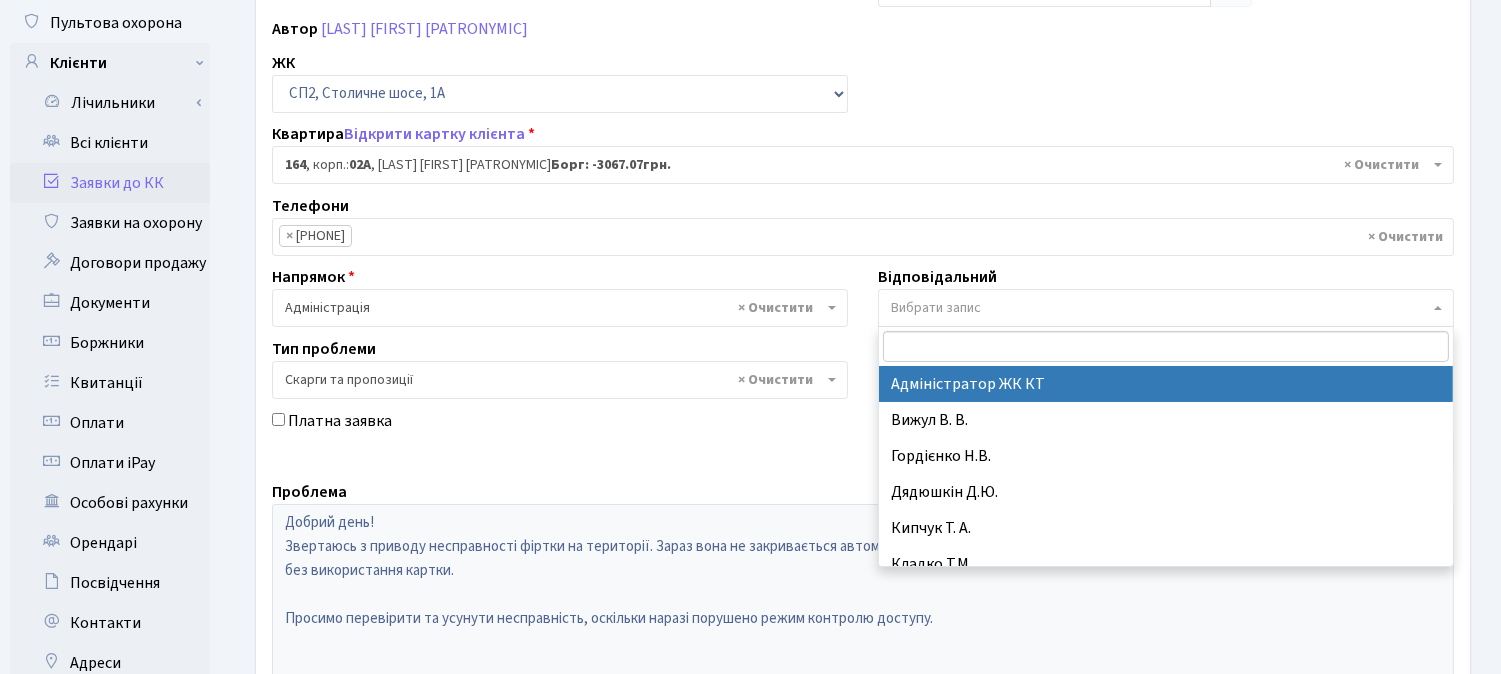 click on "Вибрати запис" at bounding box center (1160, 308) 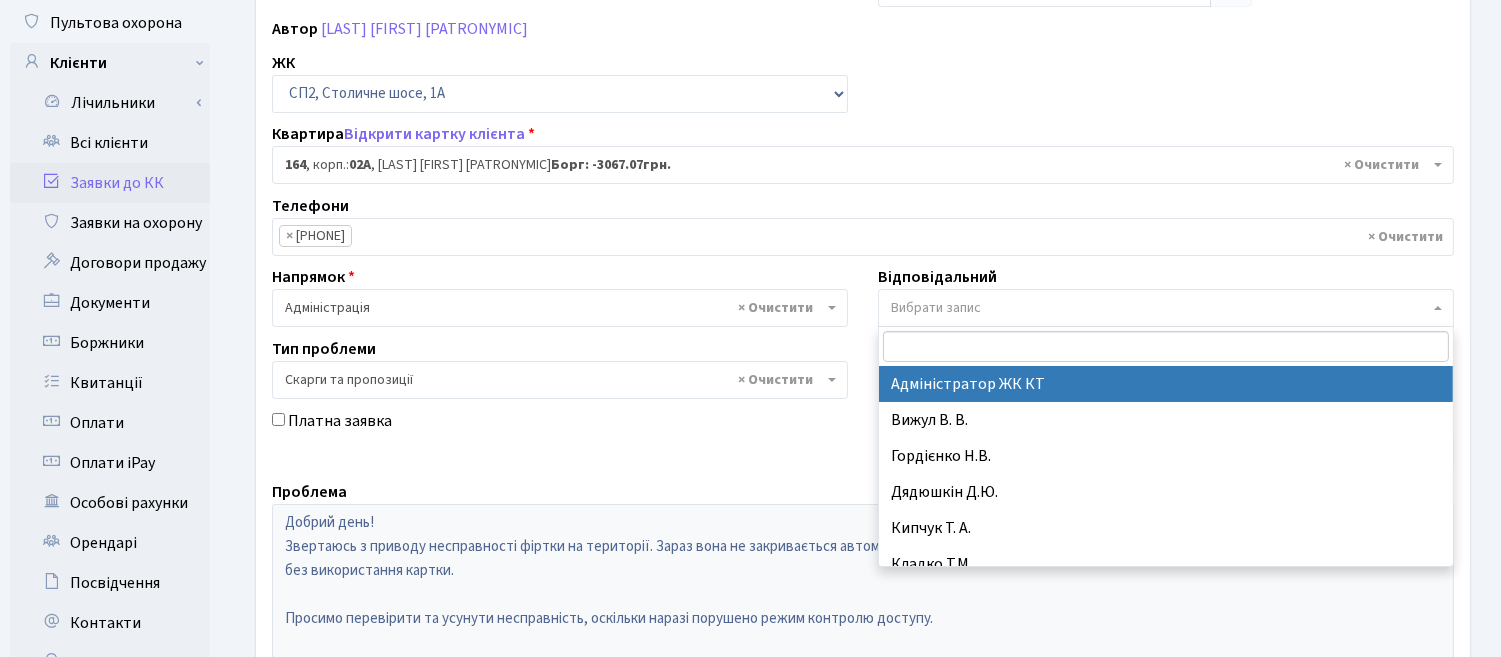 type on "м" 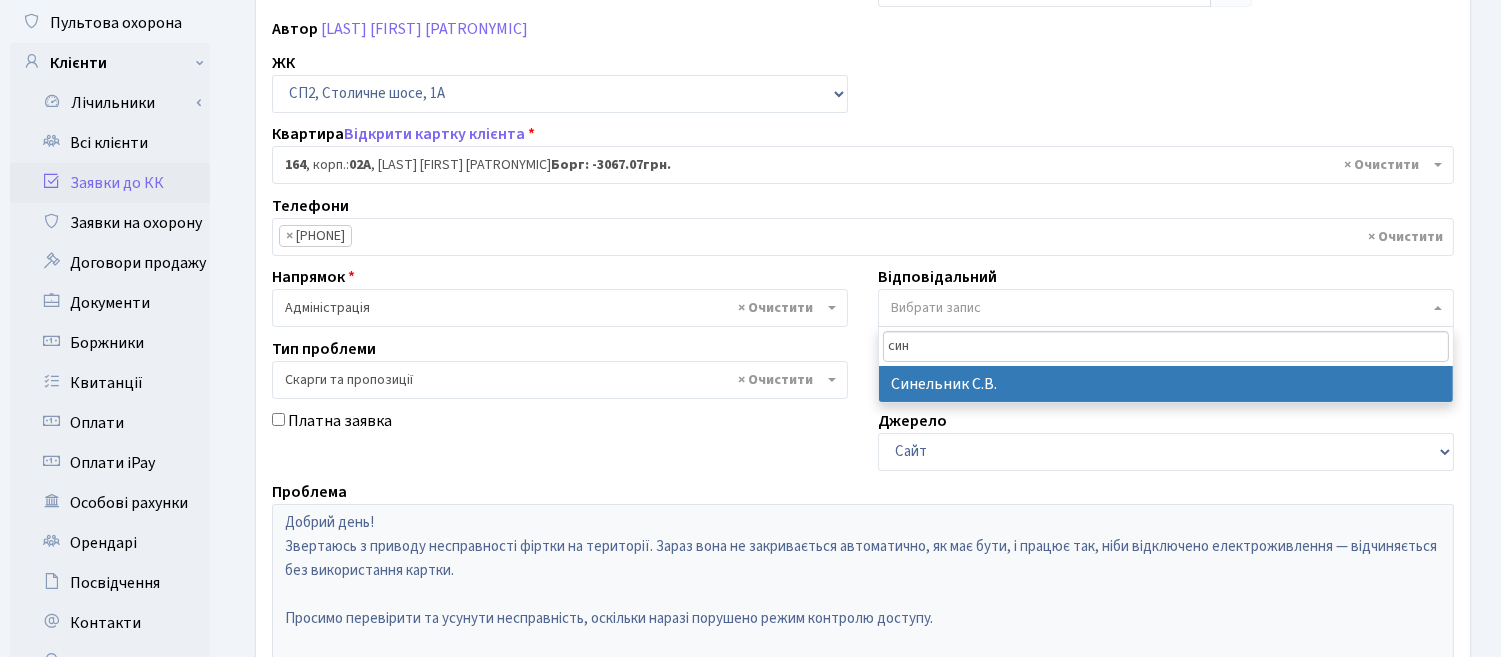 type on "син" 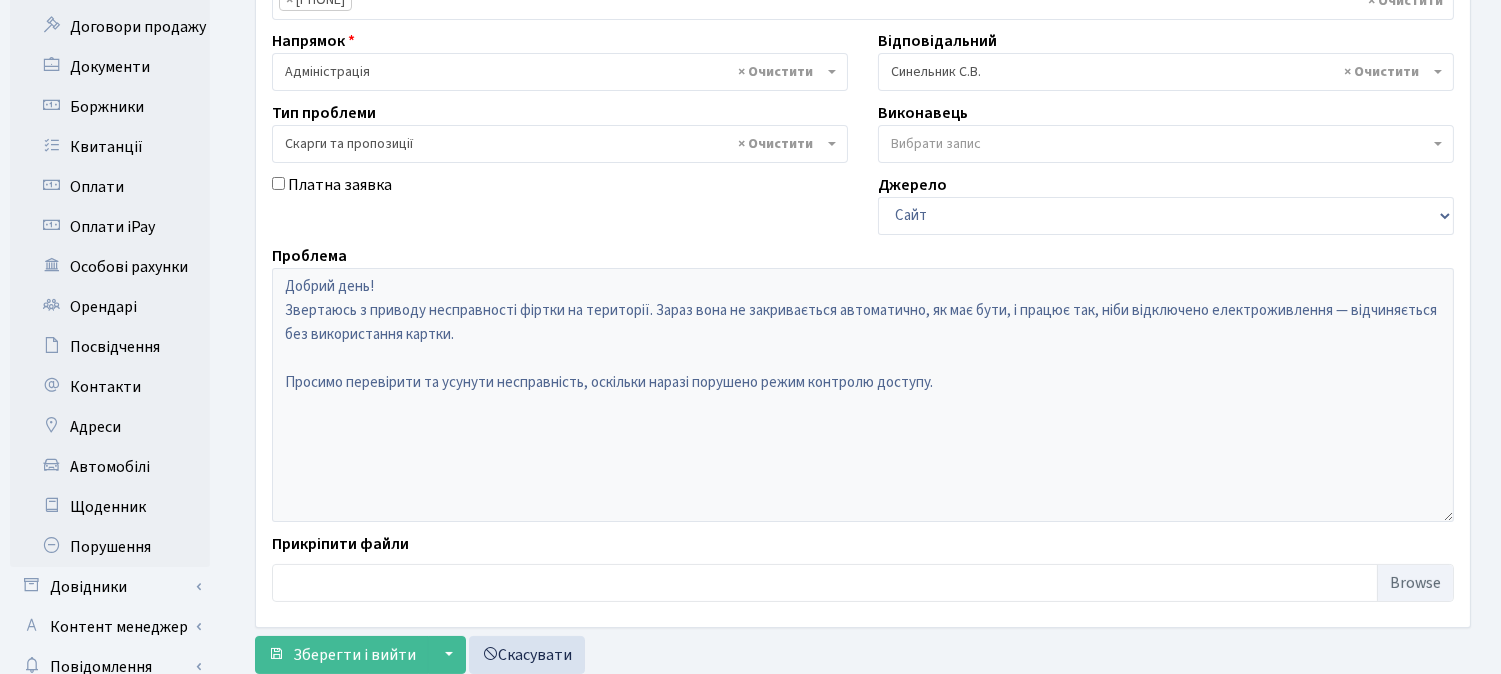 scroll, scrollTop: 570, scrollLeft: 0, axis: vertical 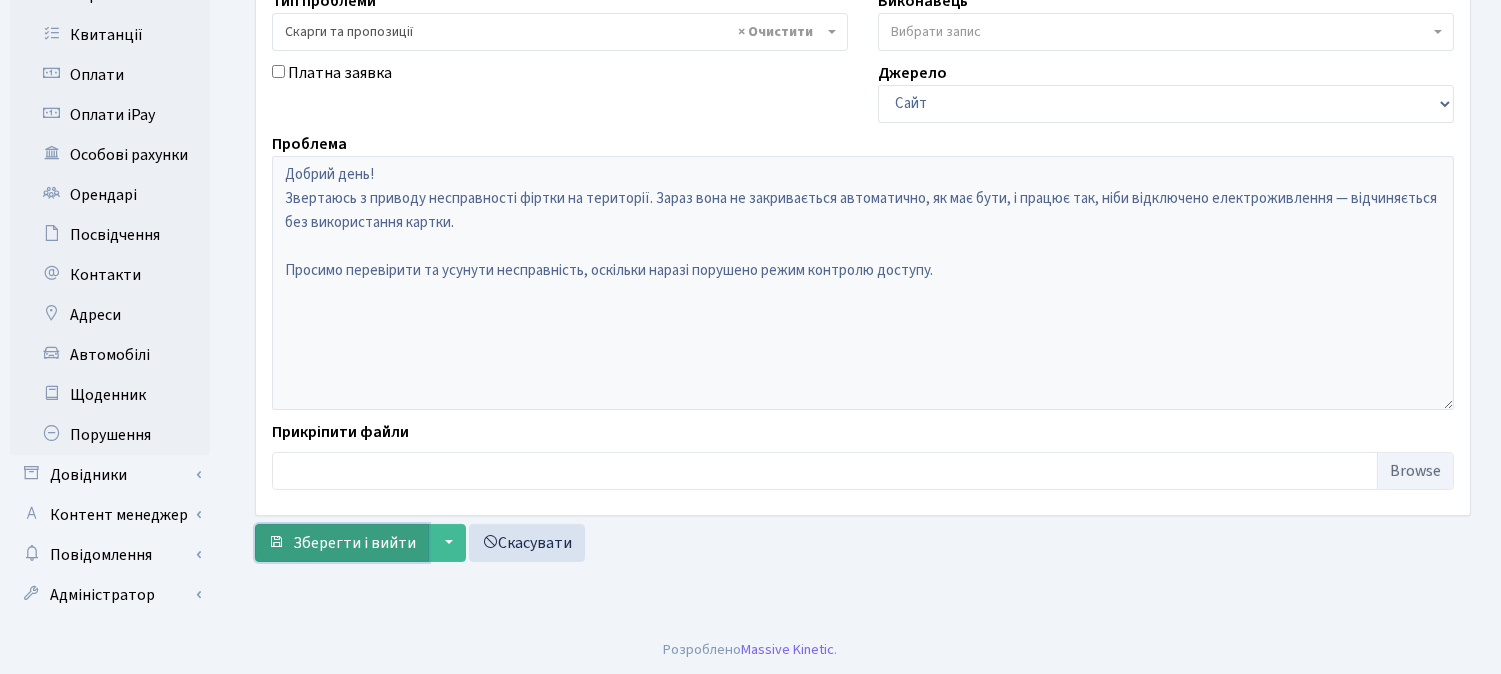 click on "Зберегти і вийти" at bounding box center (354, 543) 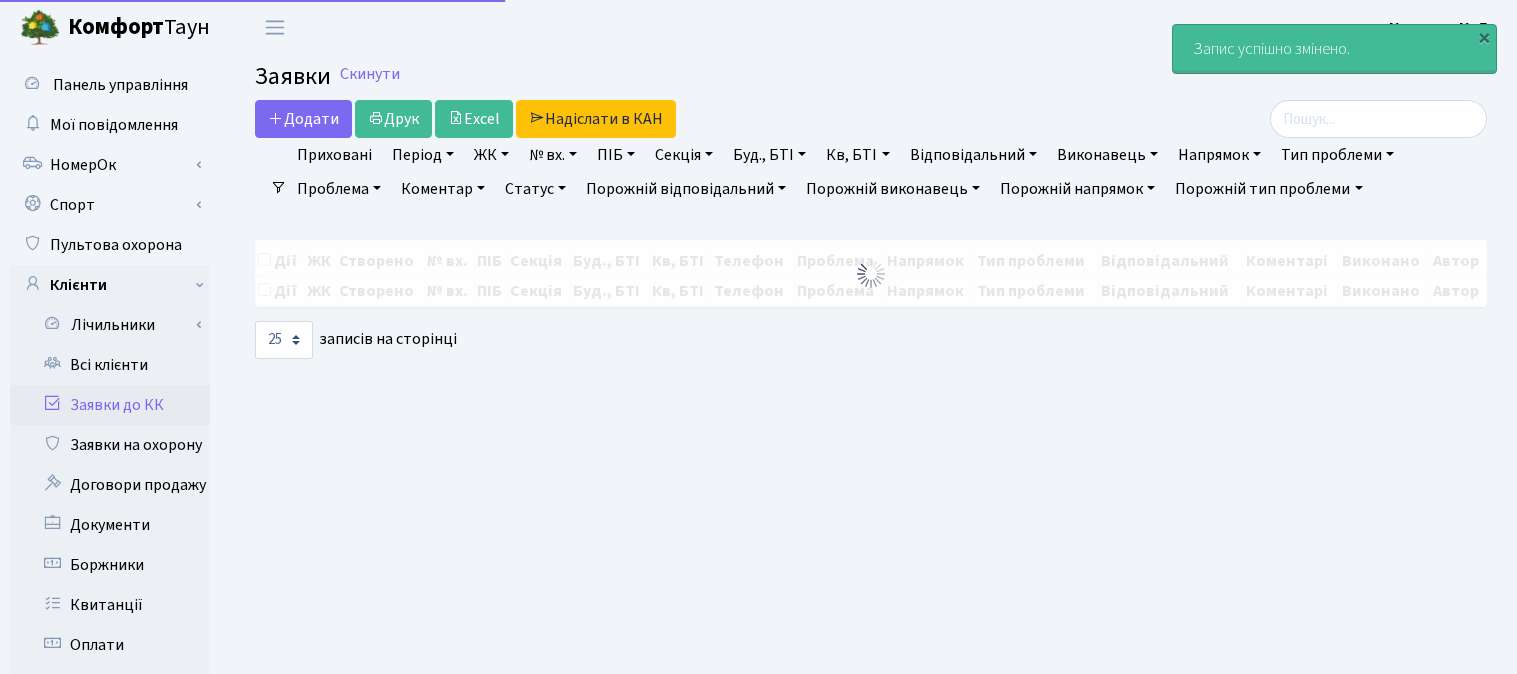 select on "25" 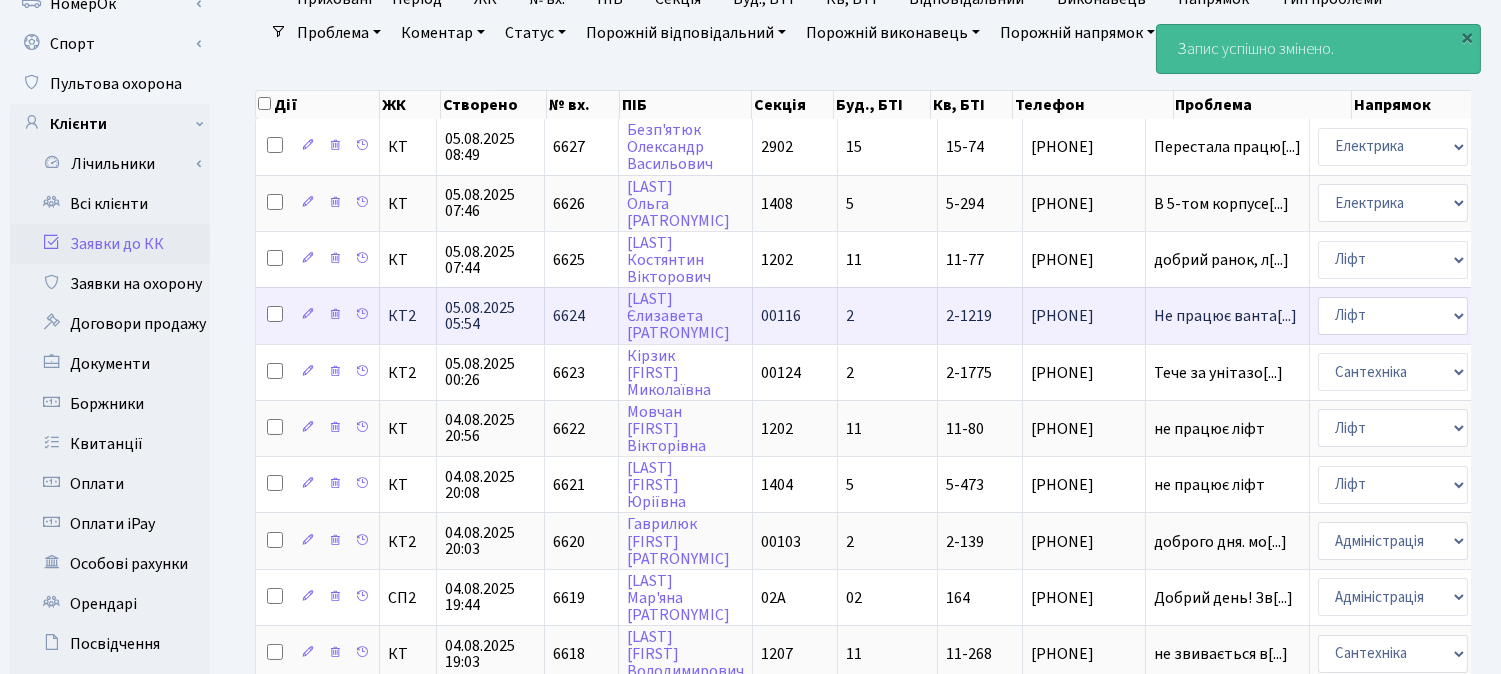 scroll, scrollTop: 333, scrollLeft: 0, axis: vertical 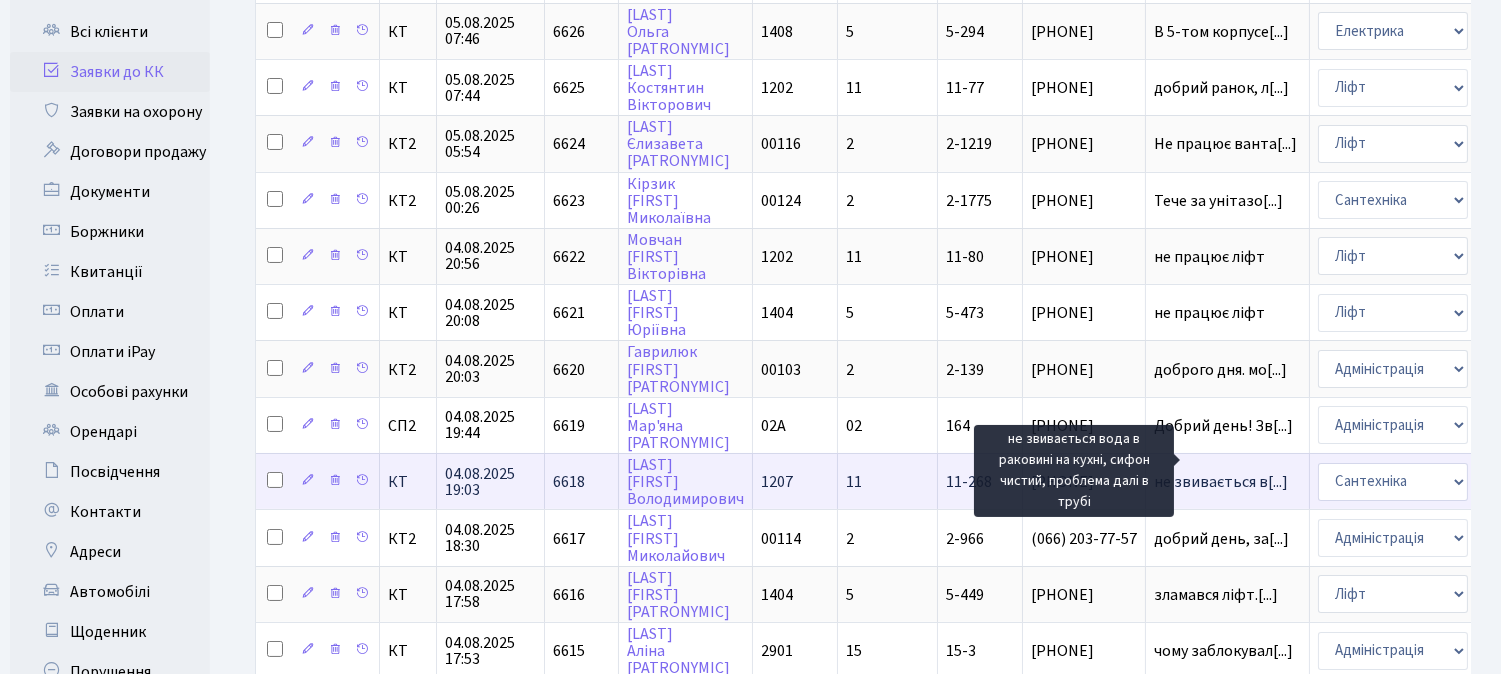 click on "не звивається в[...]" at bounding box center [1221, 482] 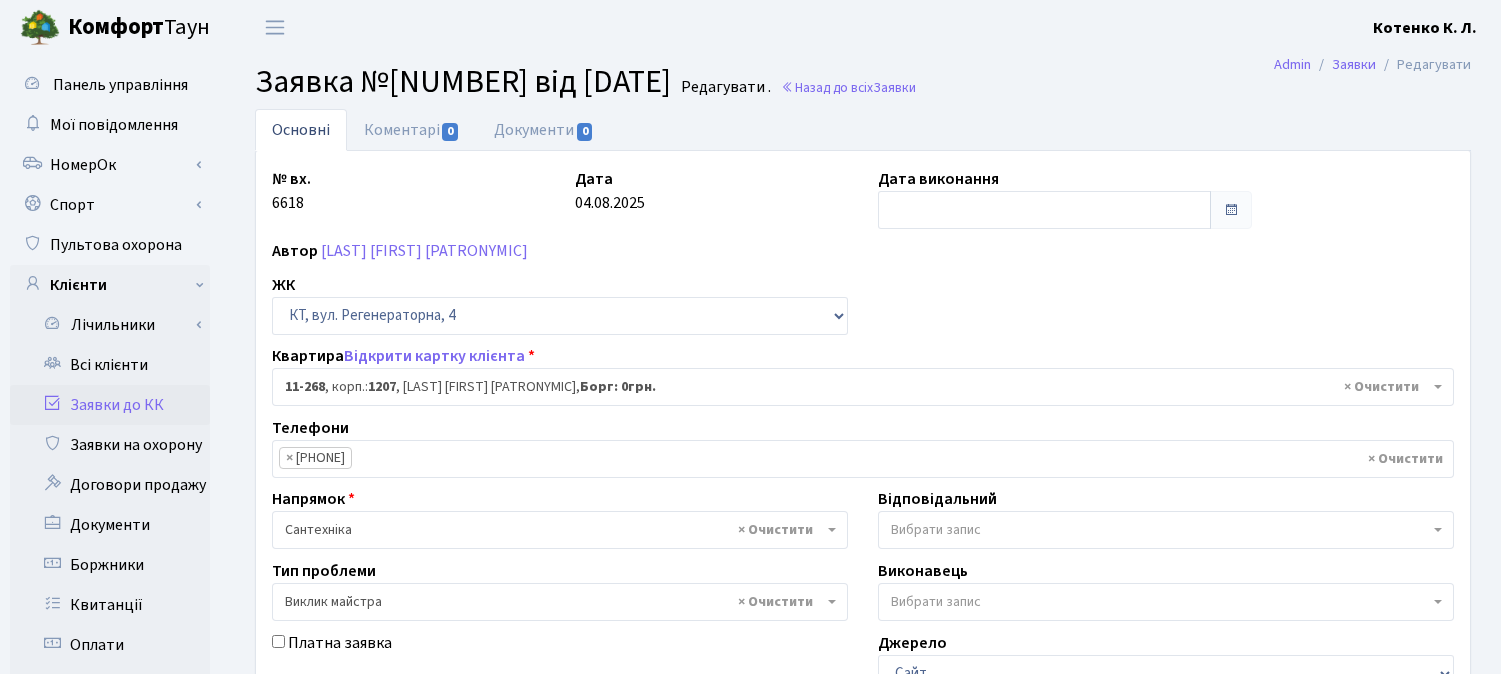 select on "6864" 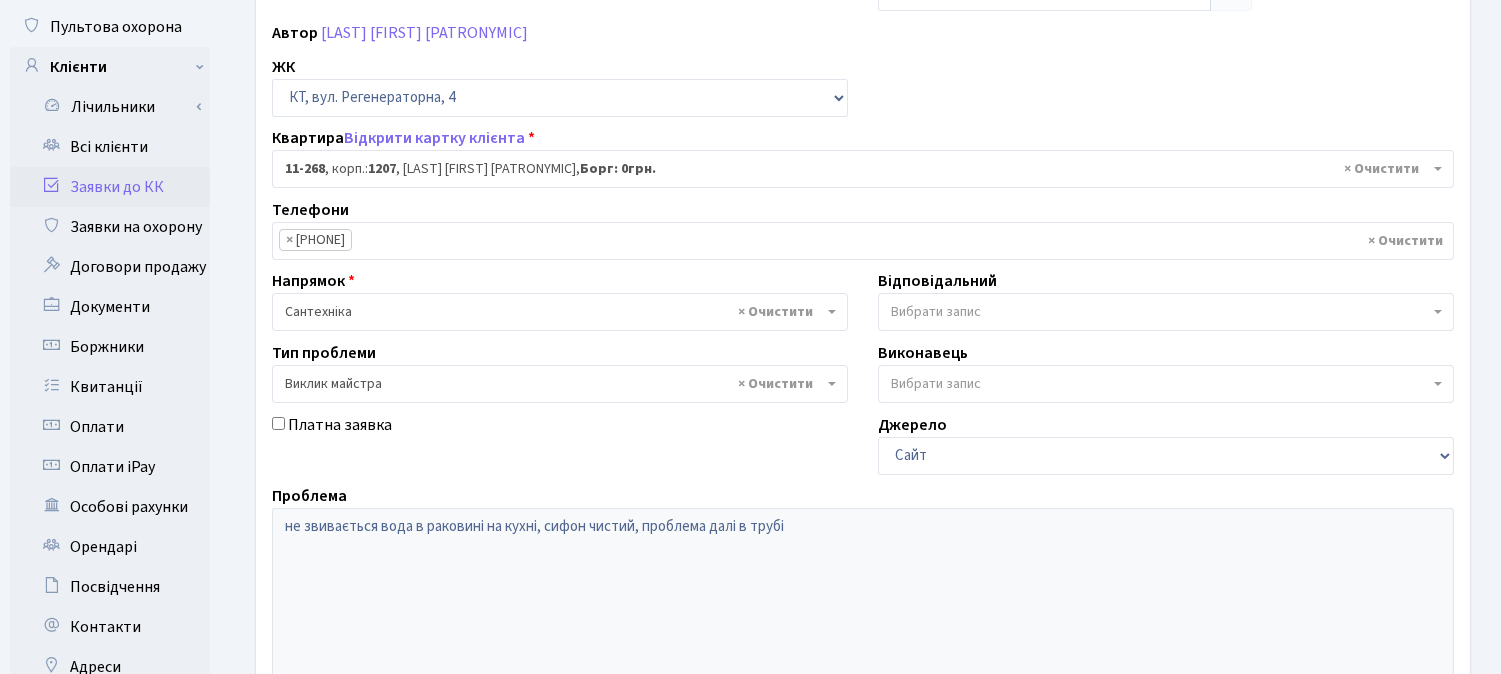 scroll, scrollTop: 222, scrollLeft: 0, axis: vertical 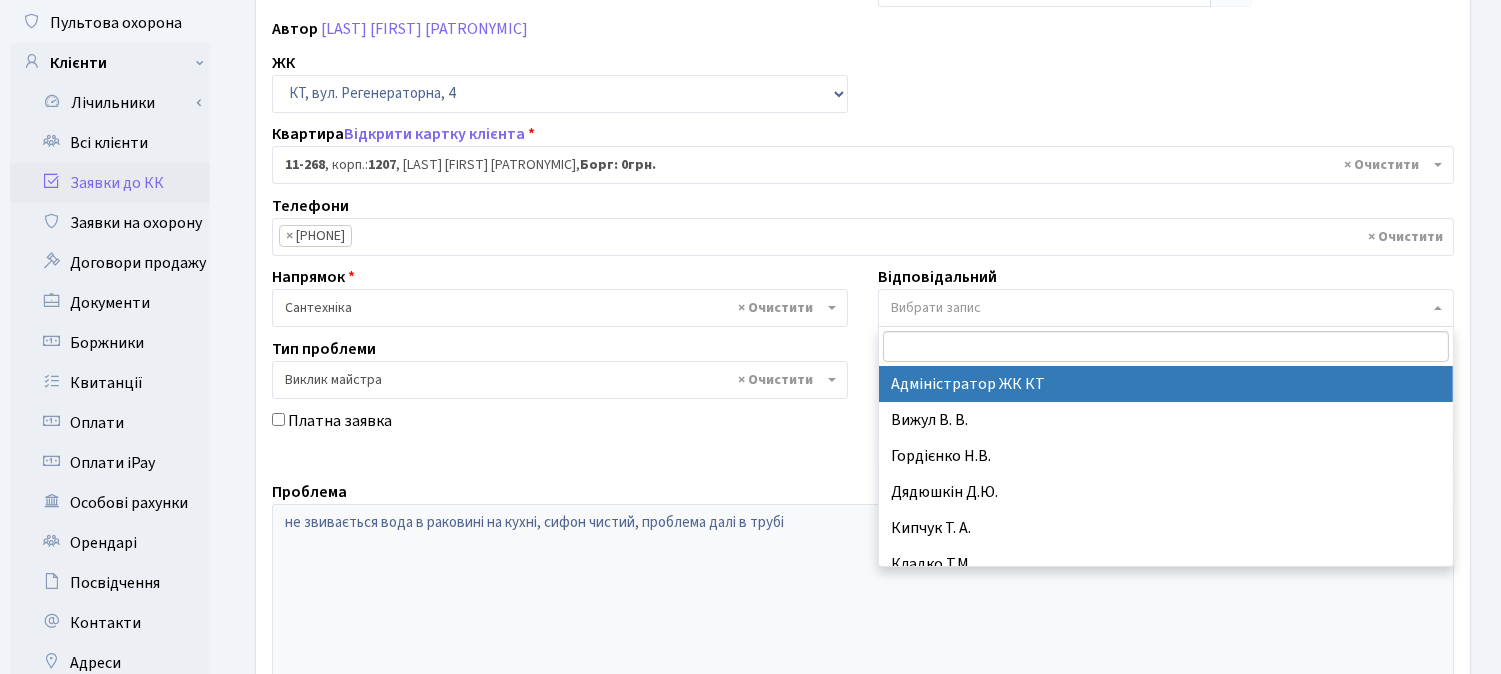click on "Вибрати запис" at bounding box center [936, 308] 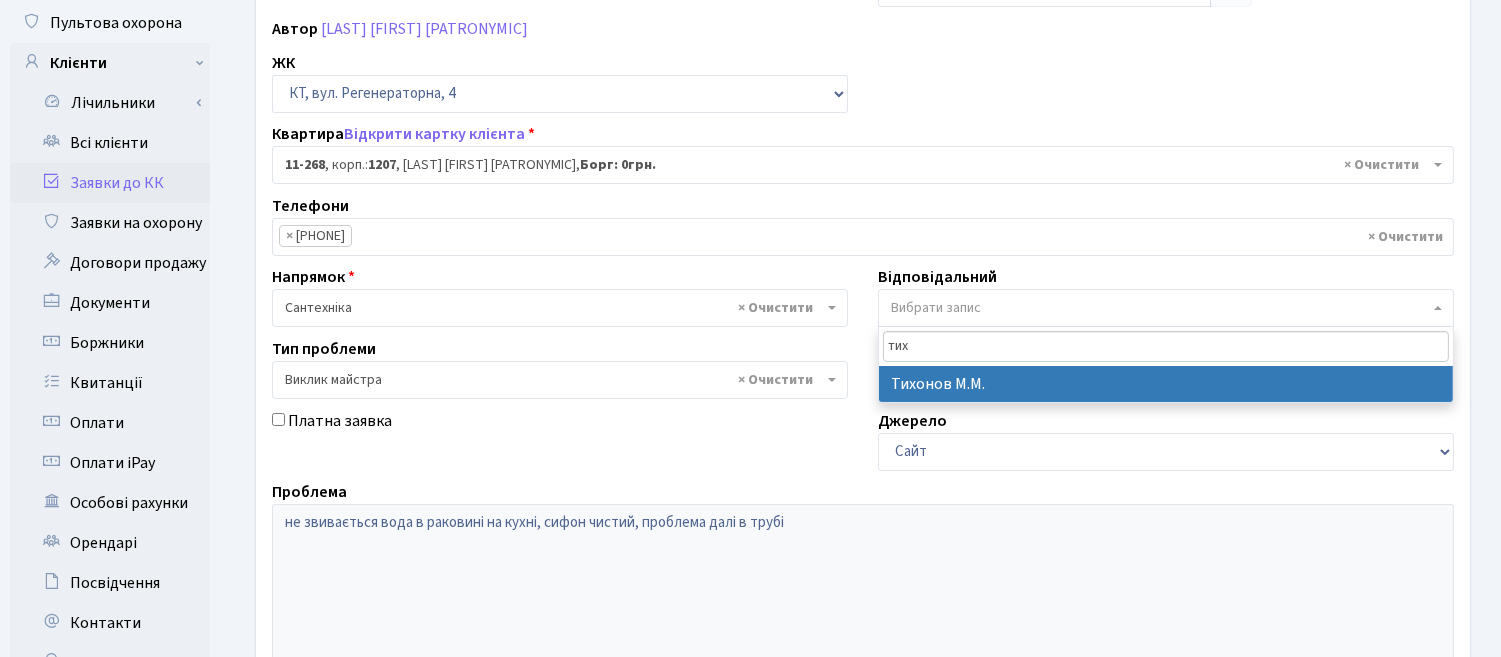 type on "тих" 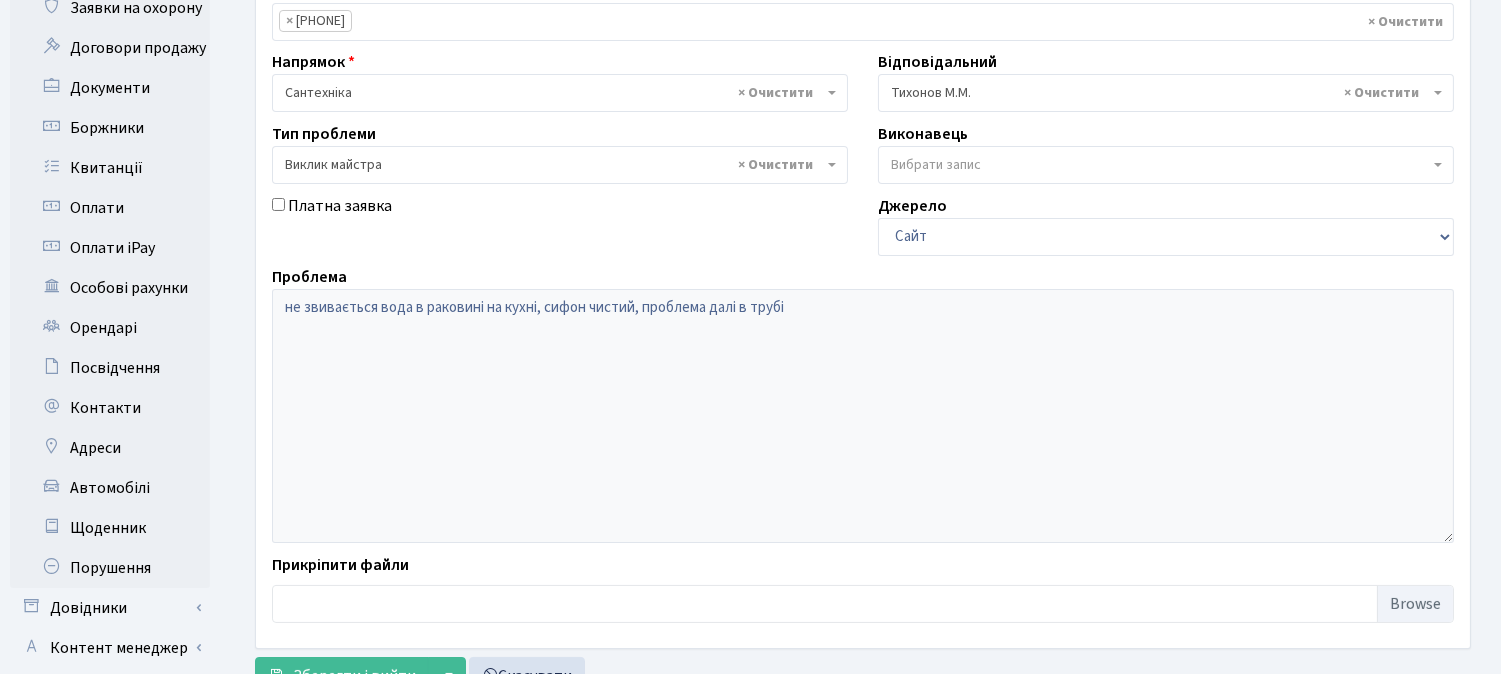 scroll, scrollTop: 570, scrollLeft: 0, axis: vertical 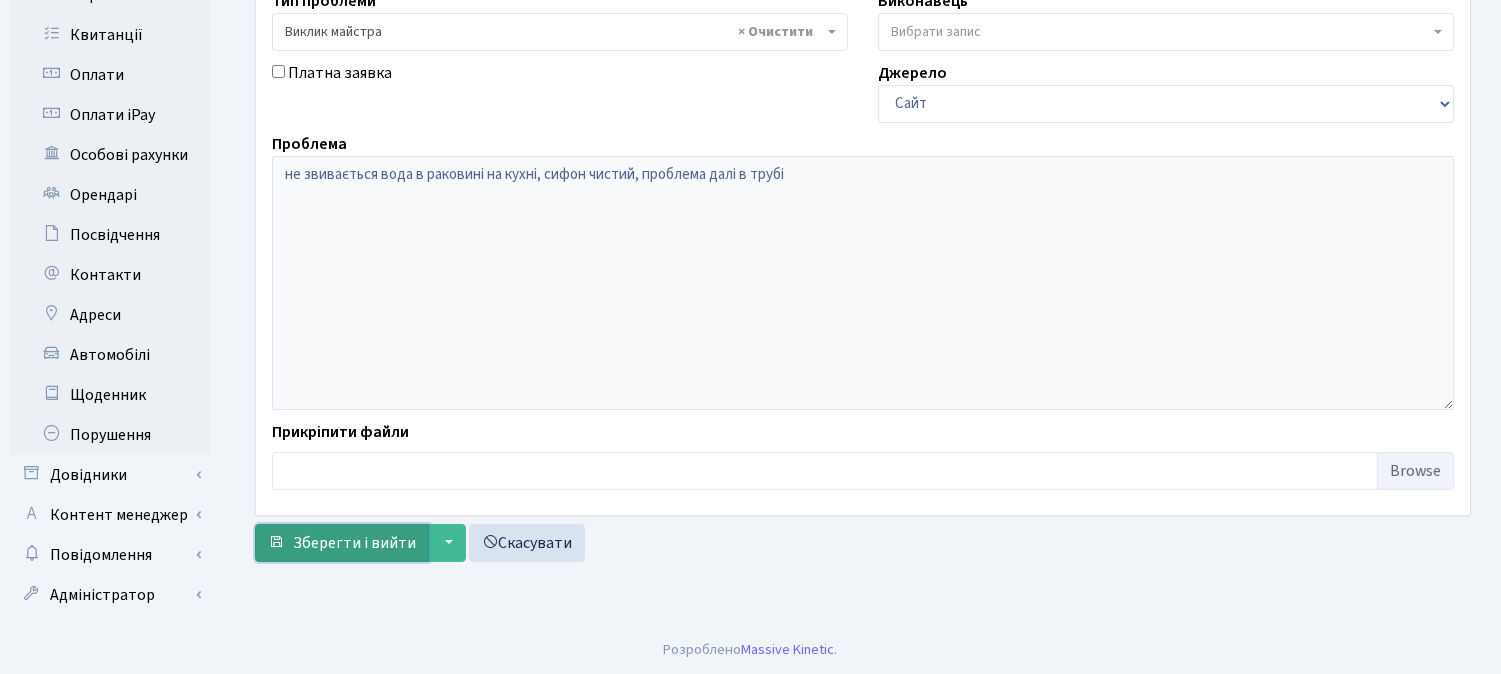 click on "Зберегти і вийти" at bounding box center [354, 543] 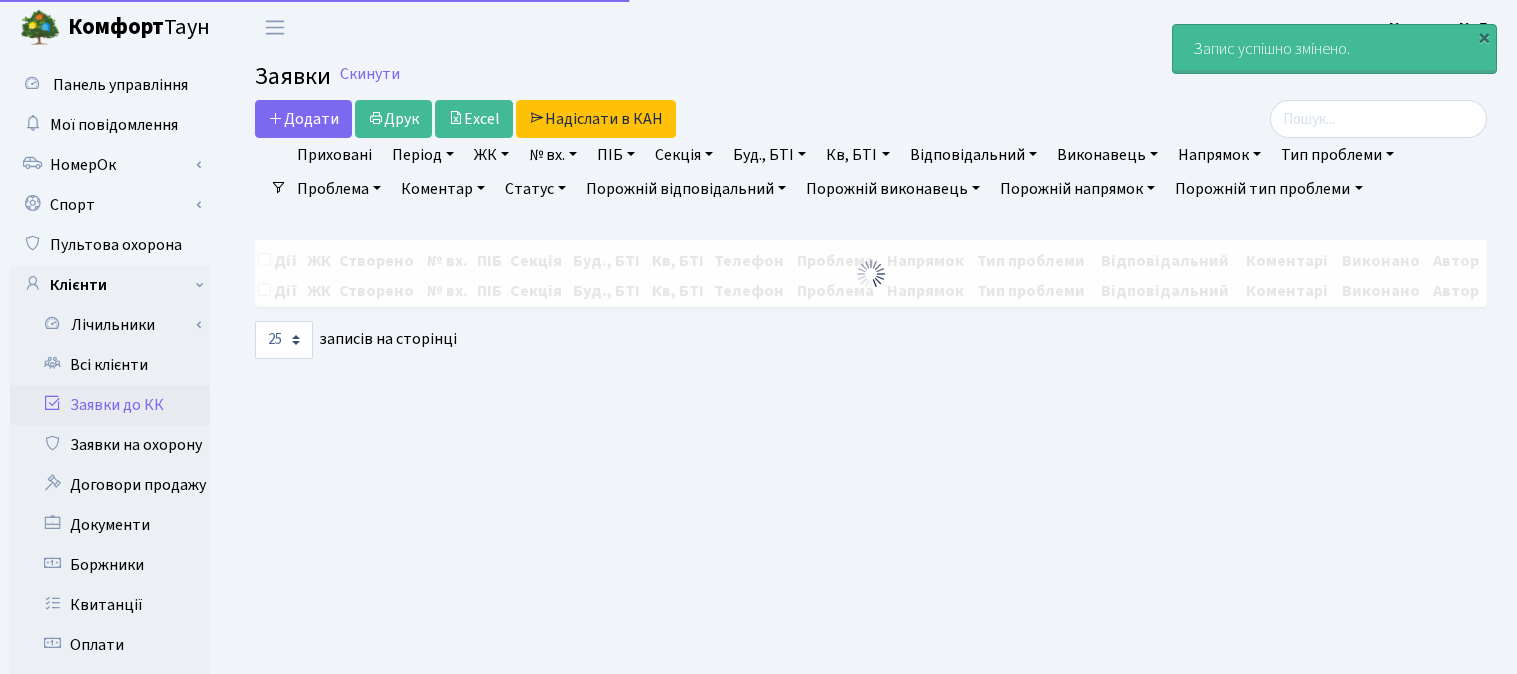 select on "25" 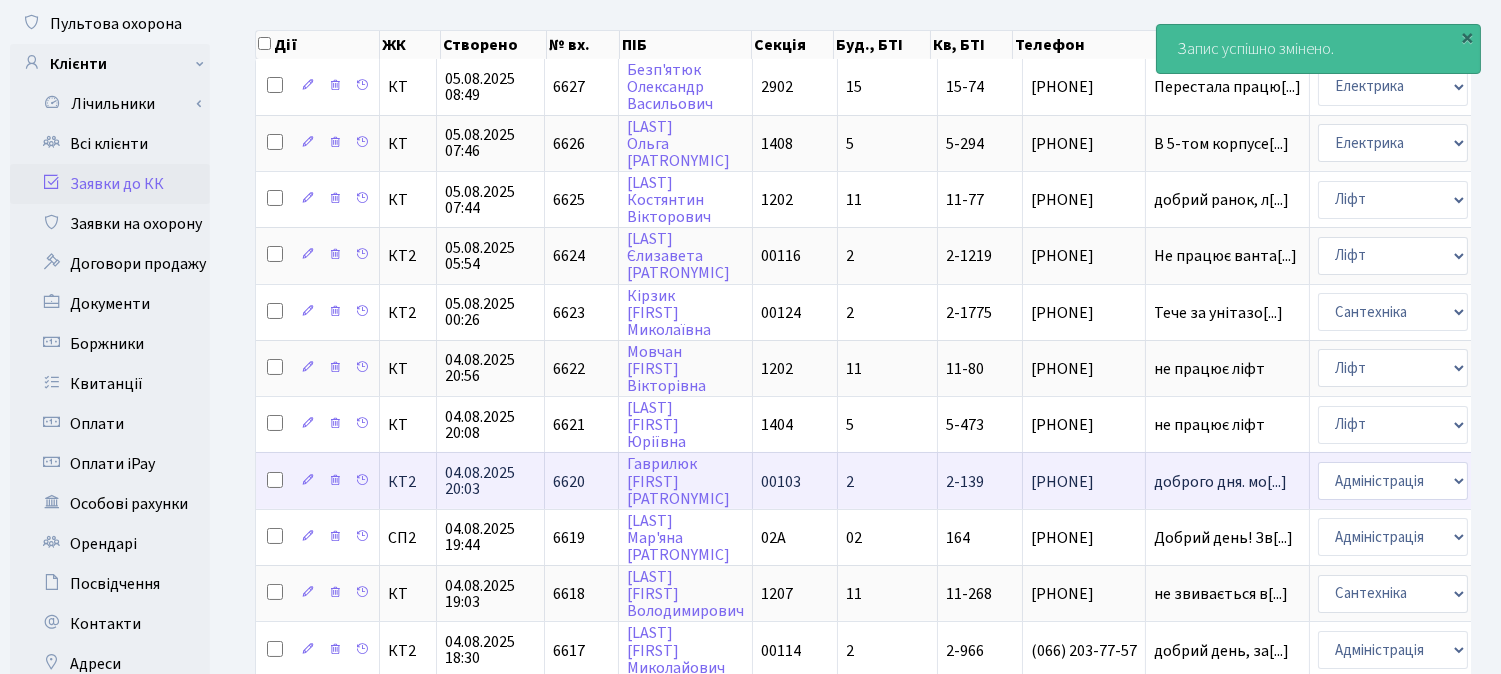 scroll, scrollTop: 333, scrollLeft: 0, axis: vertical 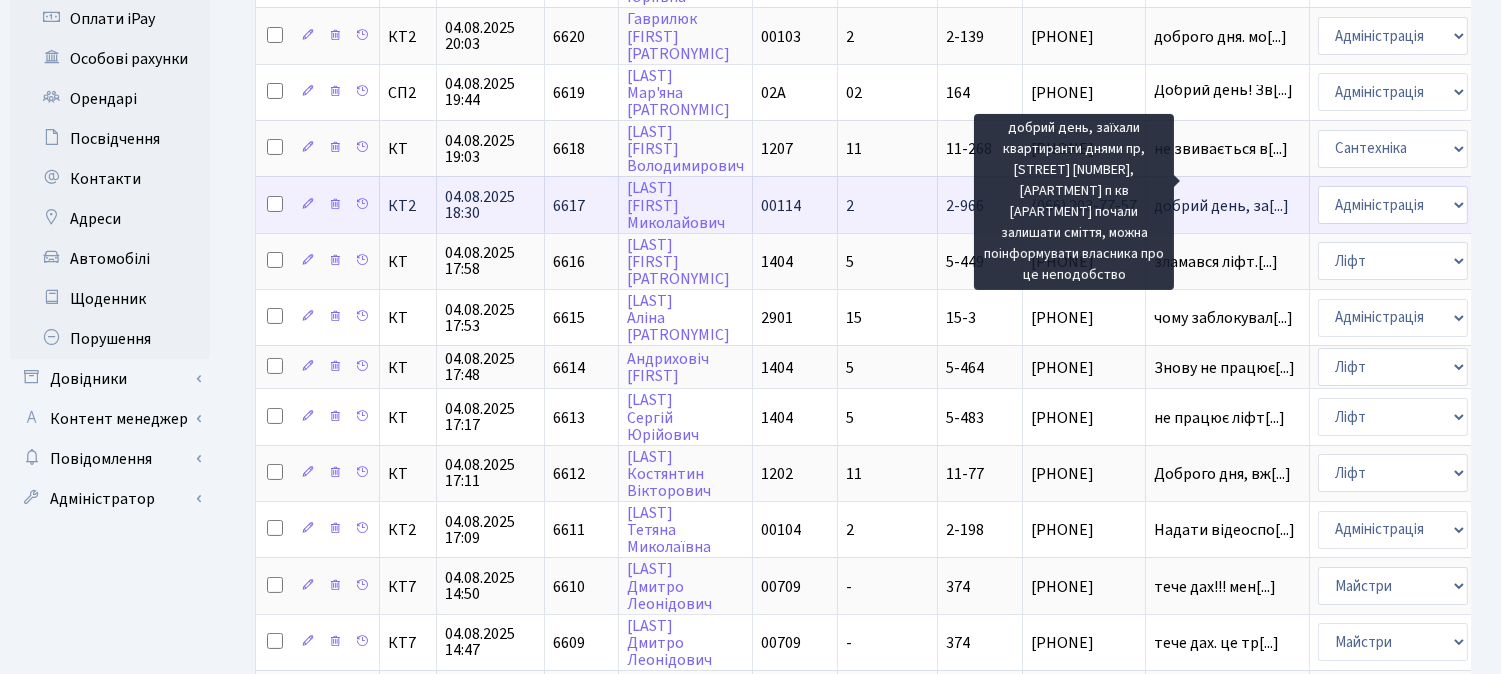 click on "добрий день, за[...]" at bounding box center [1221, 206] 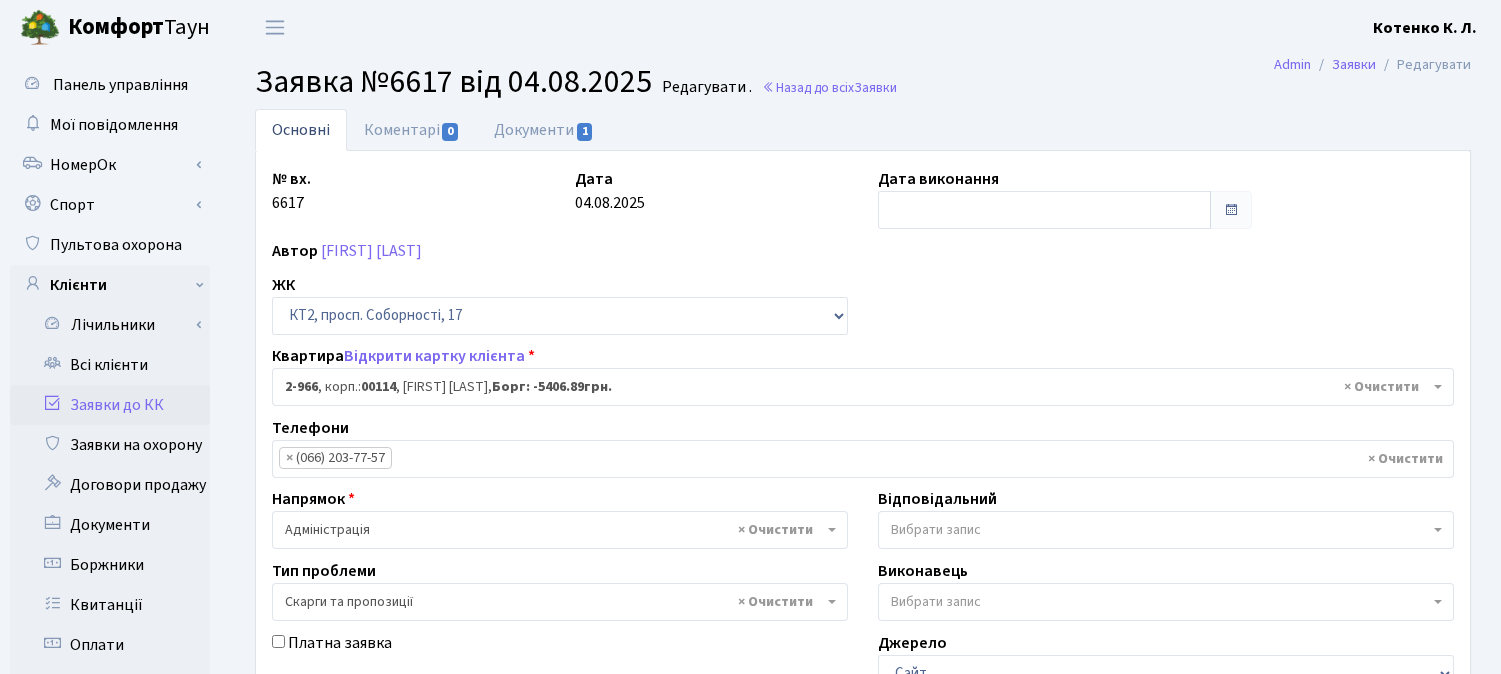 select on "16014" 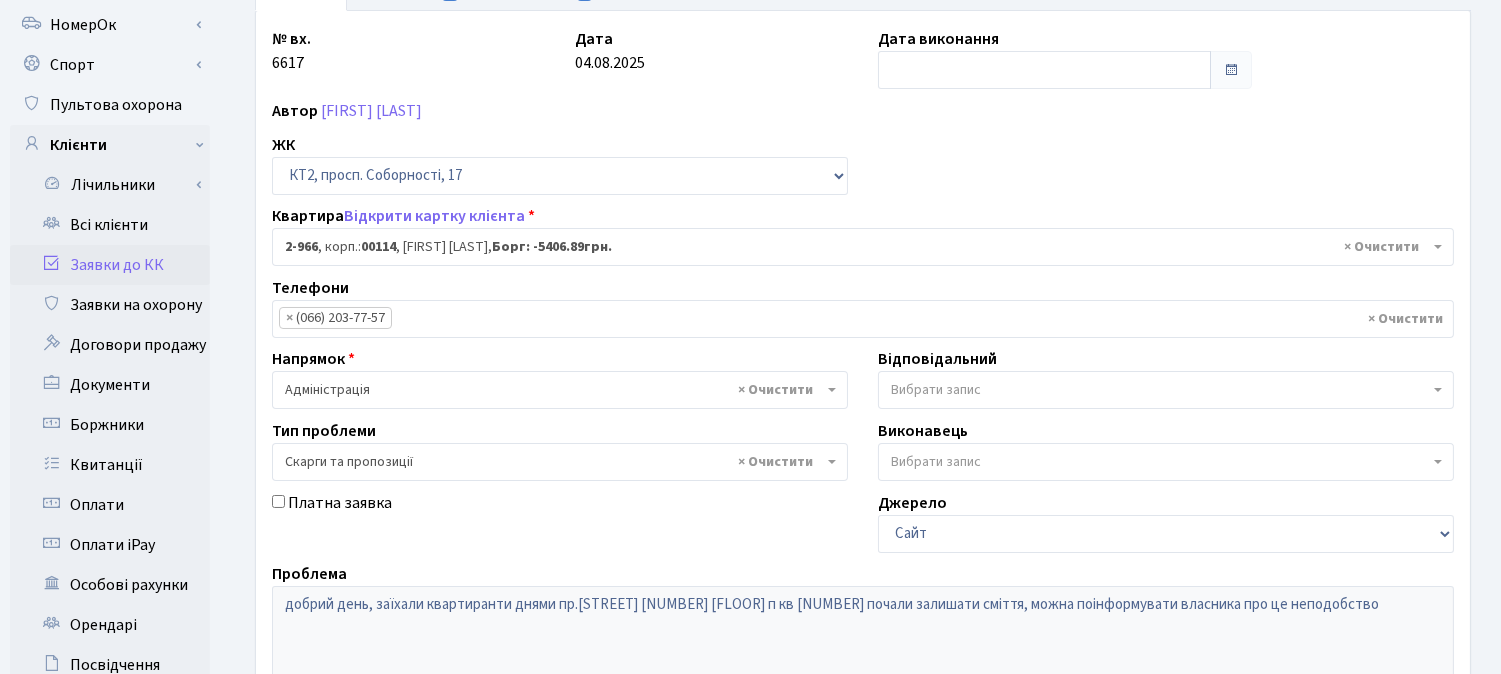 scroll, scrollTop: 222, scrollLeft: 0, axis: vertical 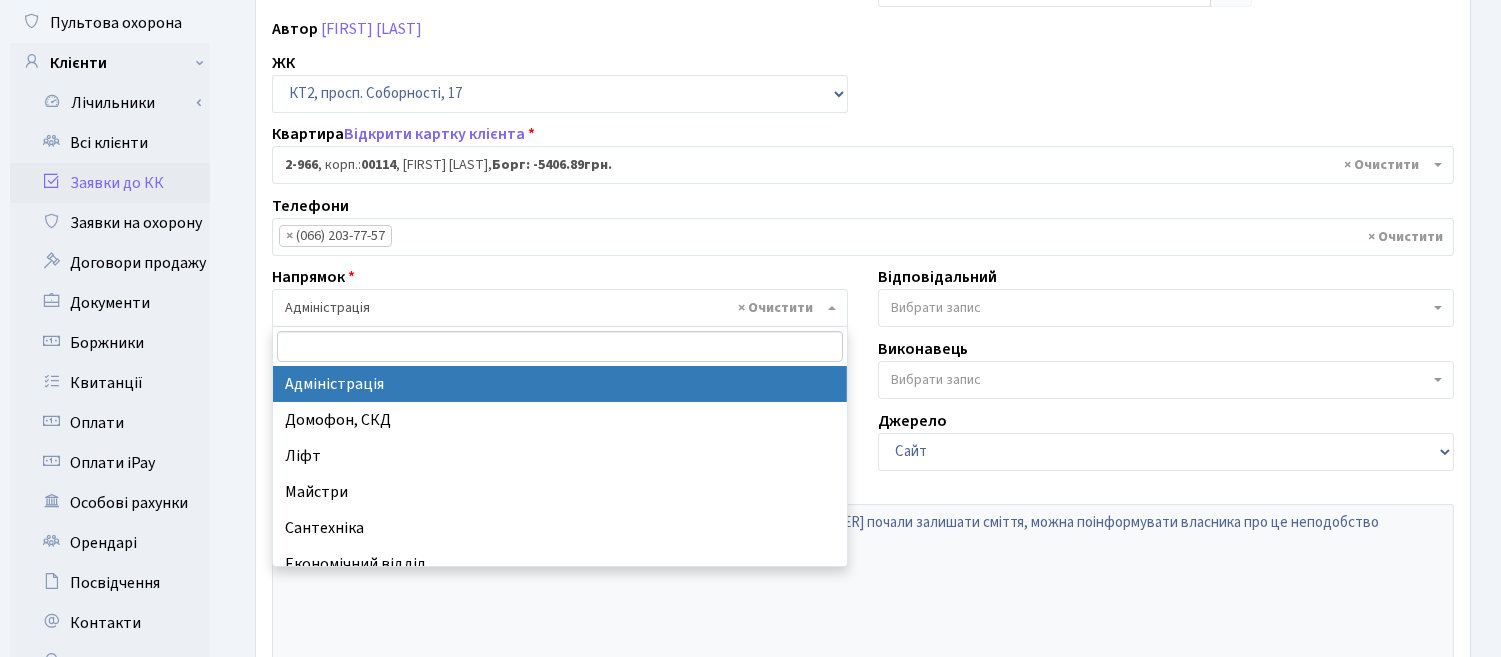 click on "× Адміністрація" at bounding box center [554, 308] 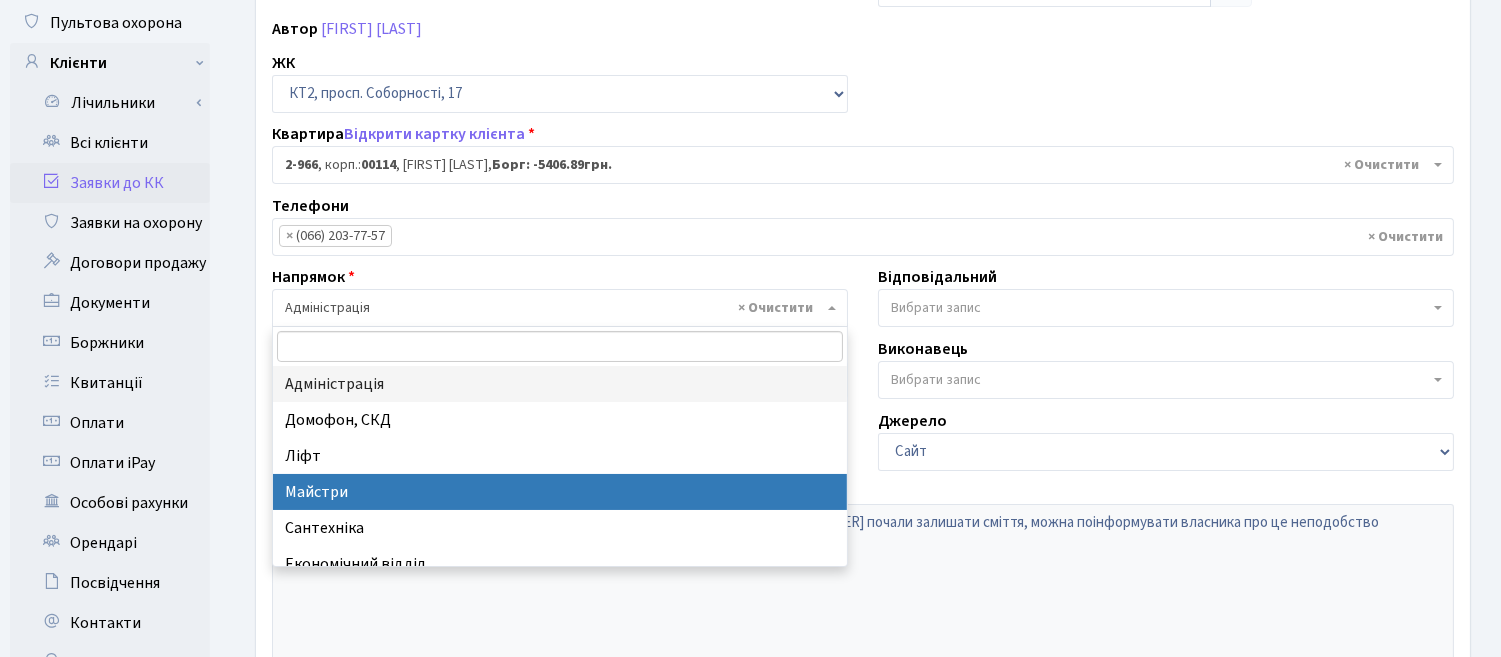 select on "1" 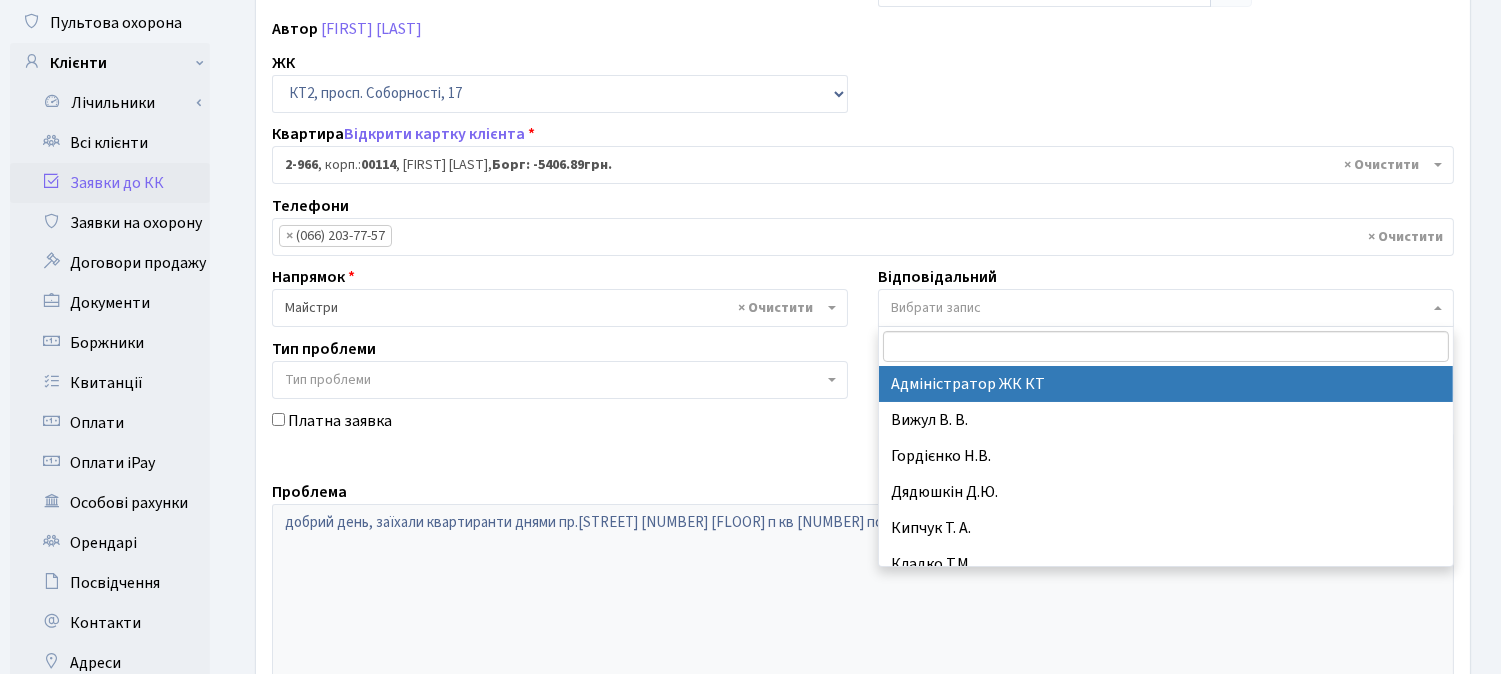 click on "Вибрати запис" at bounding box center [936, 308] 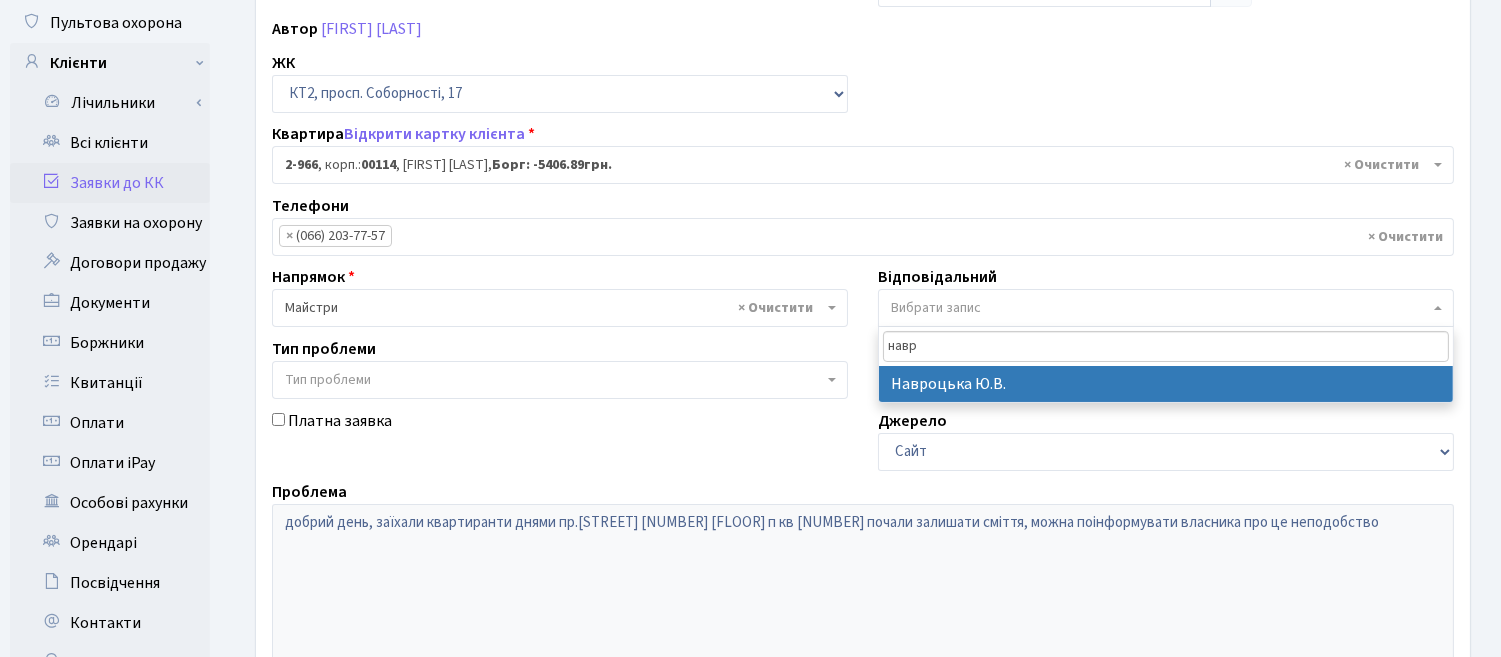 type on "навр" 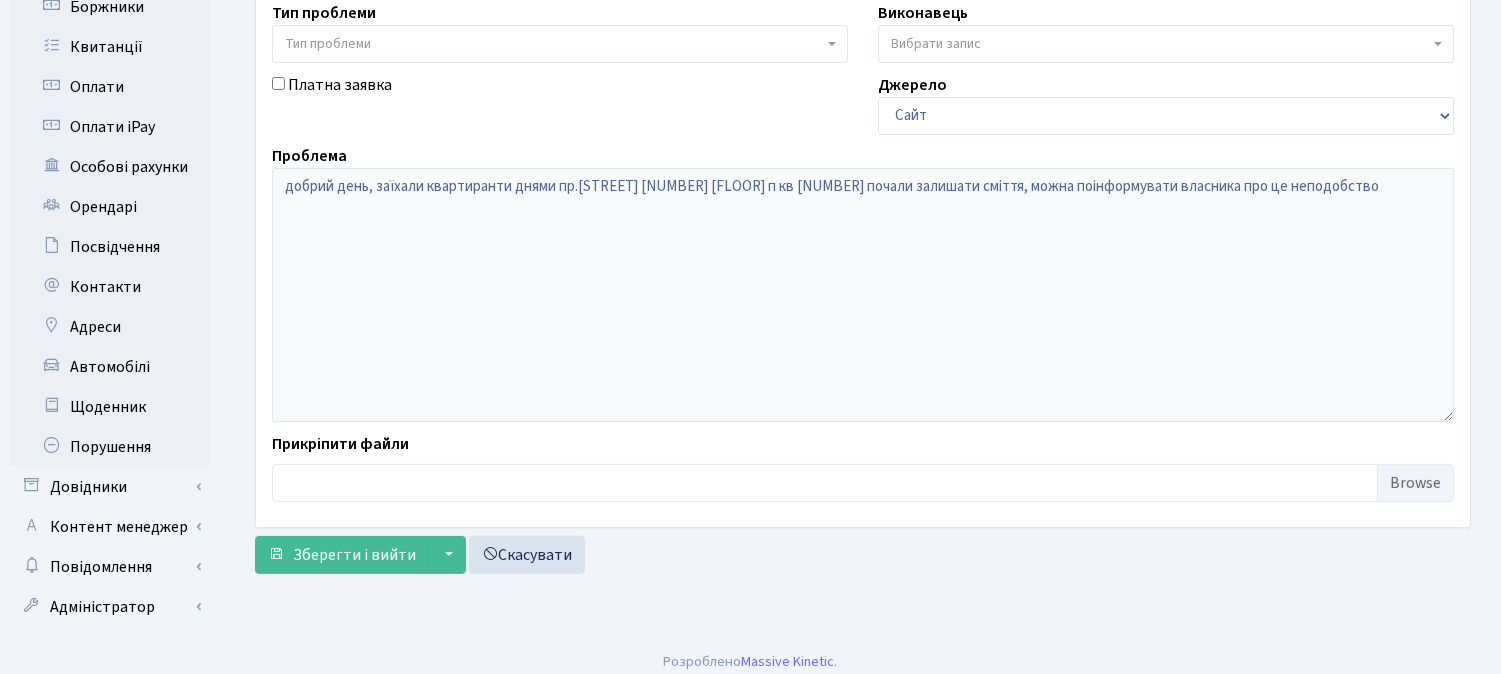 scroll, scrollTop: 570, scrollLeft: 0, axis: vertical 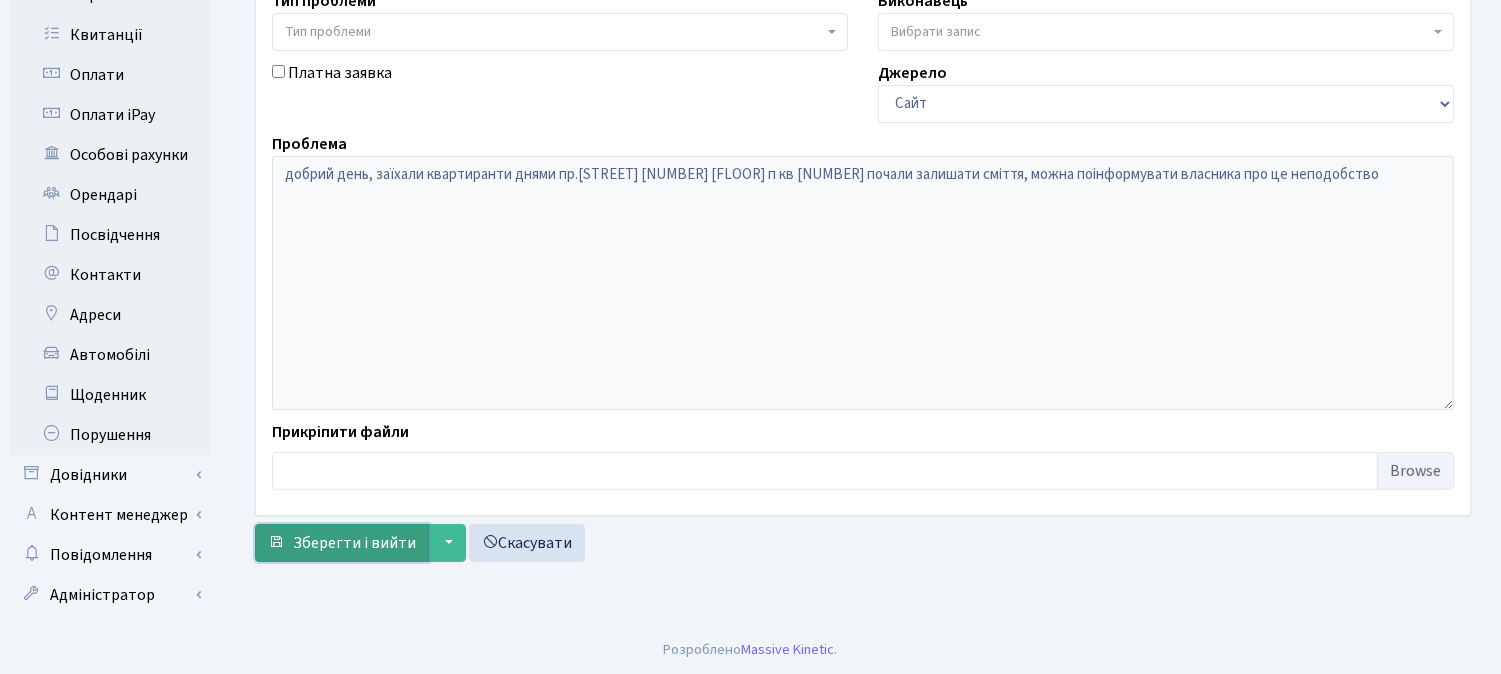 click on "Зберегти і вийти" at bounding box center [354, 543] 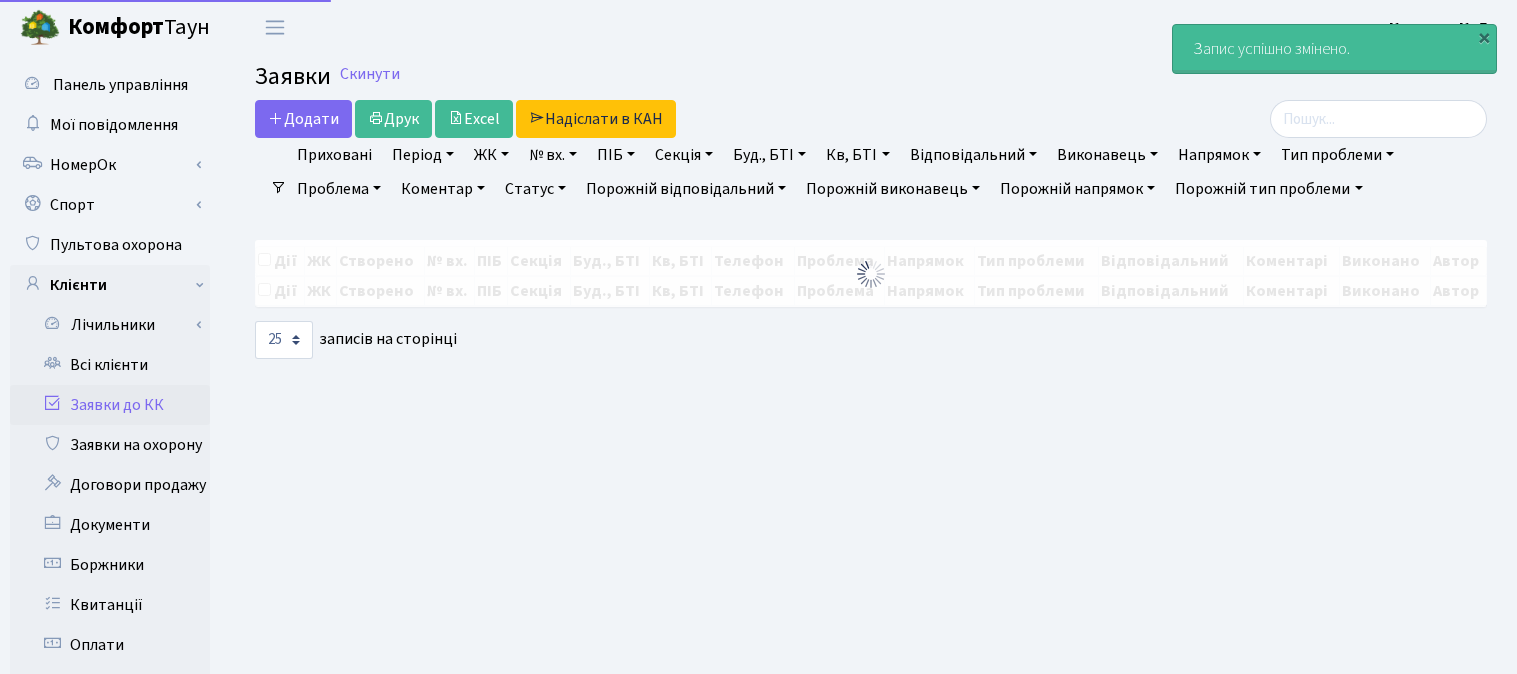 select on "25" 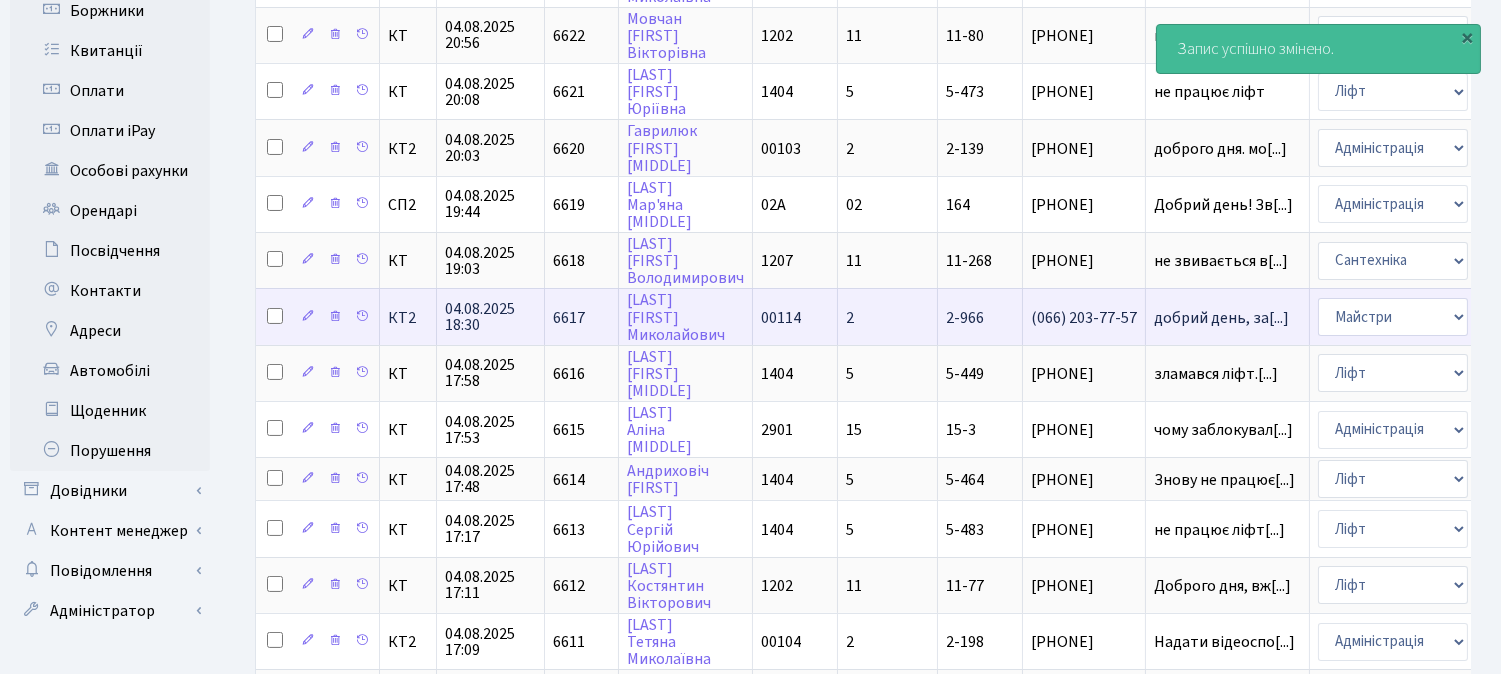 scroll, scrollTop: 555, scrollLeft: 0, axis: vertical 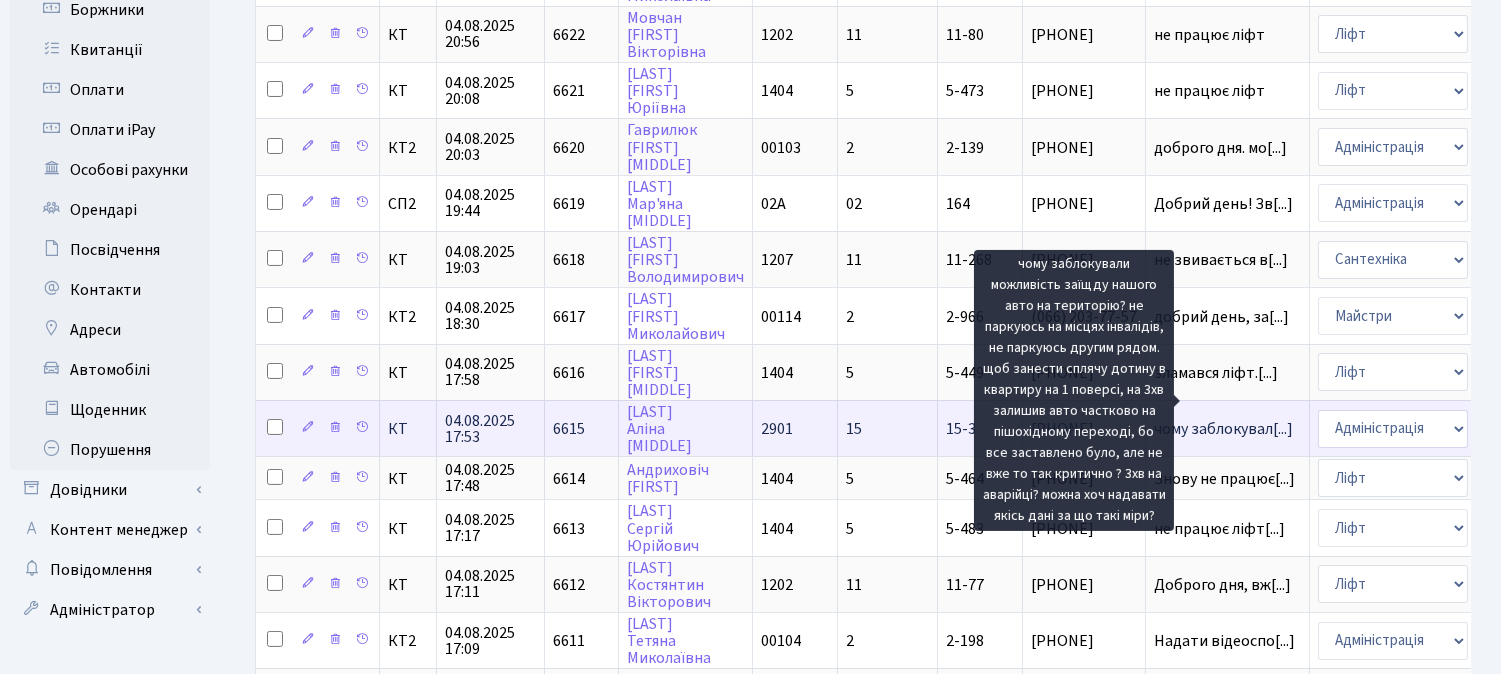 click on "чому заблокувал[...]" at bounding box center (1223, 429) 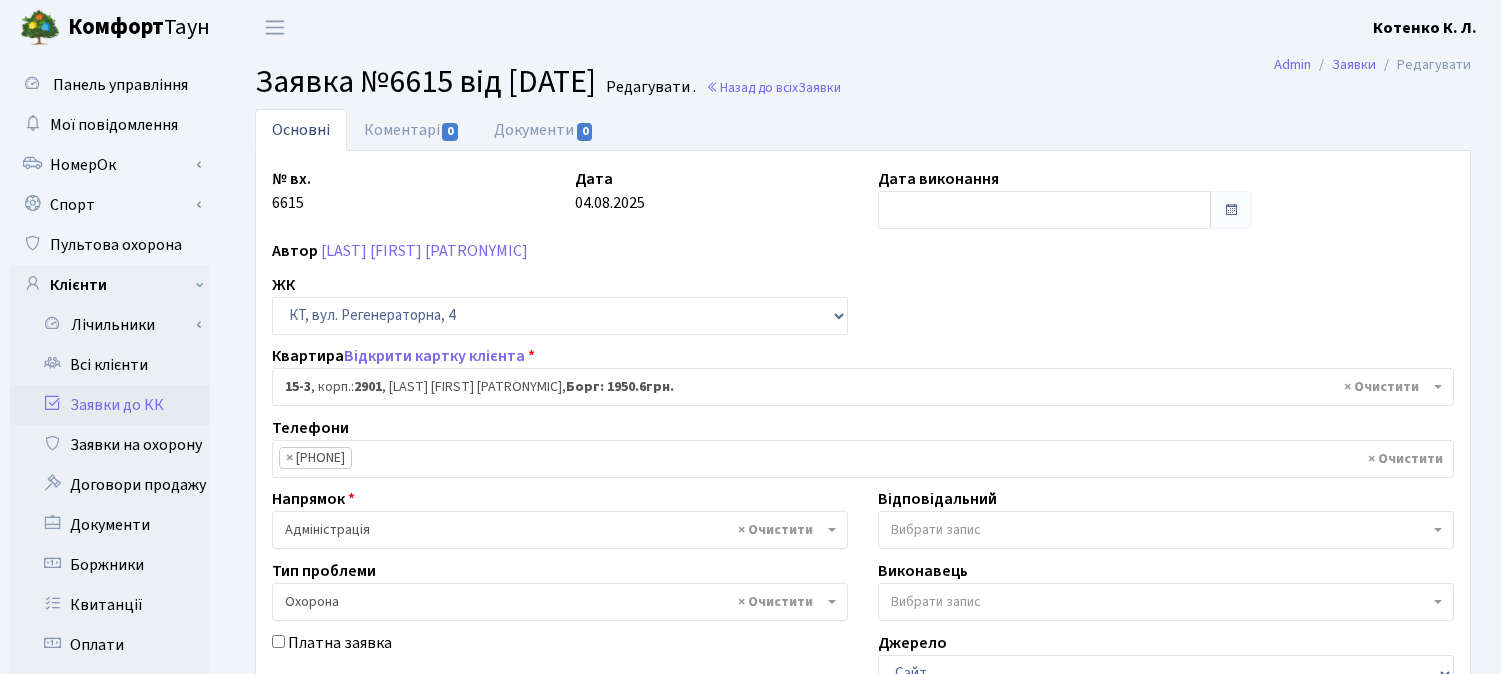 select on "8778" 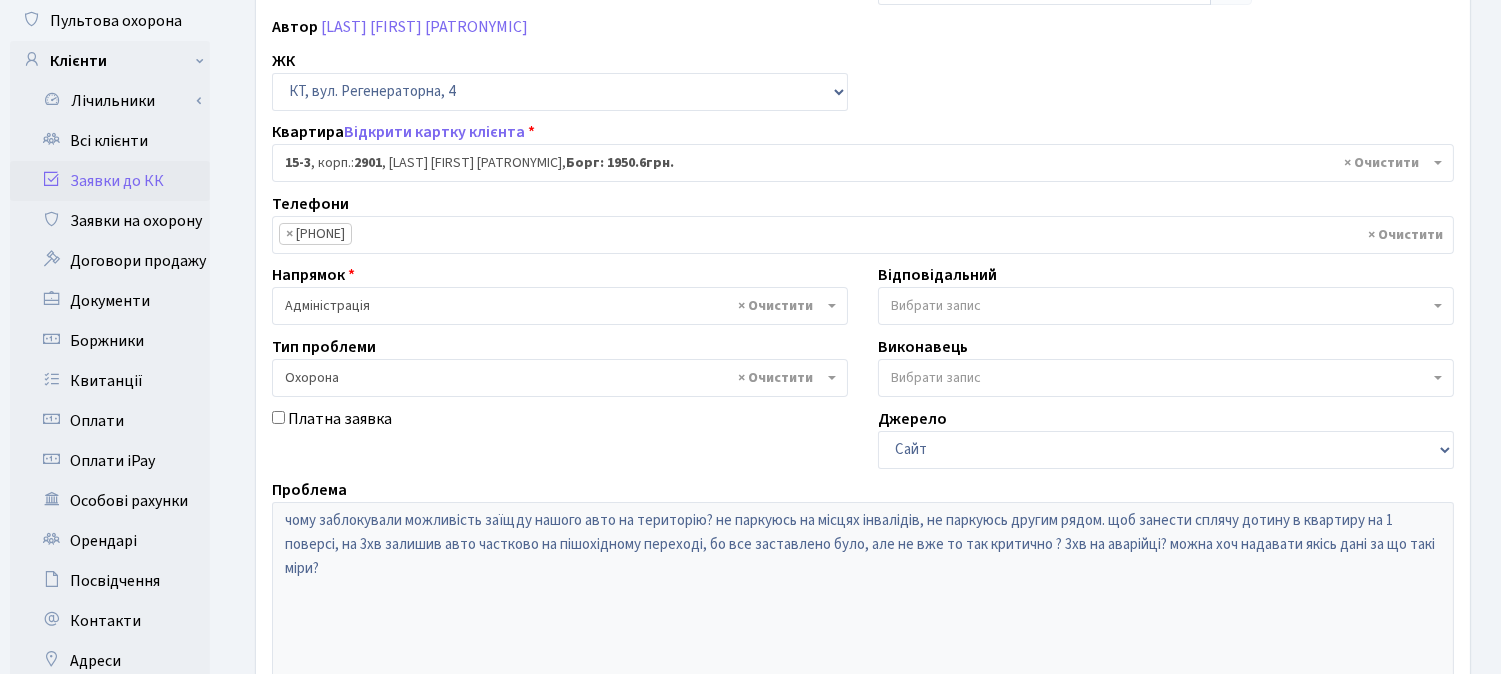 scroll, scrollTop: 333, scrollLeft: 0, axis: vertical 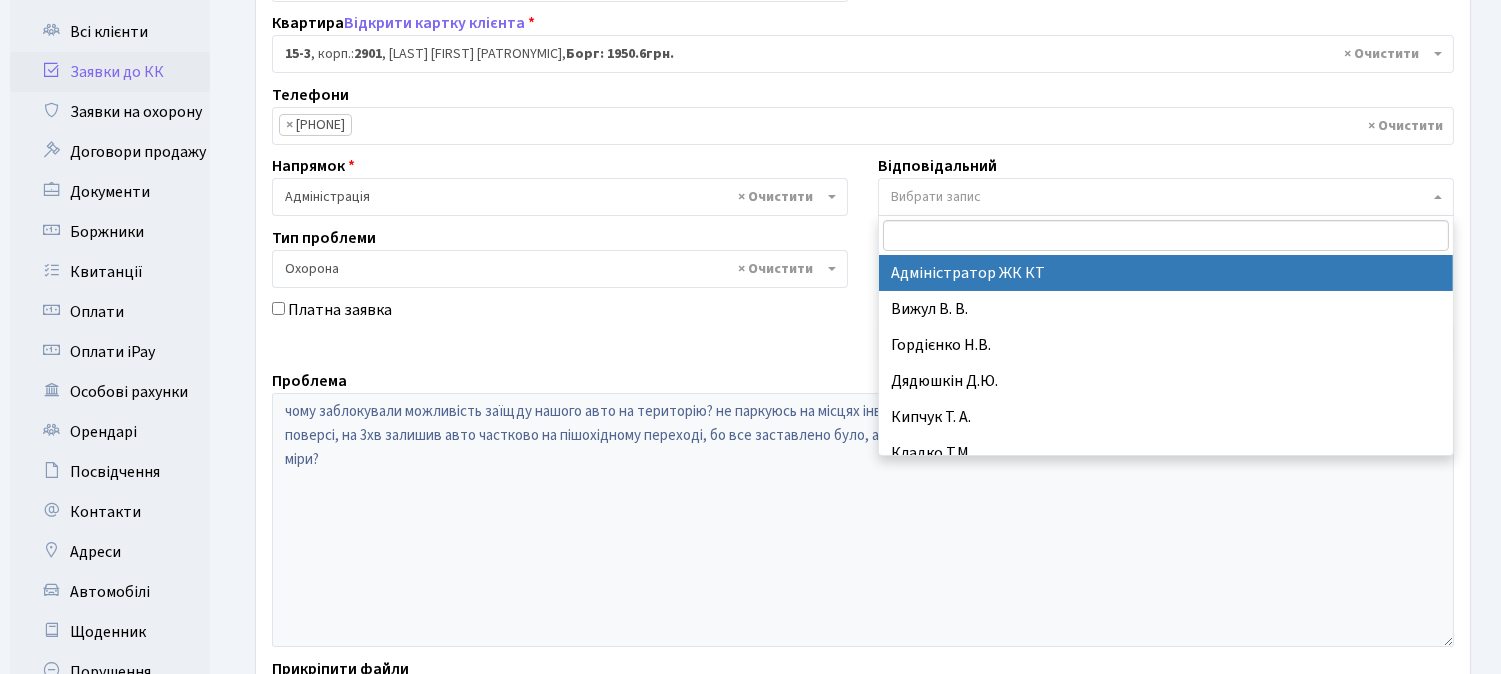 click on "Вибрати запис" at bounding box center [1160, 197] 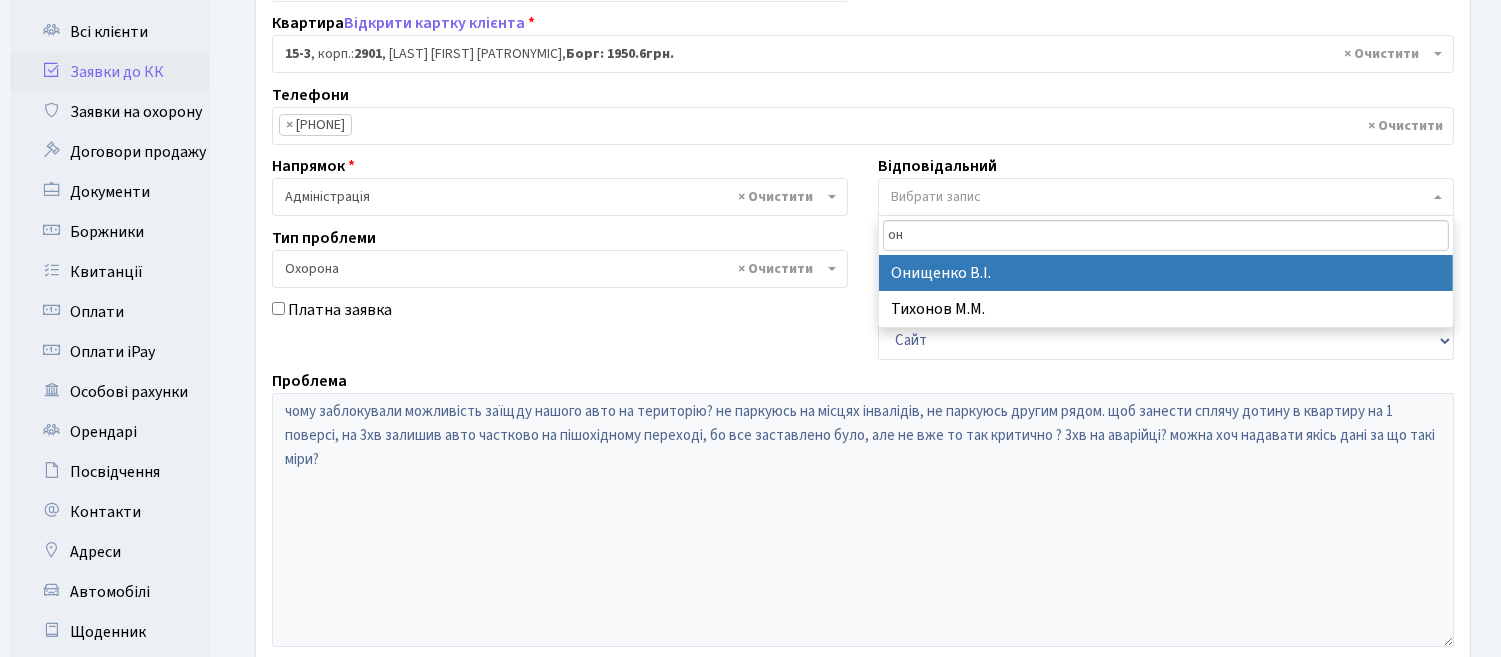 type on "он" 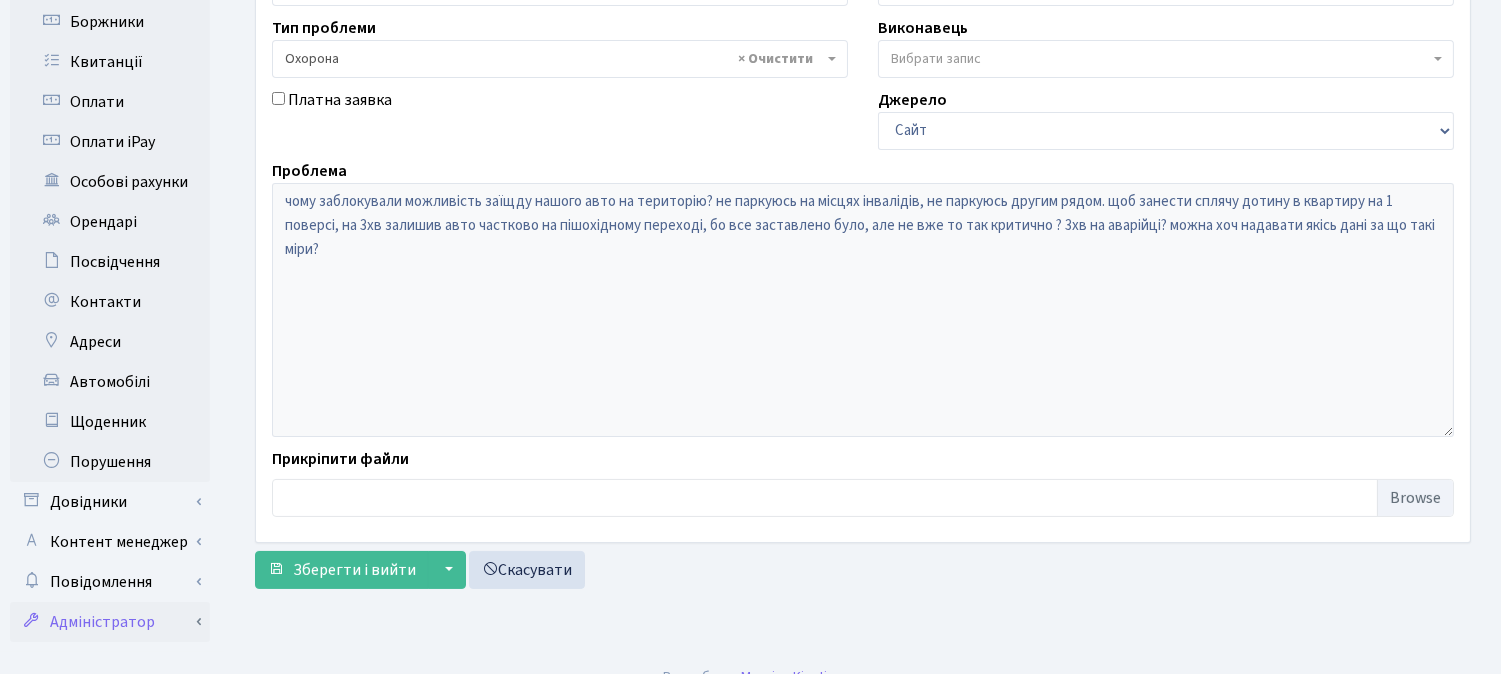 scroll, scrollTop: 570, scrollLeft: 0, axis: vertical 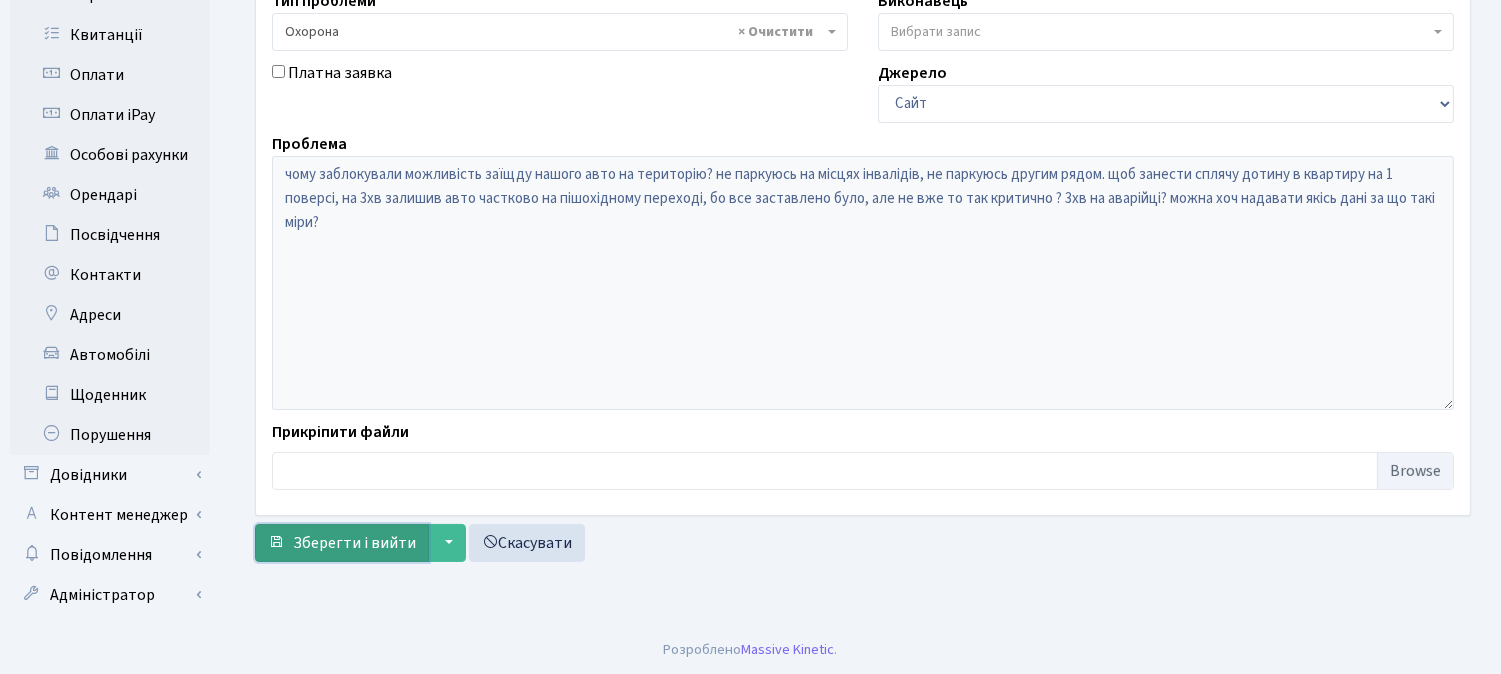 click on "Зберегти і вийти" at bounding box center [354, 543] 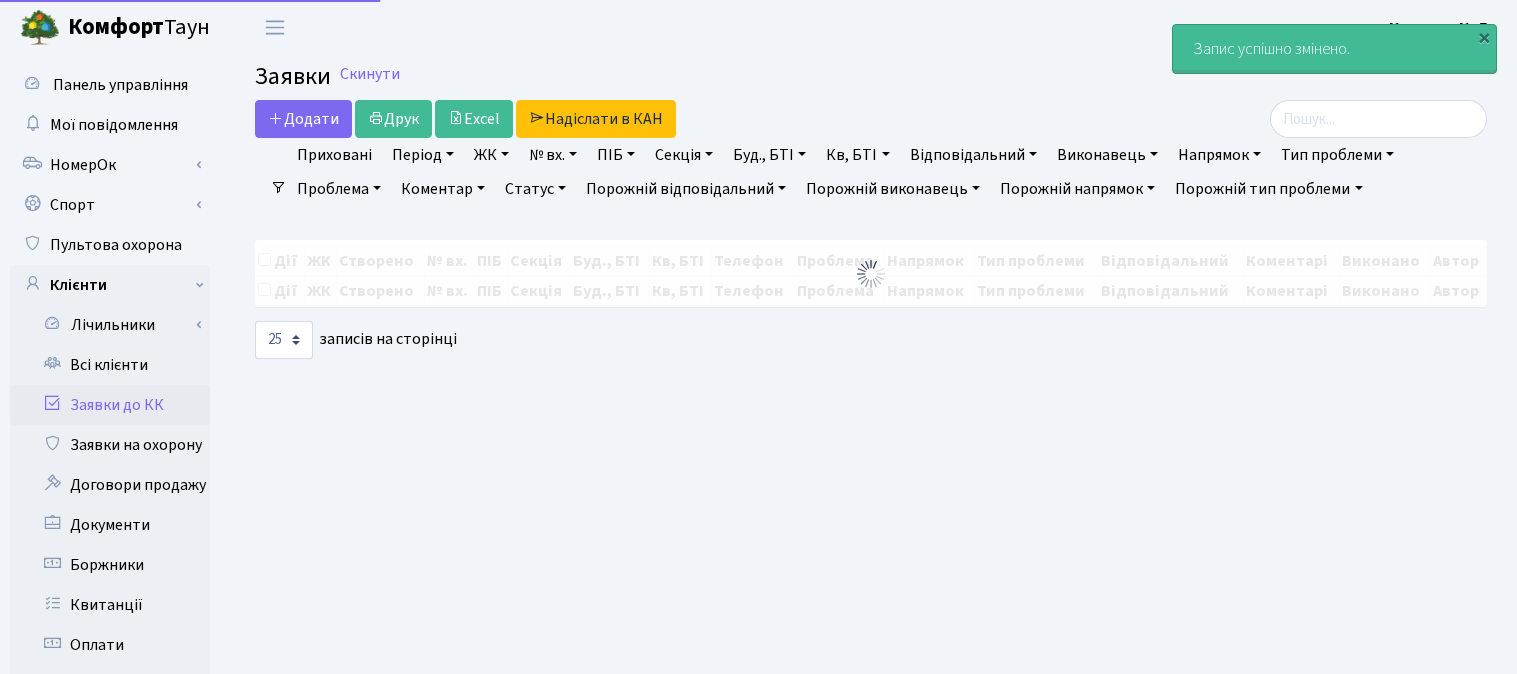 select on "25" 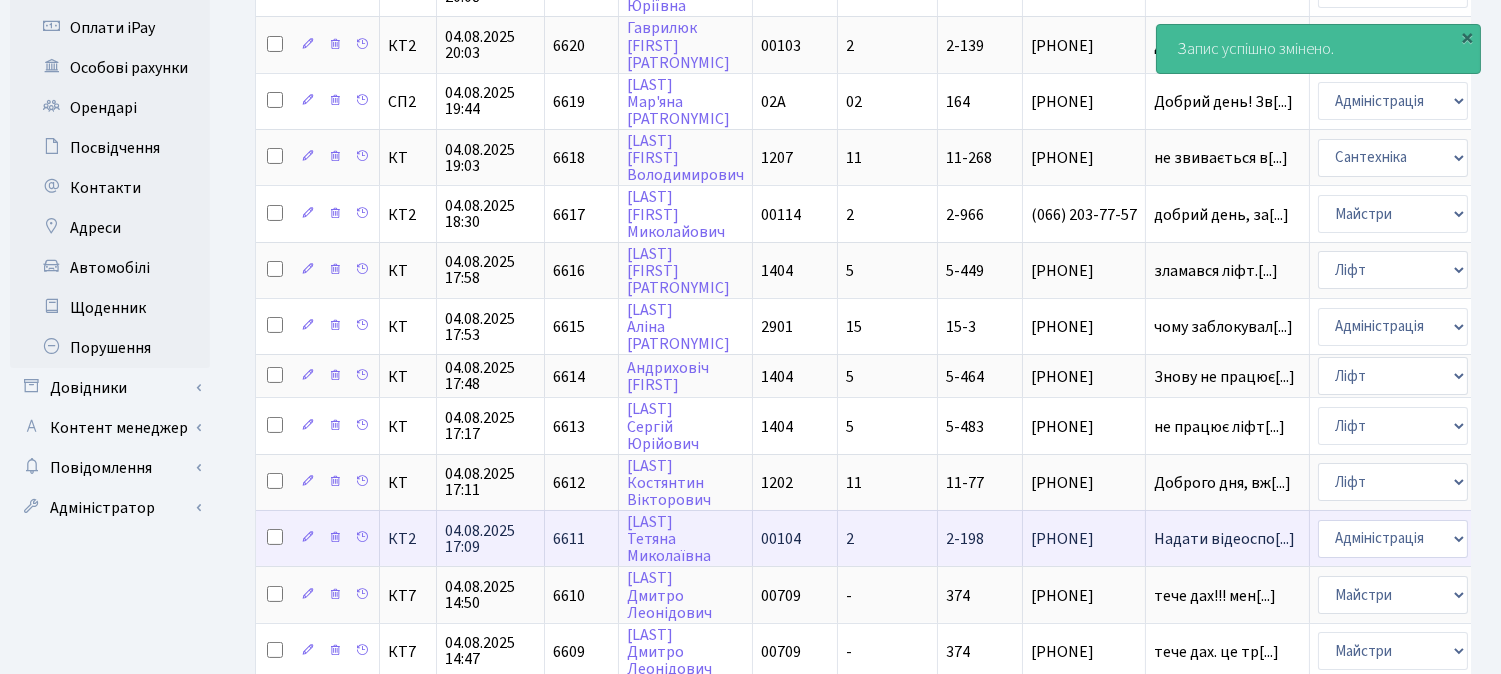 scroll, scrollTop: 666, scrollLeft: 0, axis: vertical 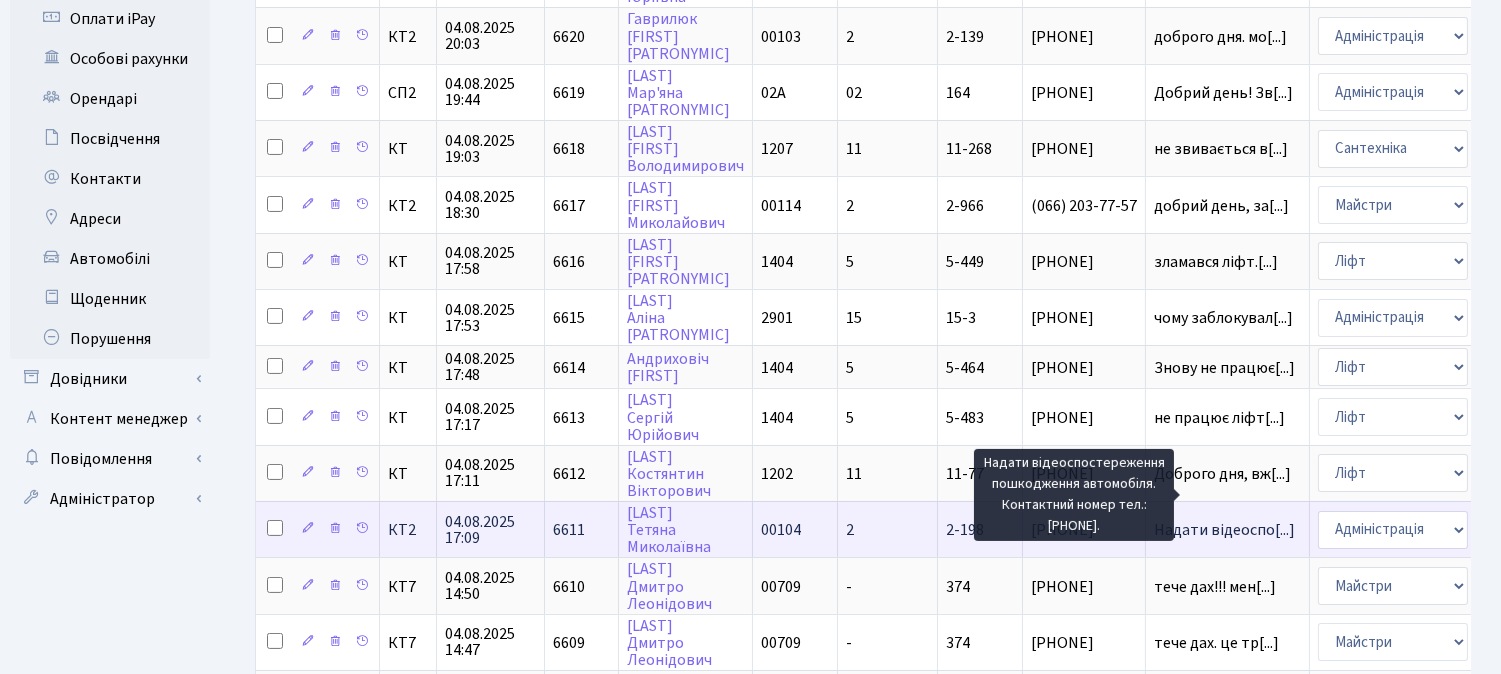 click on "Надати відеоспо[...]" at bounding box center (1224, 530) 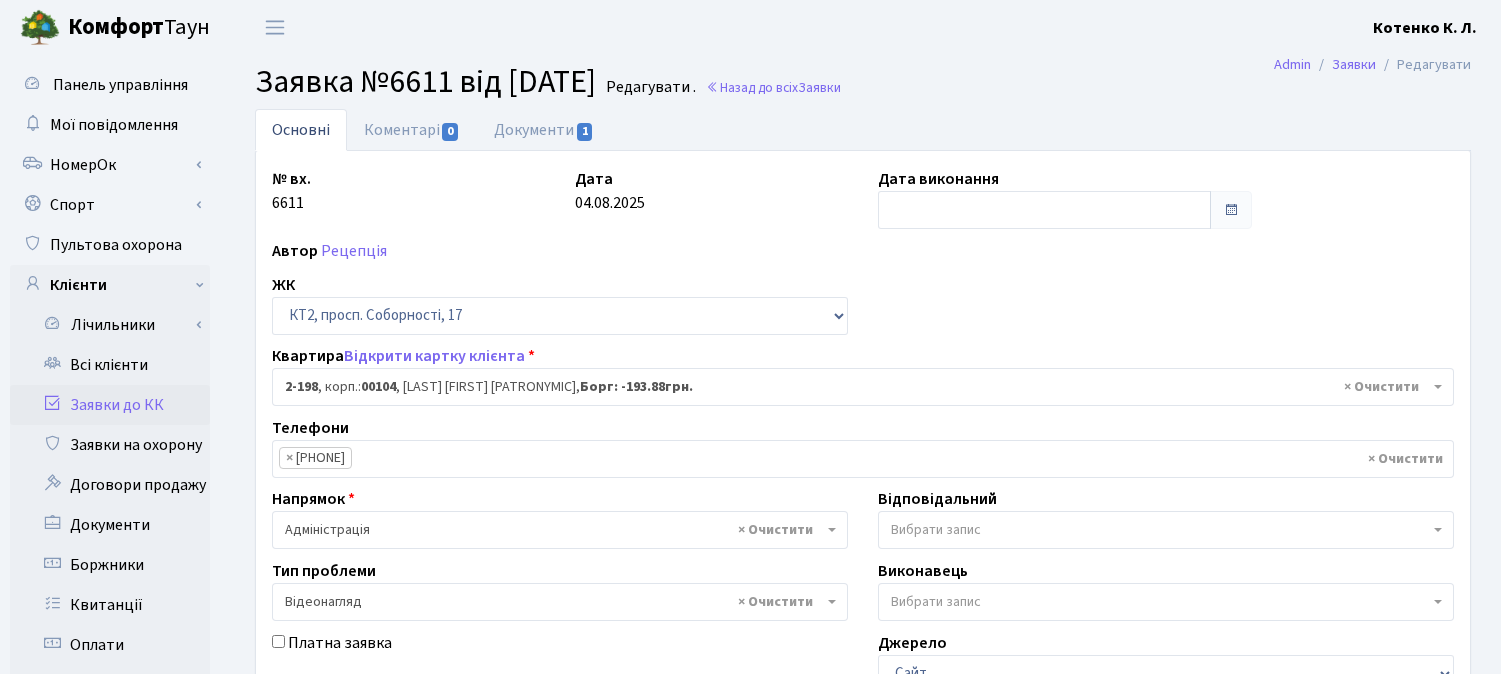 select on "15249" 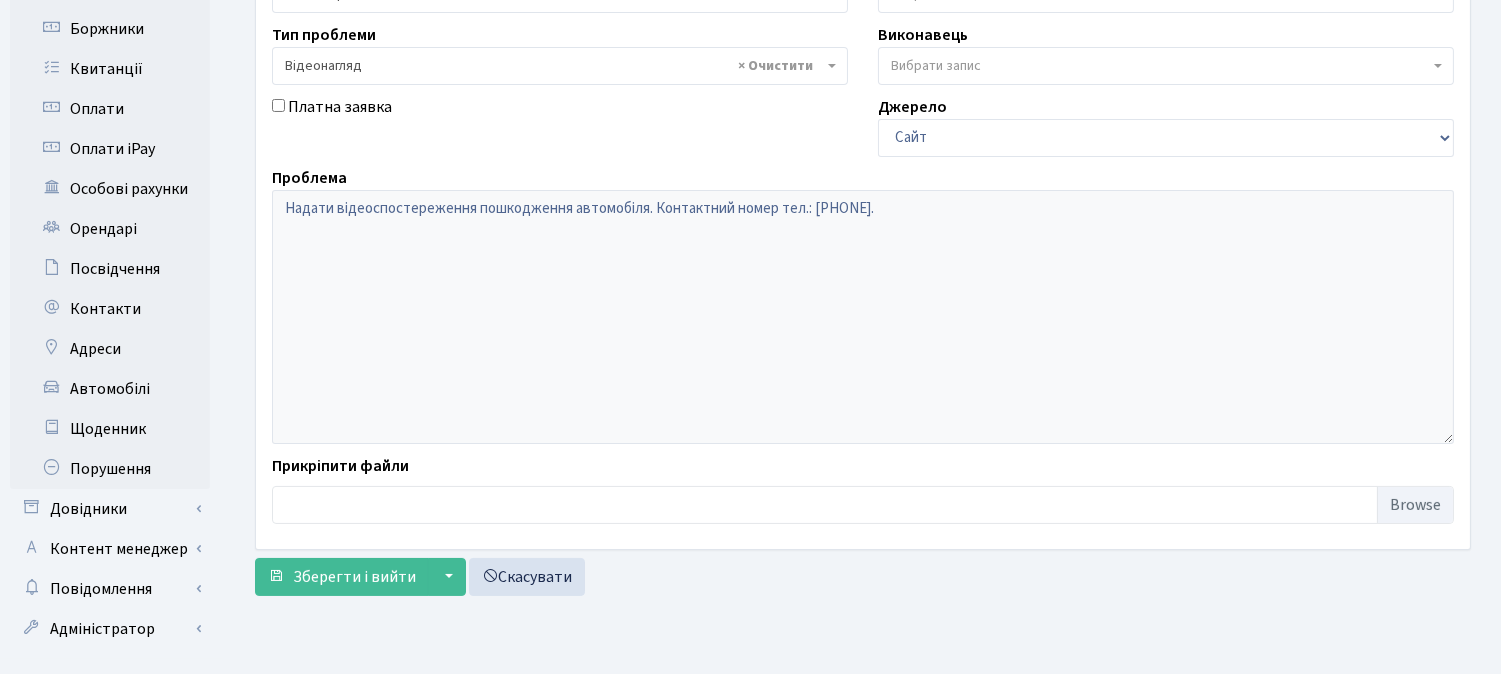 scroll, scrollTop: 555, scrollLeft: 0, axis: vertical 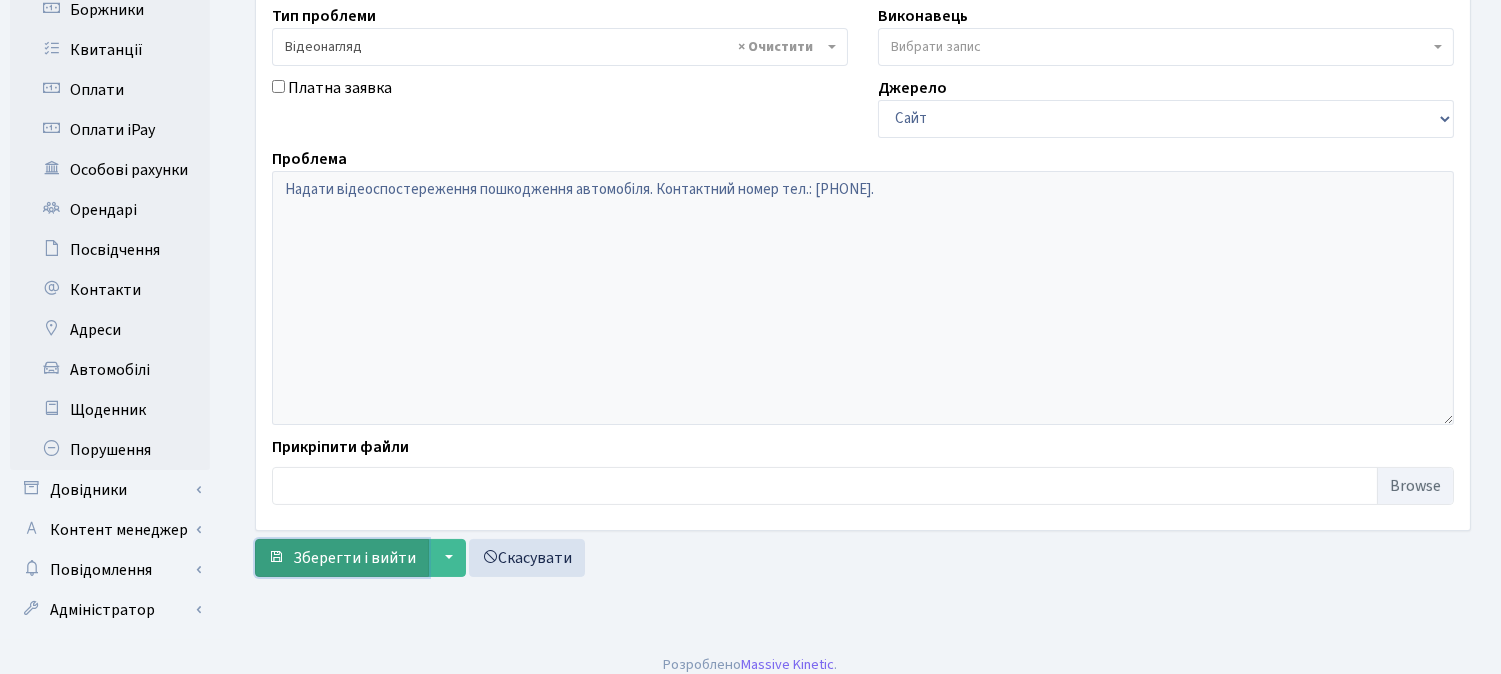 click on "Зберегти і вийти" at bounding box center (354, 558) 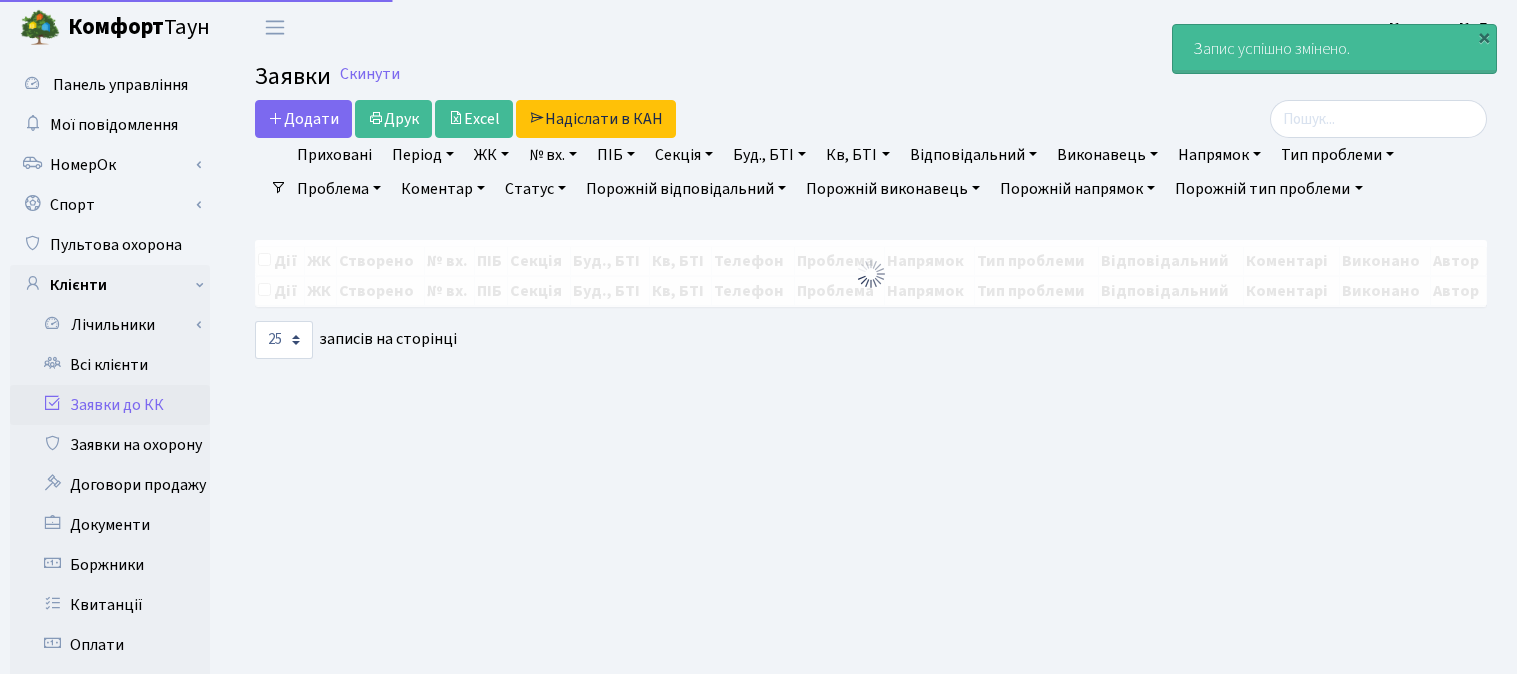 select on "25" 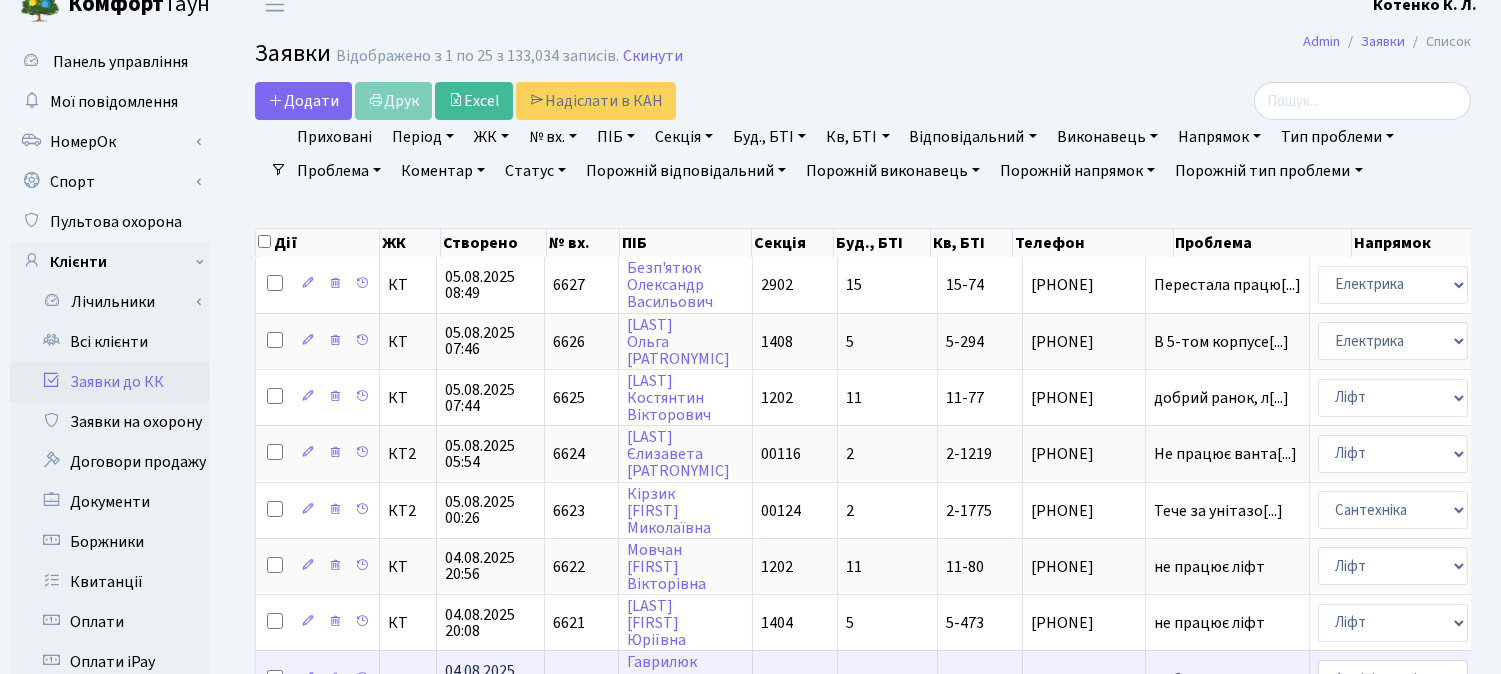 scroll, scrollTop: 0, scrollLeft: 0, axis: both 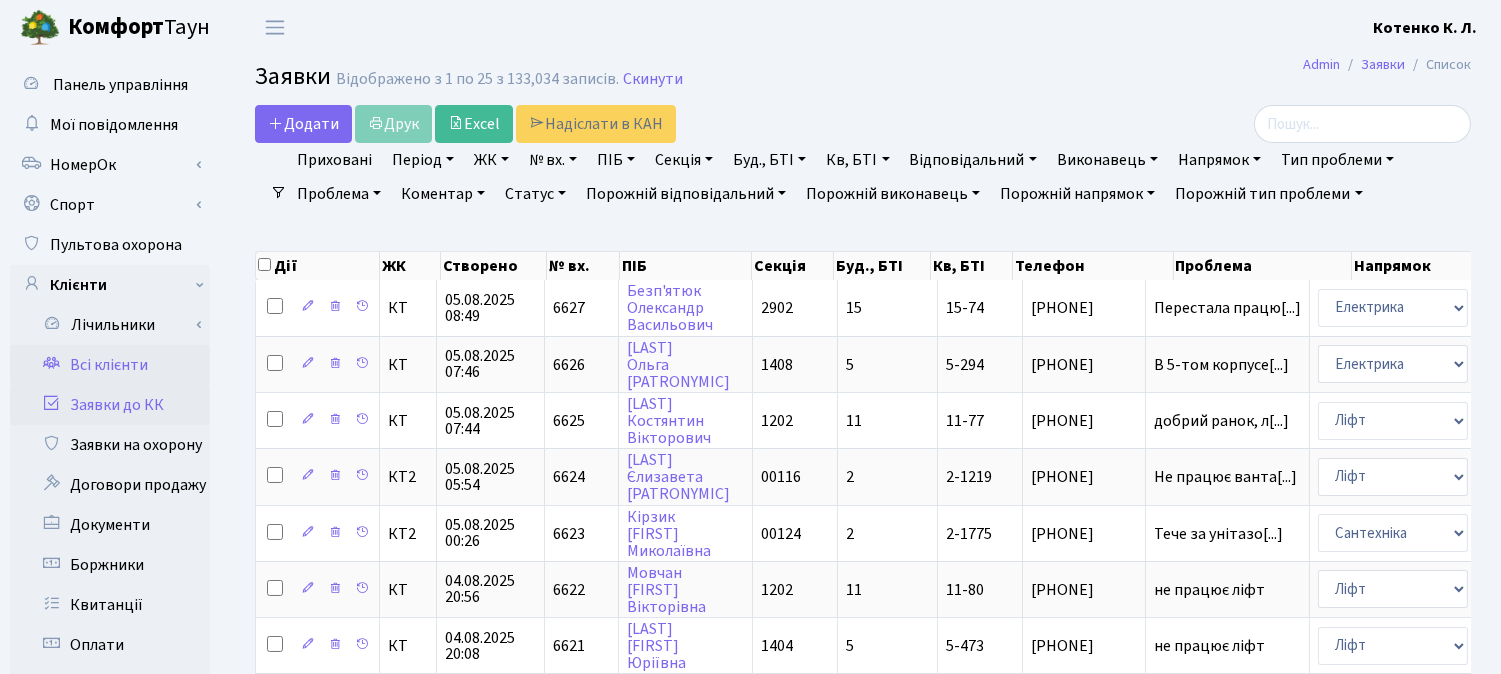 click on "Всі клієнти" at bounding box center (110, 365) 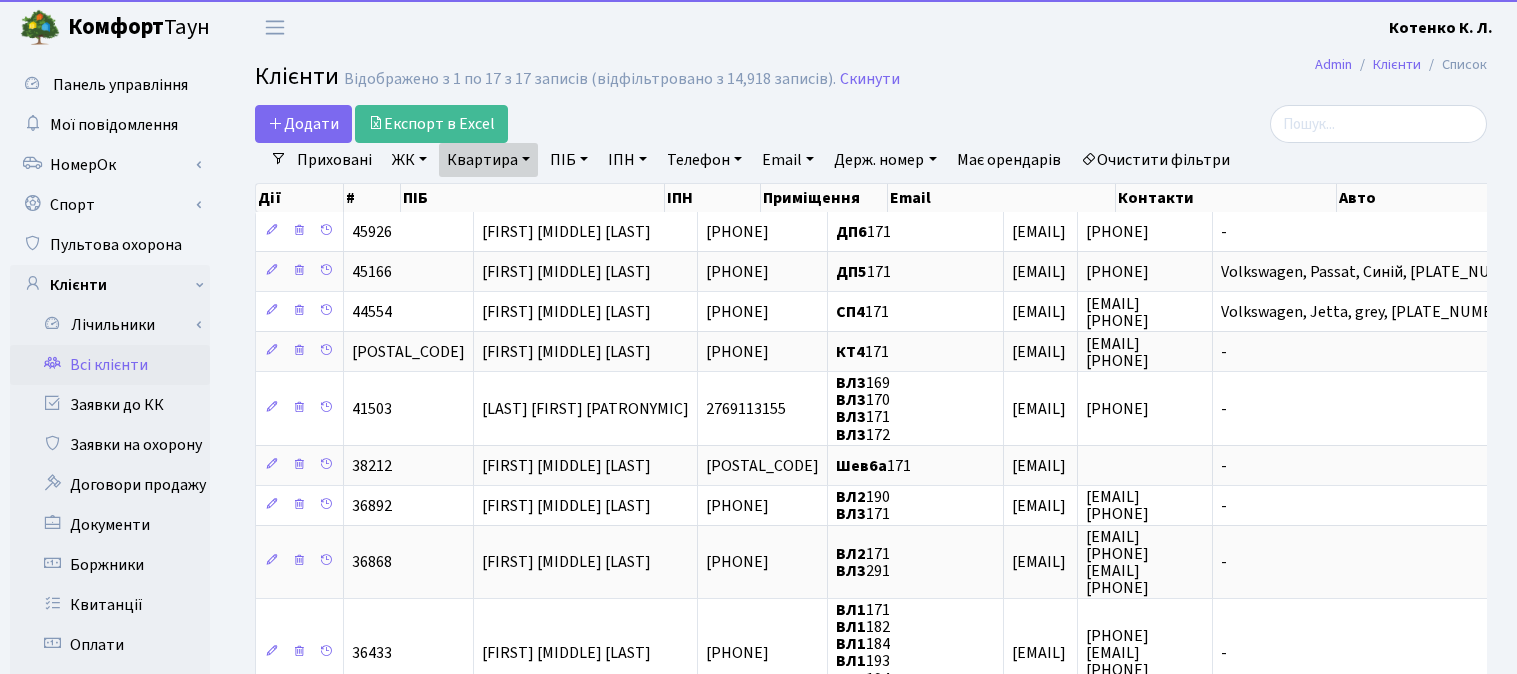 select on "25" 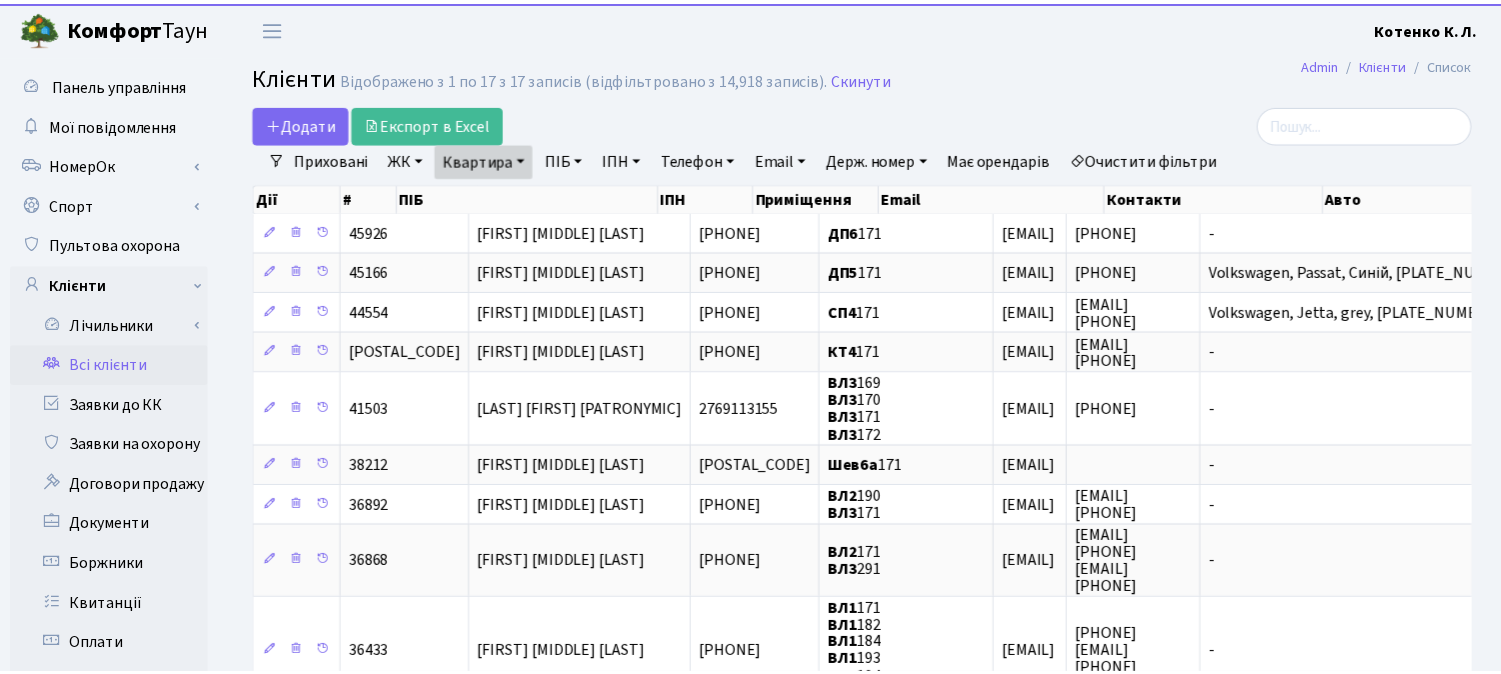 scroll, scrollTop: 0, scrollLeft: 0, axis: both 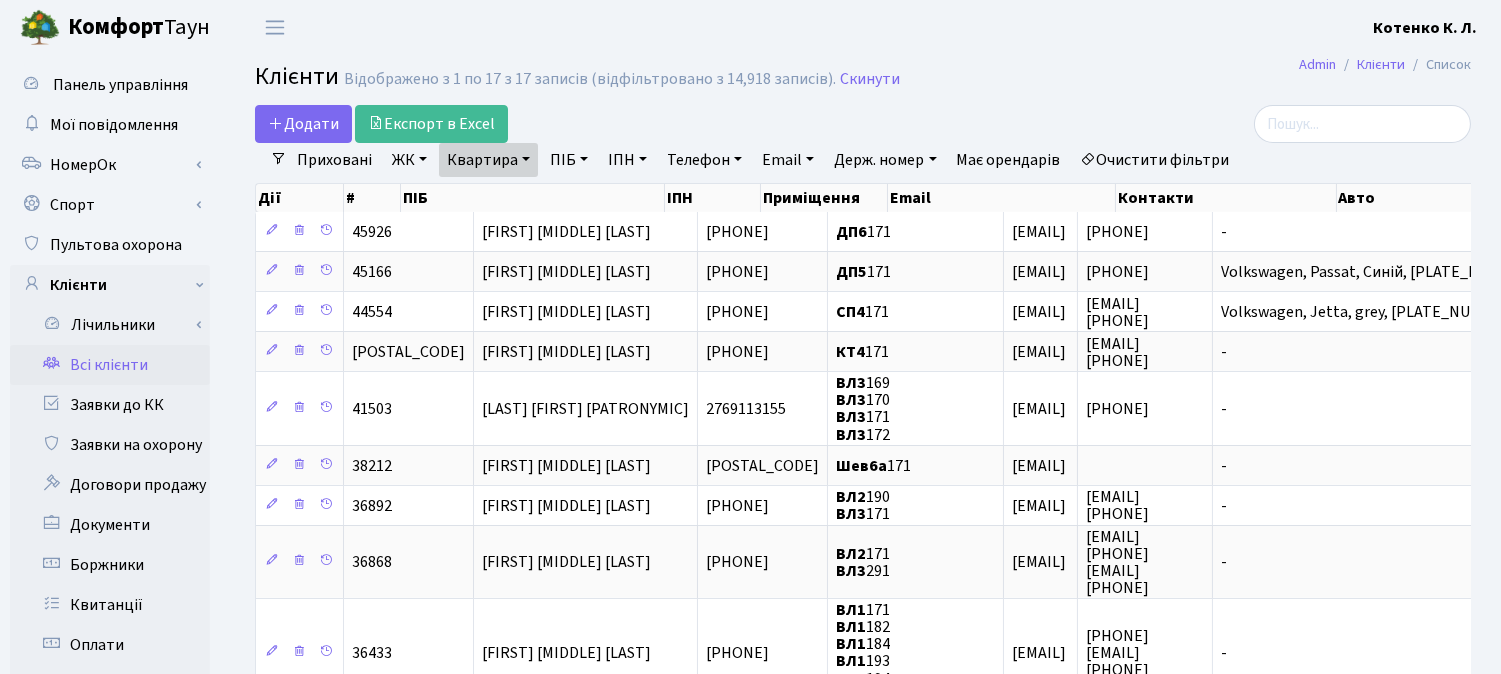 click on "Квартира" at bounding box center [488, 160] 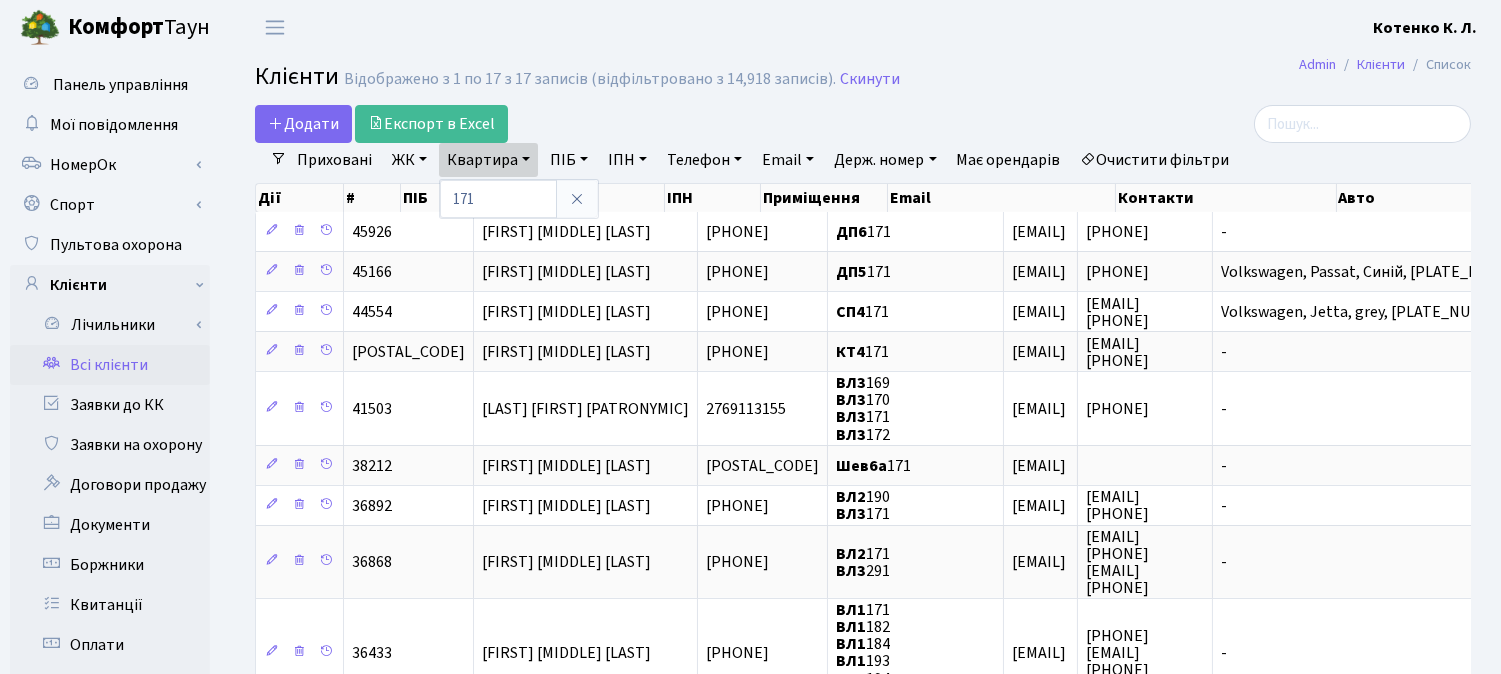 click on "Квартира" at bounding box center [488, 160] 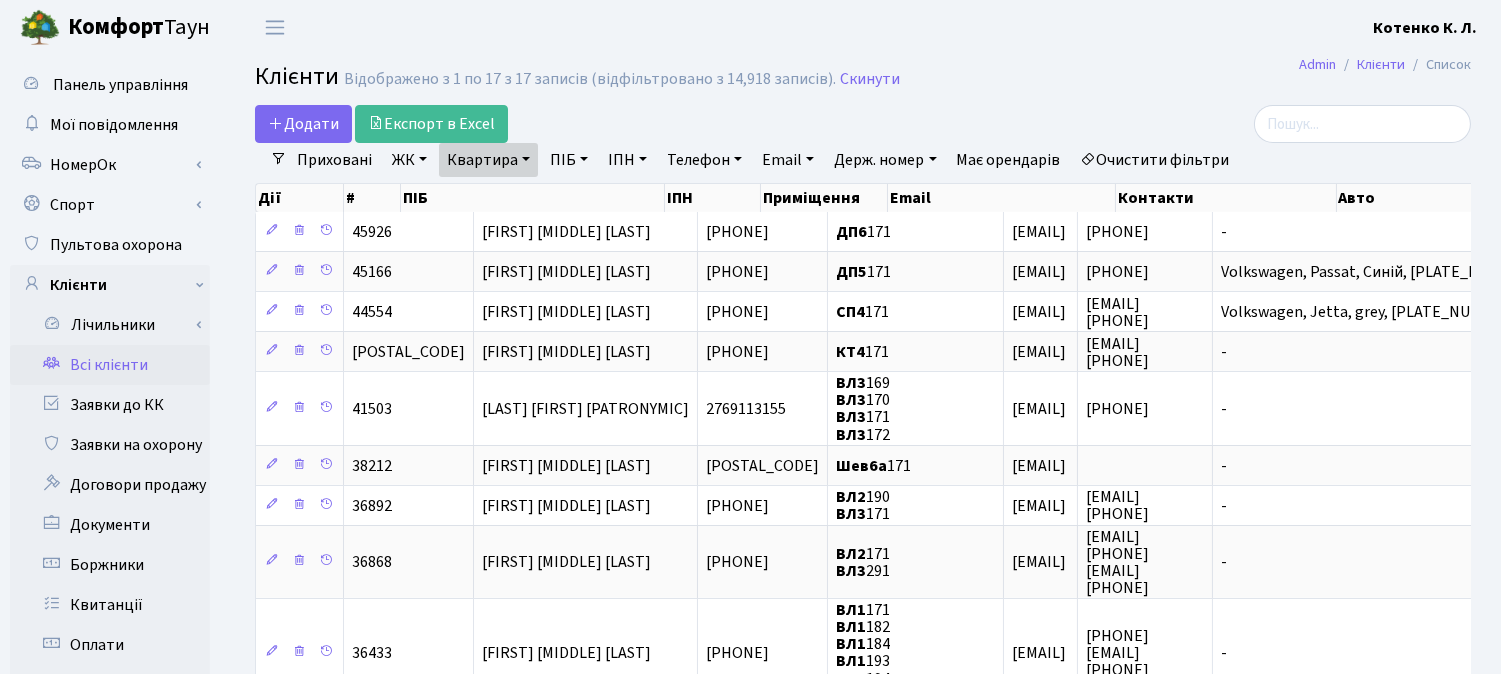click on "Квартира" at bounding box center [488, 160] 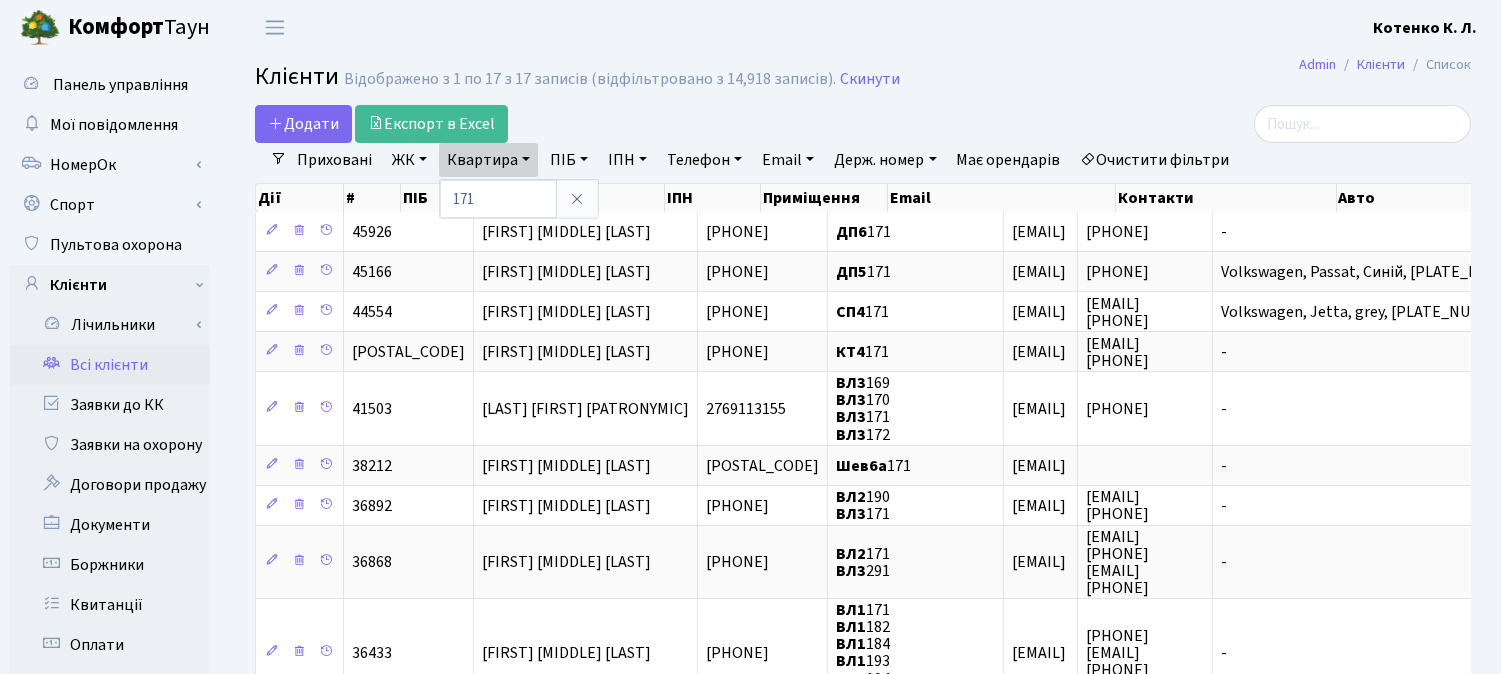 click on "Очистити фільтри" at bounding box center [1155, 160] 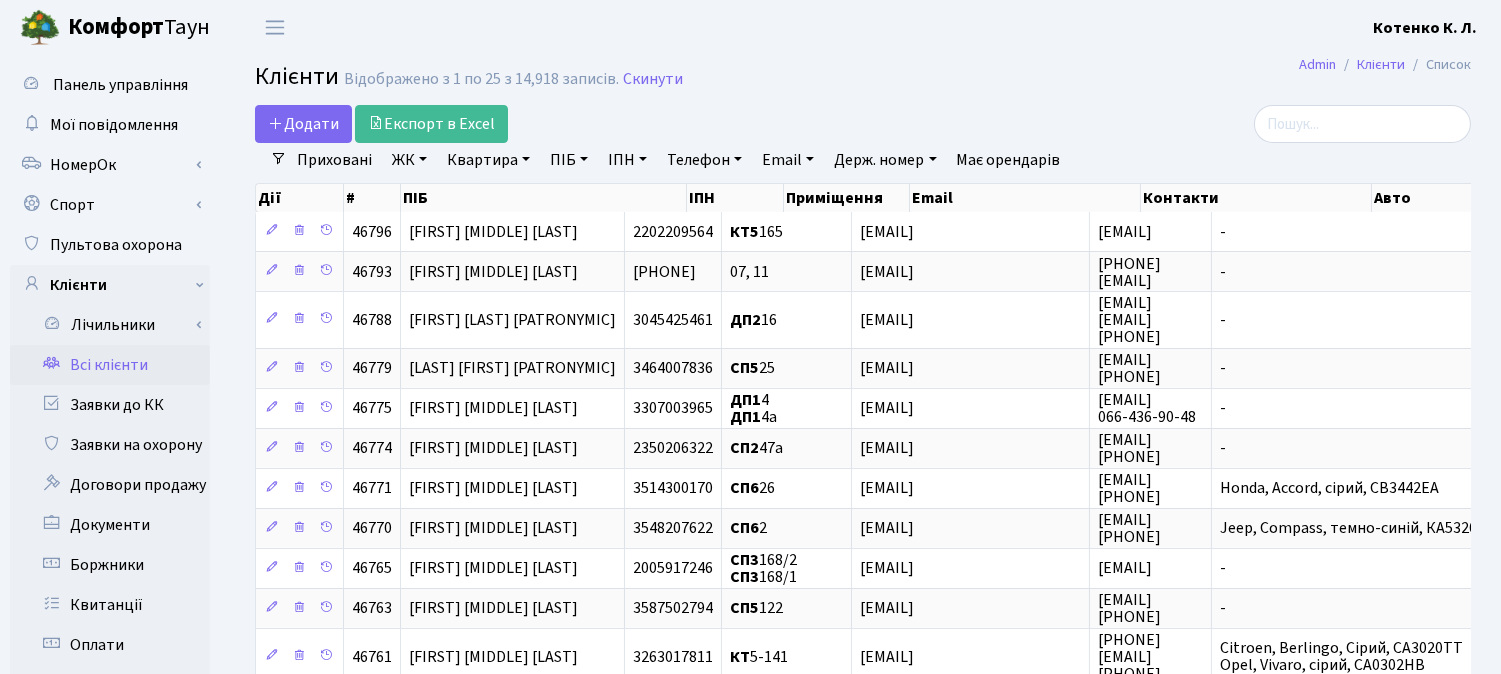 click on "Квартира" at bounding box center (488, 160) 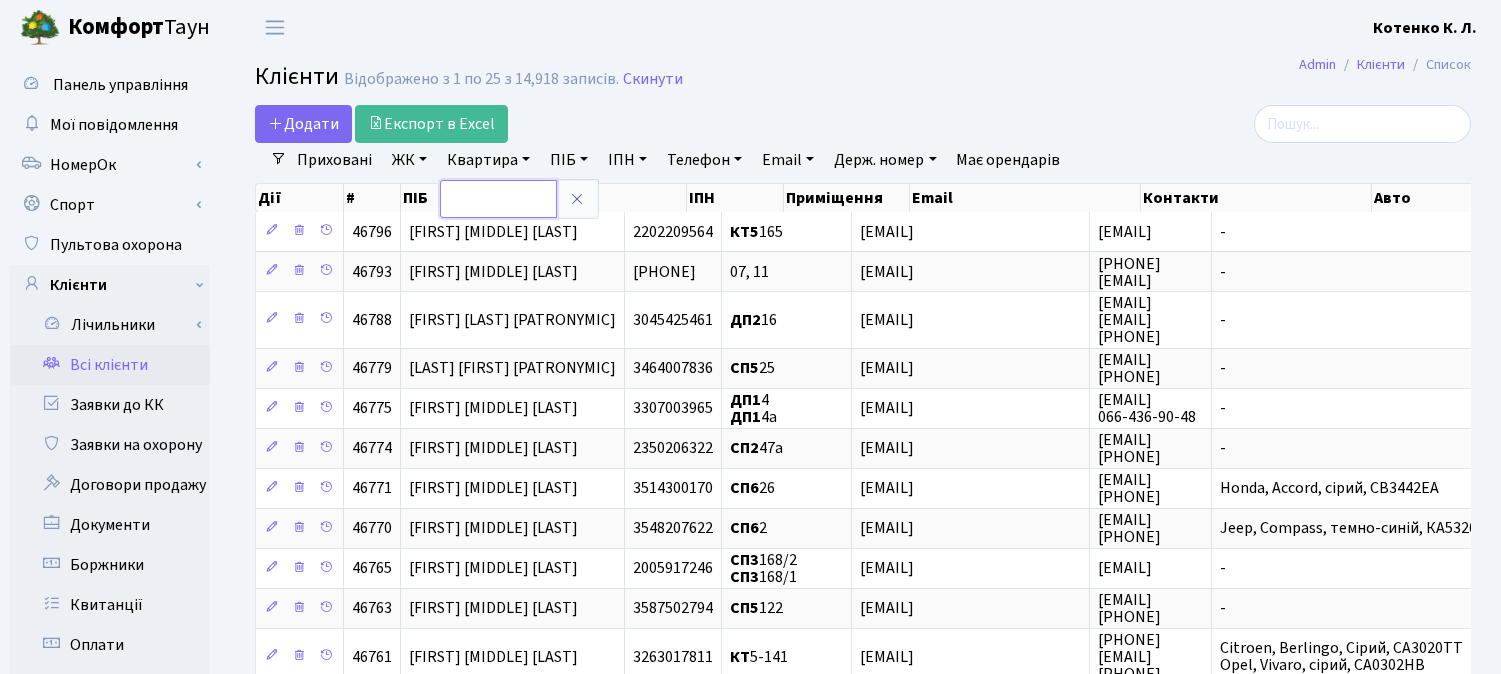 drag, startPoint x: 474, startPoint y: 201, endPoint x: 524, endPoint y: 185, distance: 52.49762 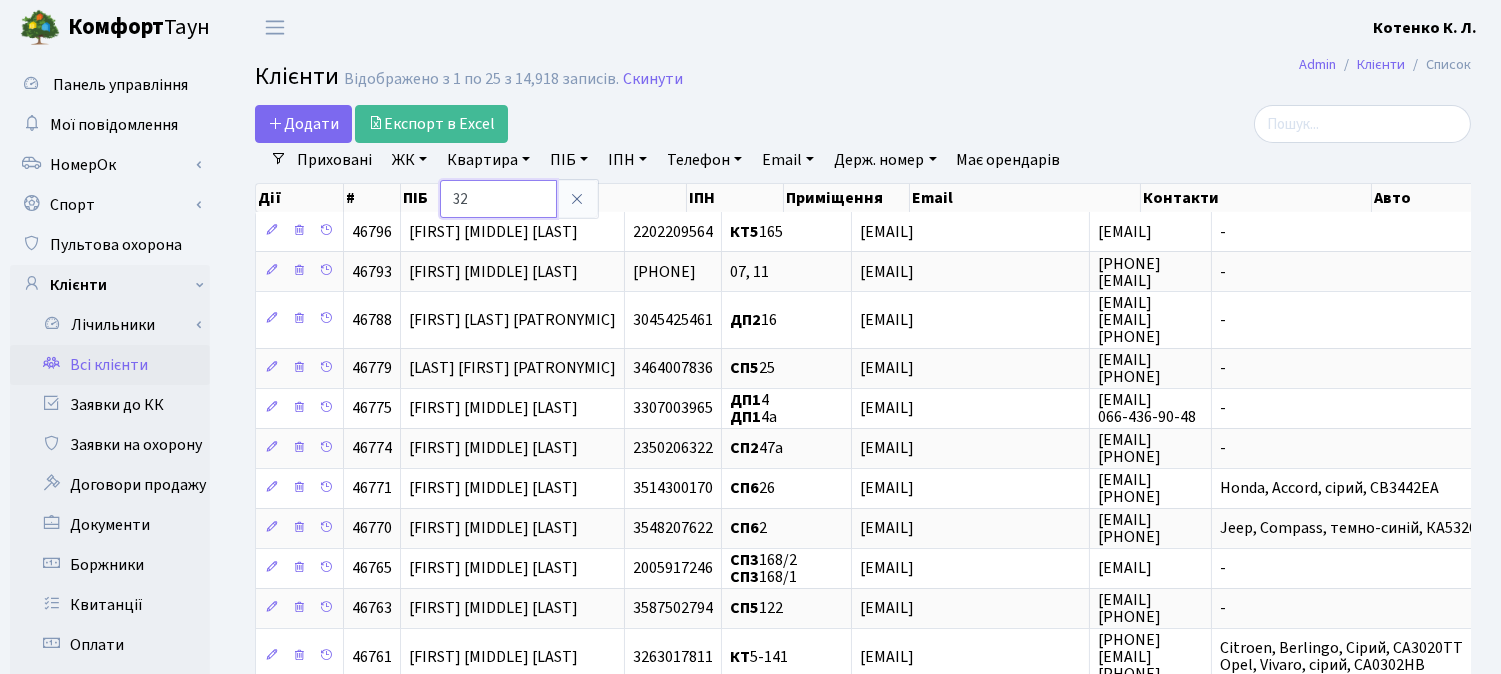 type on "32" 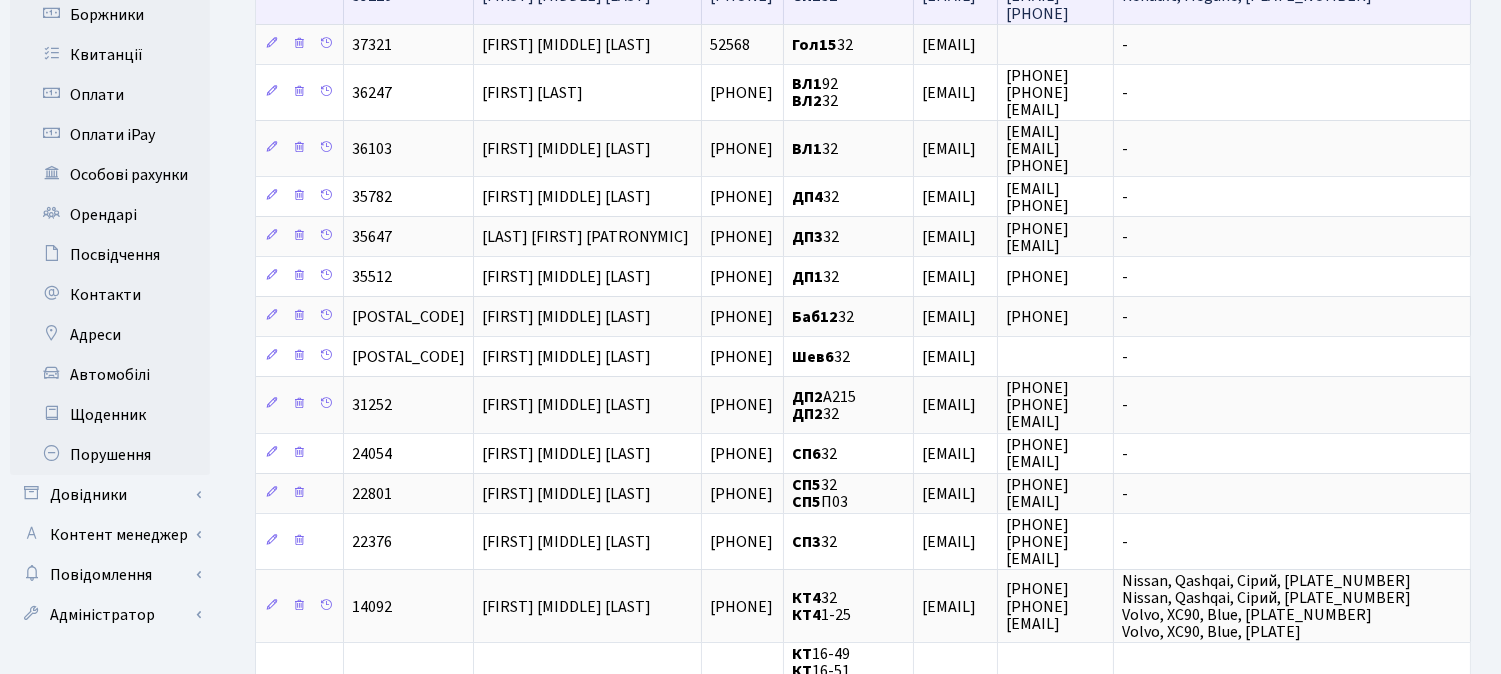 scroll, scrollTop: 555, scrollLeft: 0, axis: vertical 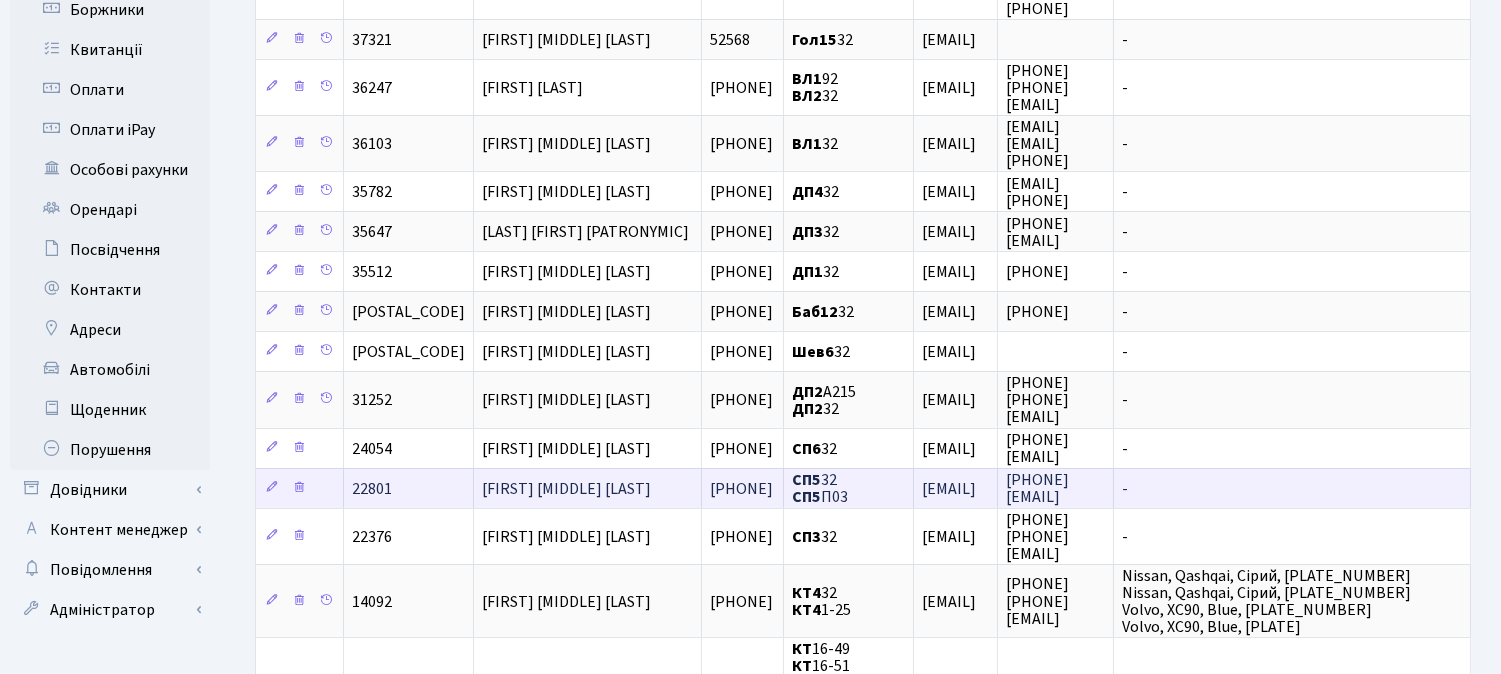 click on "Красножон Олександр Васильович" at bounding box center (566, 489) 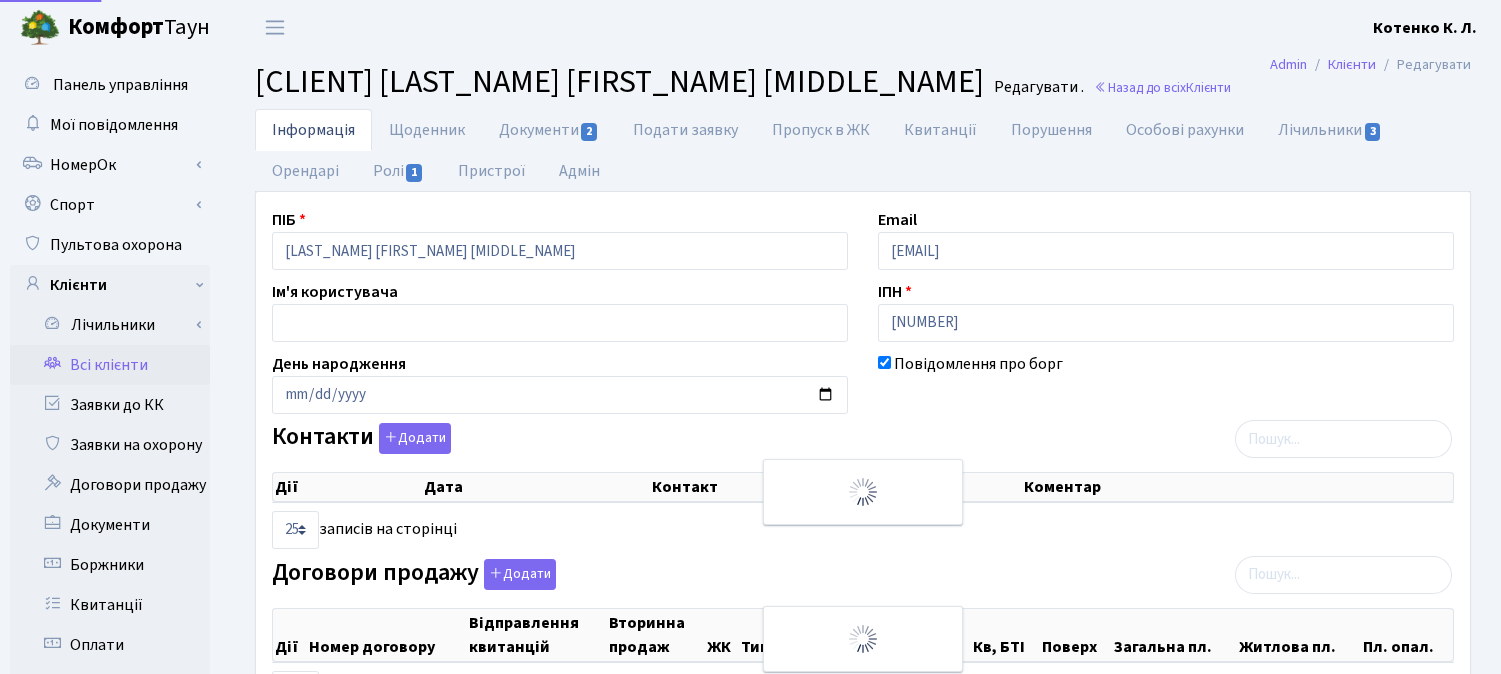 select on "25" 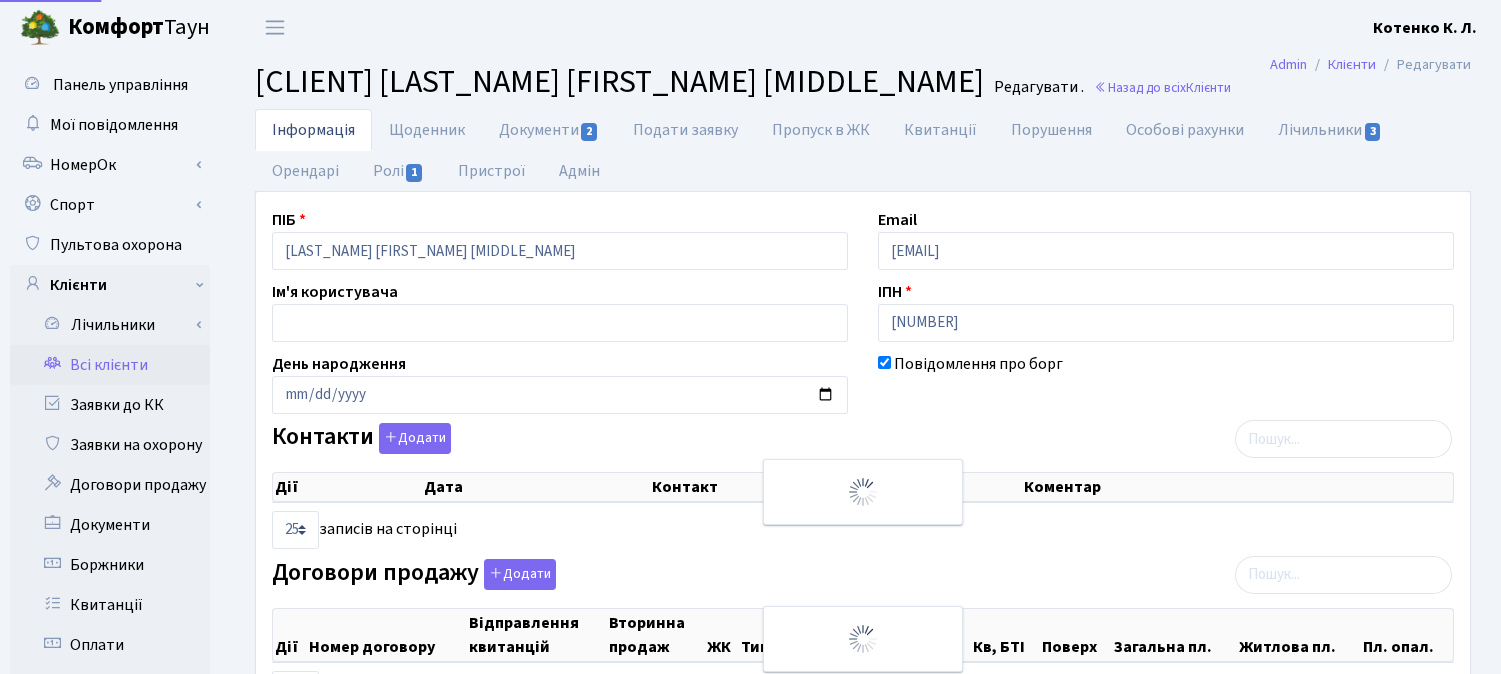 select on "25" 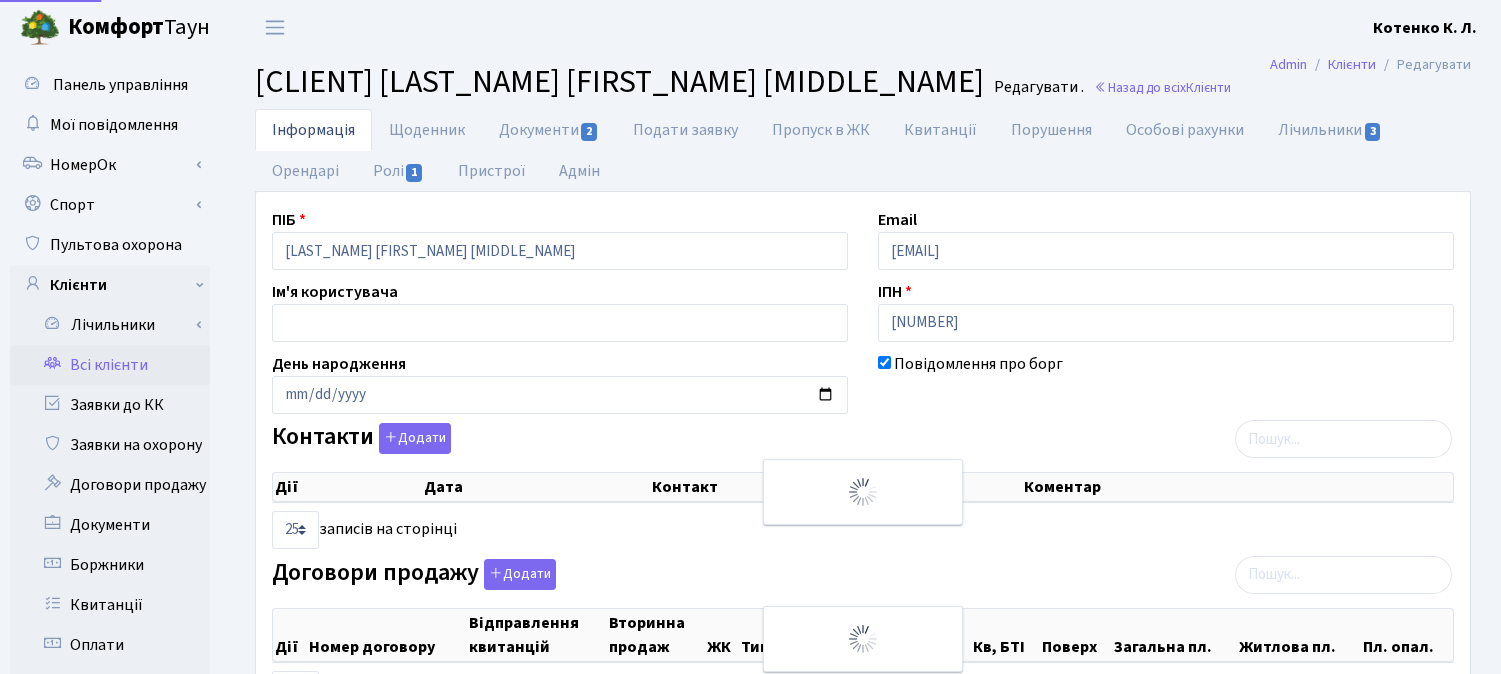 select on "25" 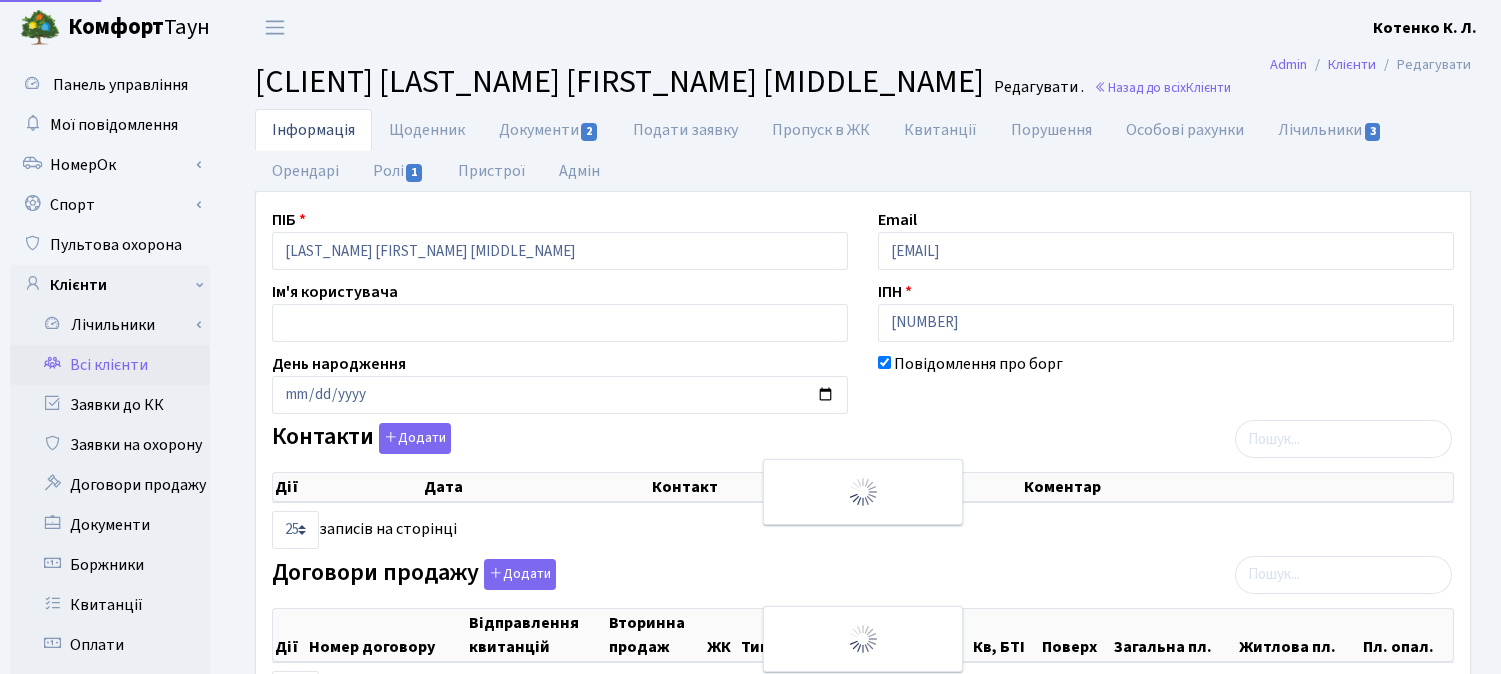 select on "25" 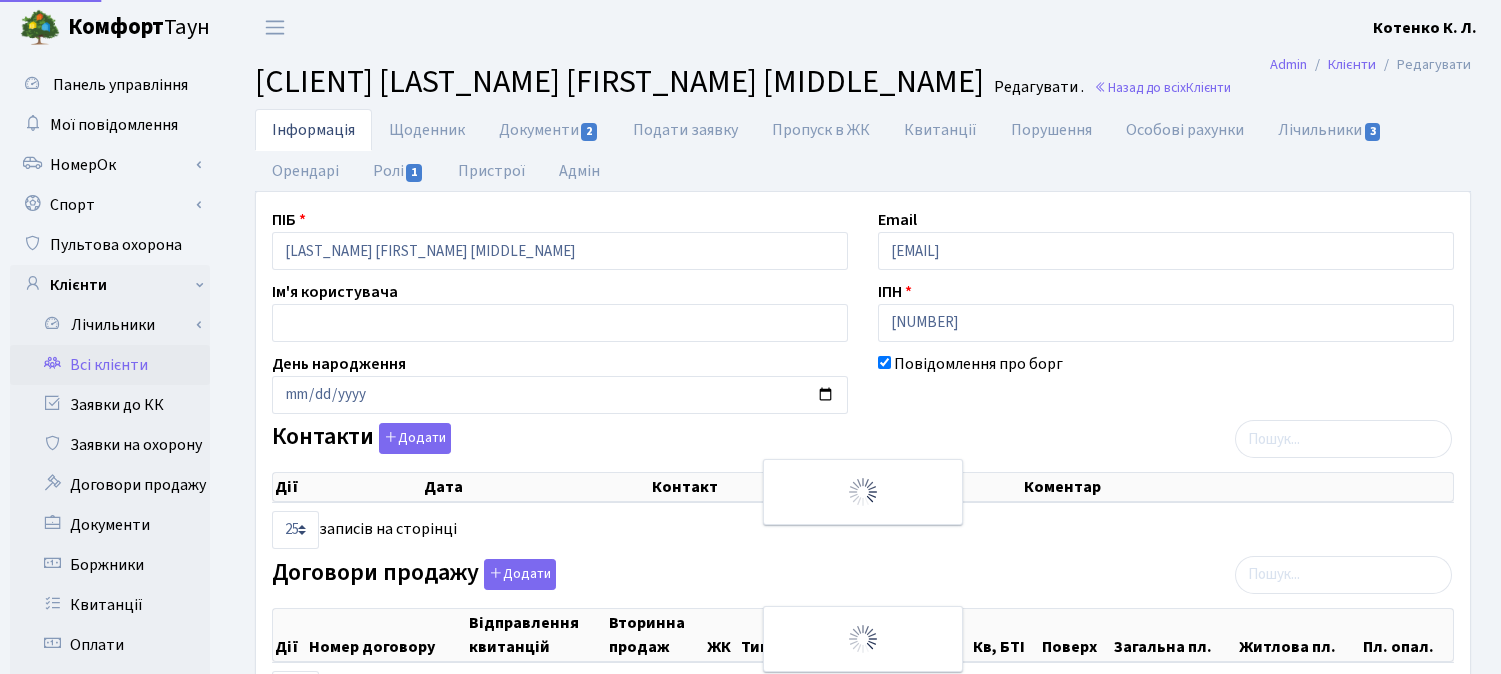 select on "25" 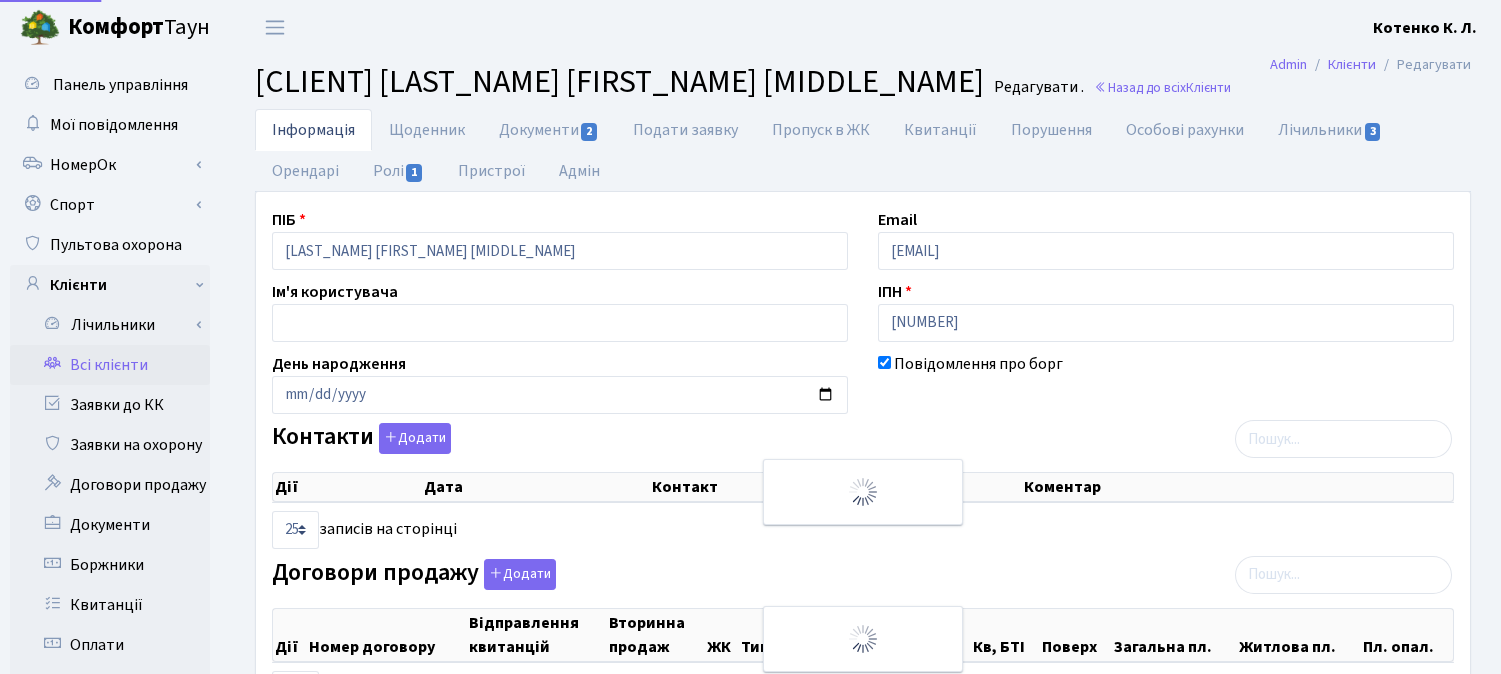 scroll, scrollTop: 0, scrollLeft: 0, axis: both 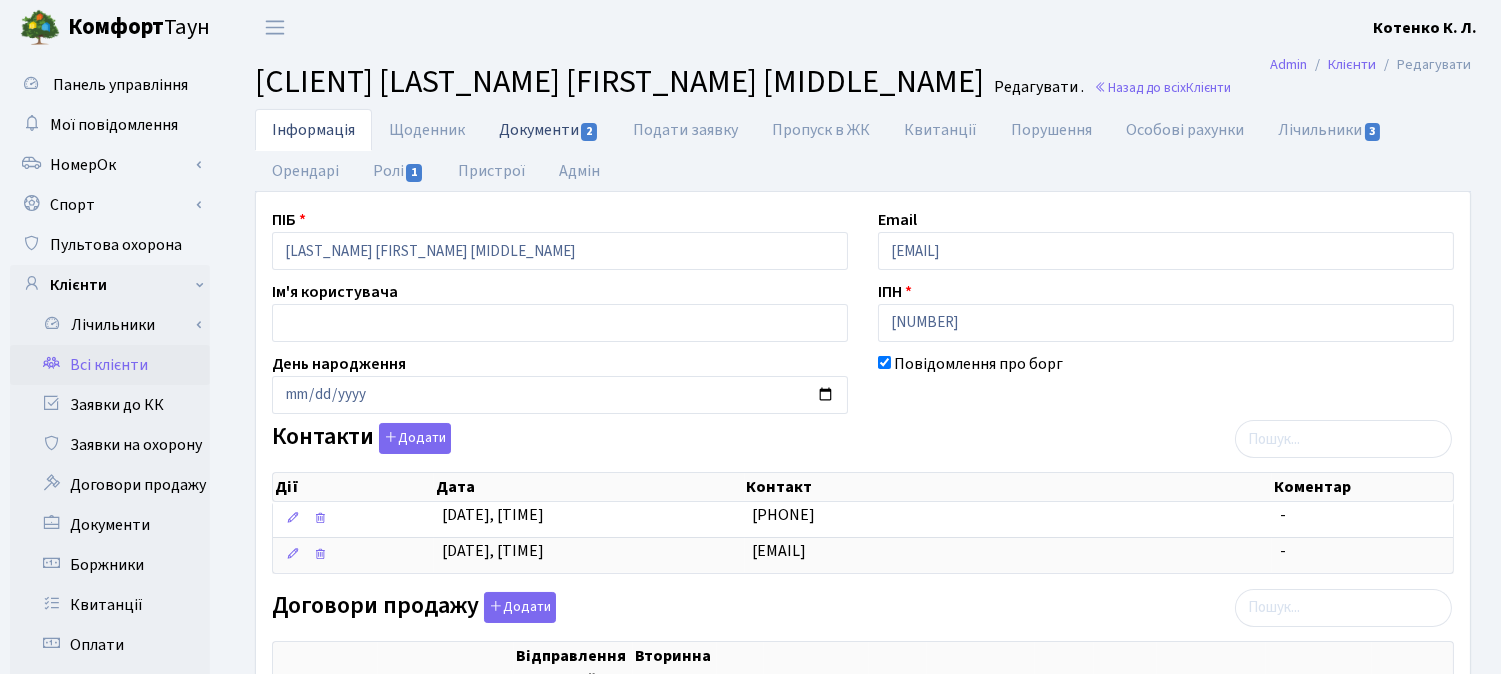 click on "Документи  2" at bounding box center (549, 129) 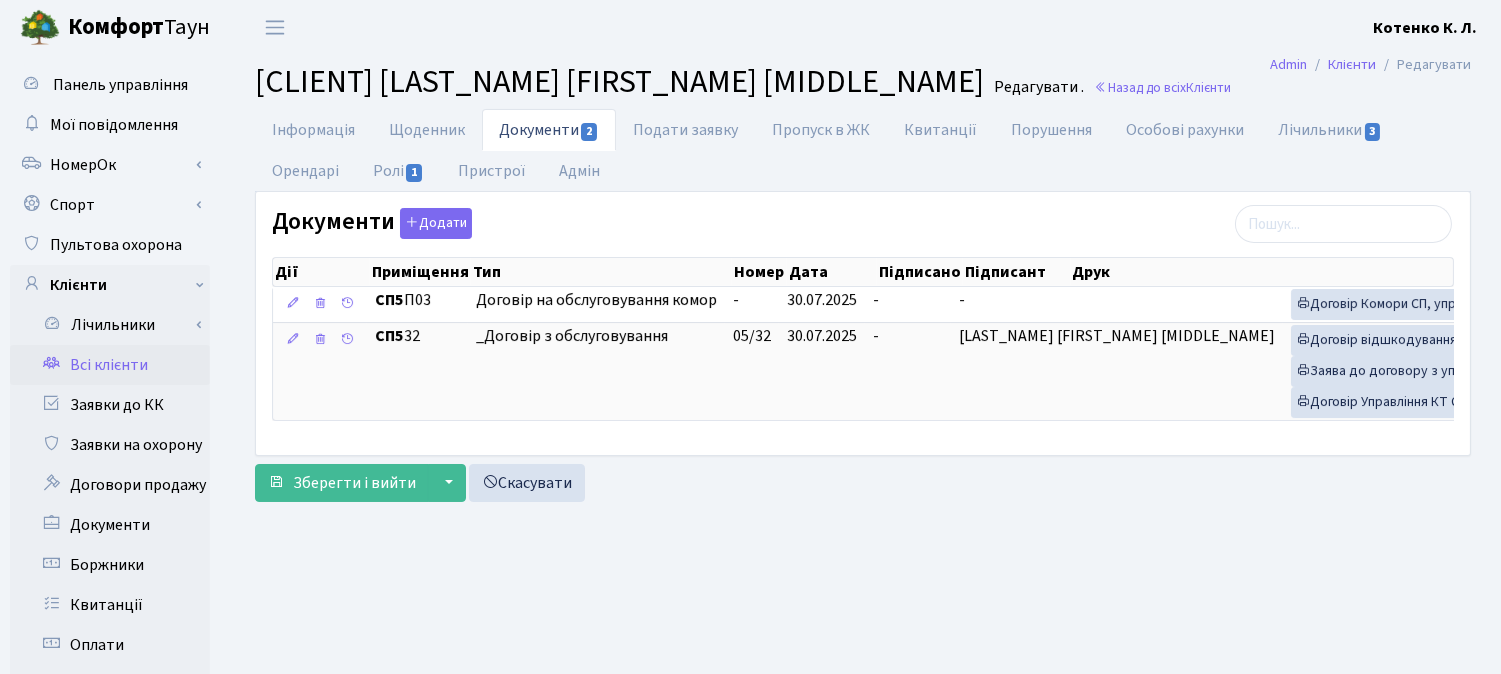 click on "Всі клієнти" at bounding box center (110, 365) 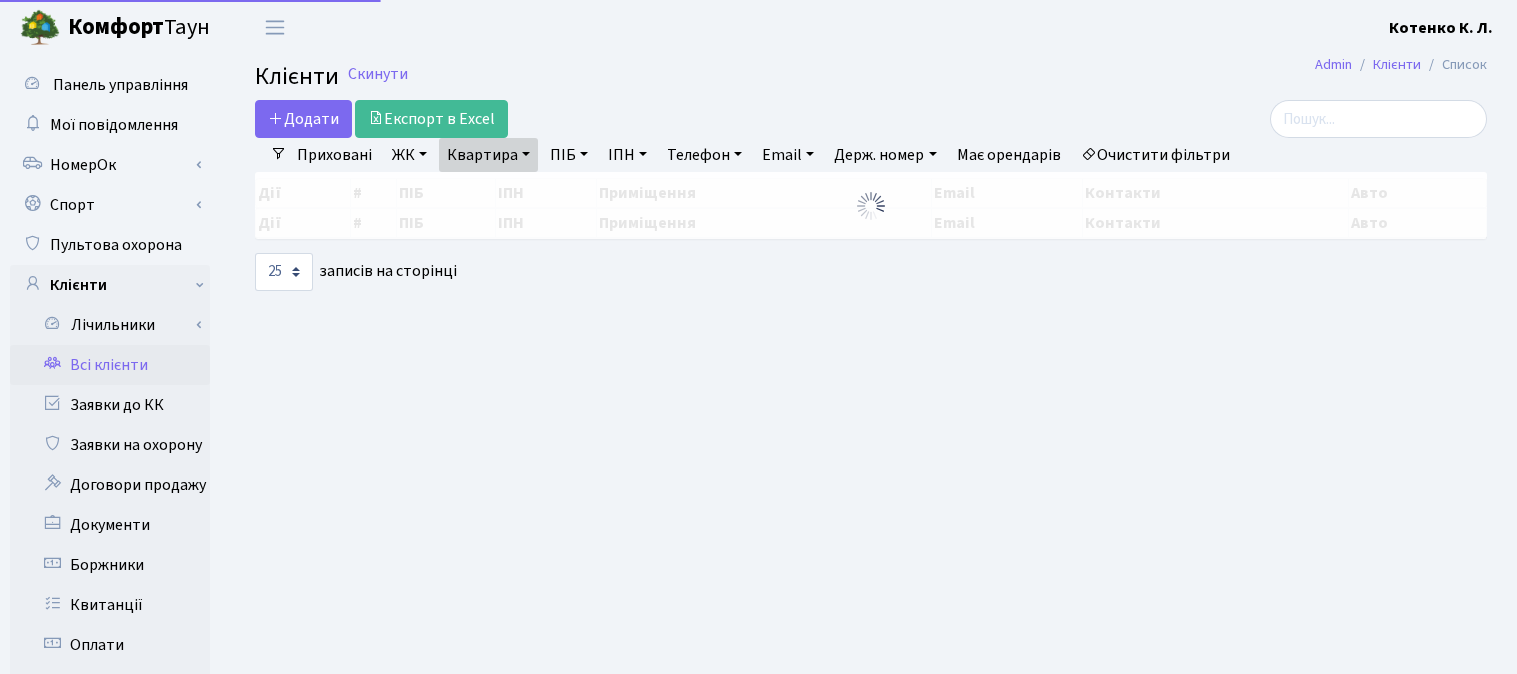 select on "25" 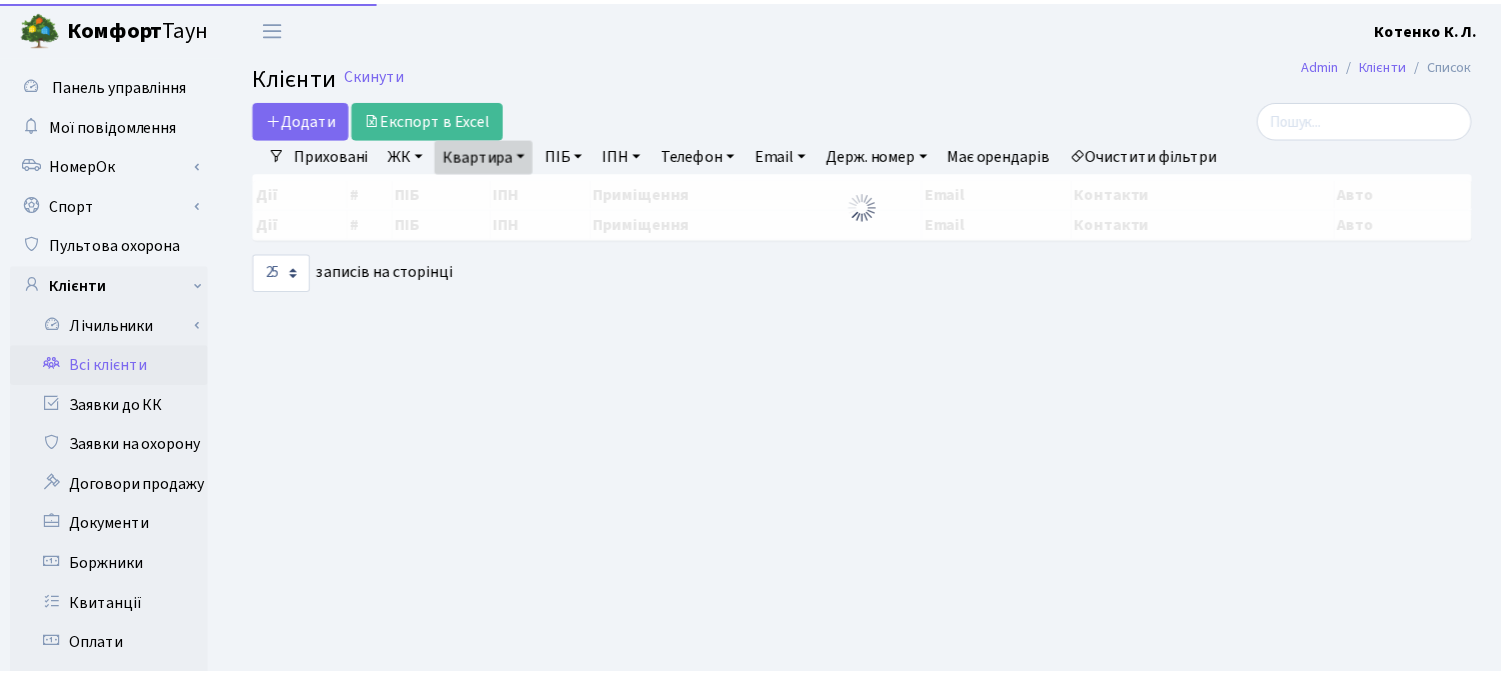 scroll, scrollTop: 0, scrollLeft: 0, axis: both 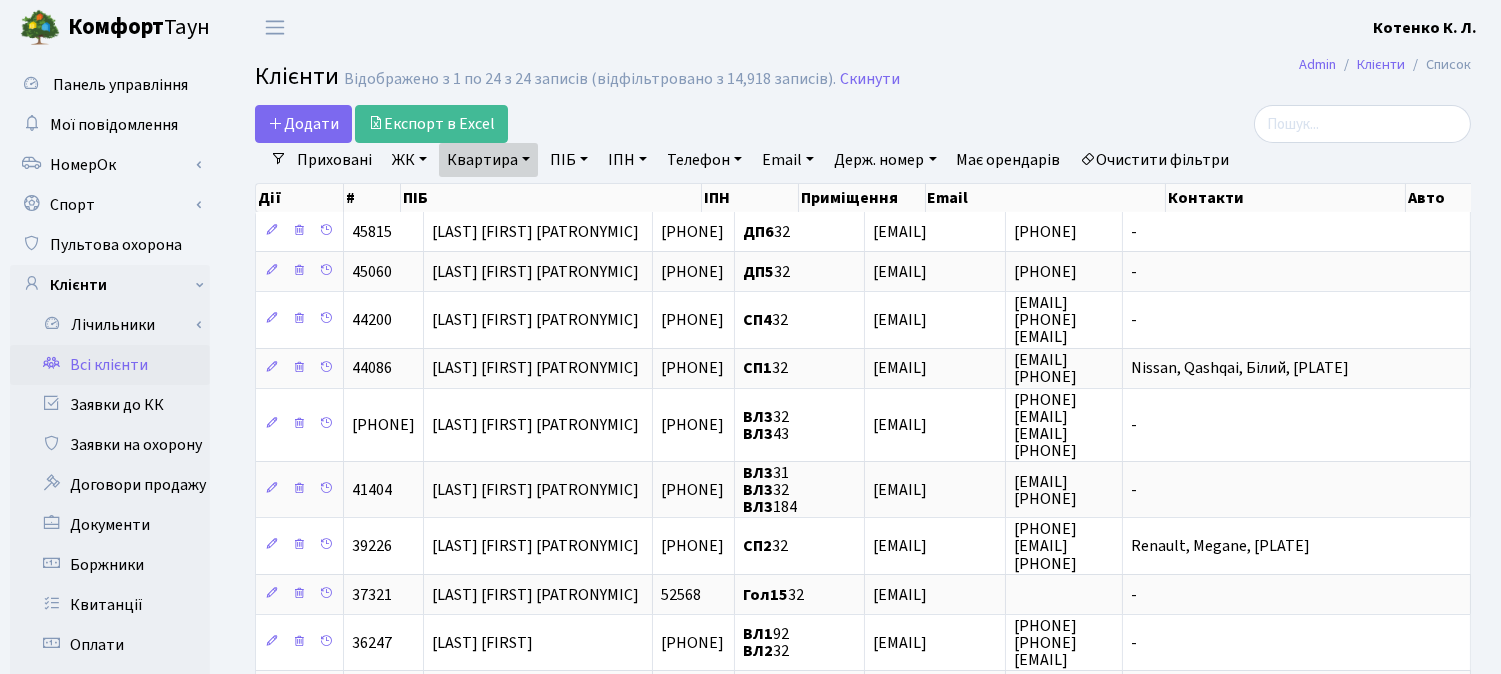 click on "Квартира" at bounding box center (488, 160) 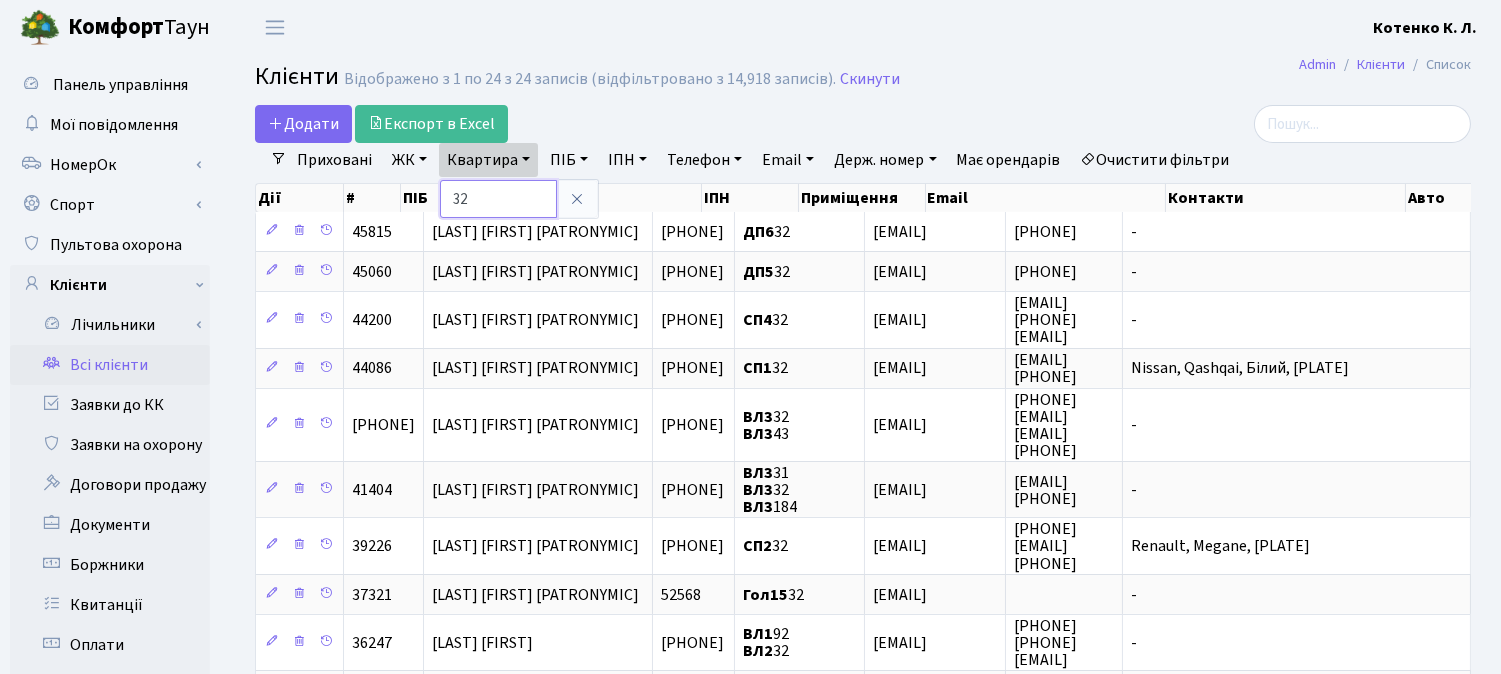 click on "32" at bounding box center (498, 199) 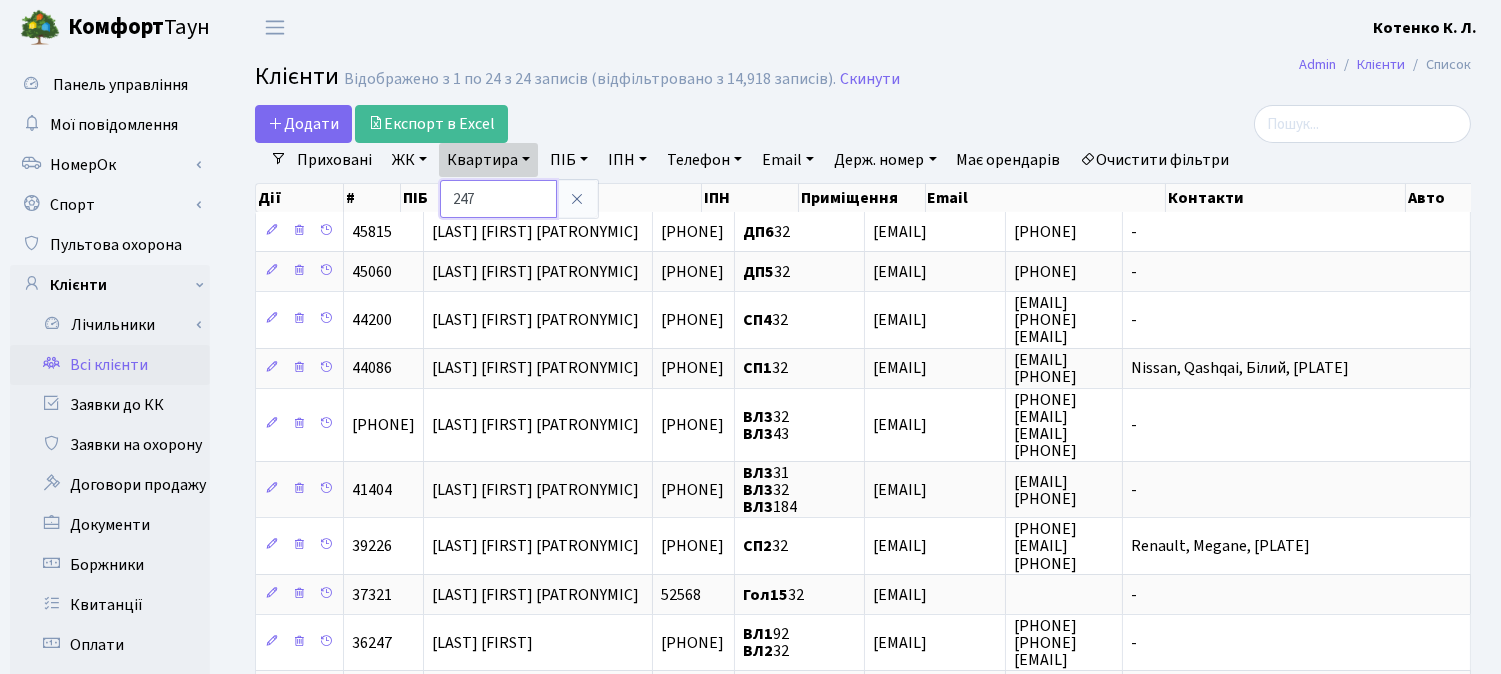 type on "247" 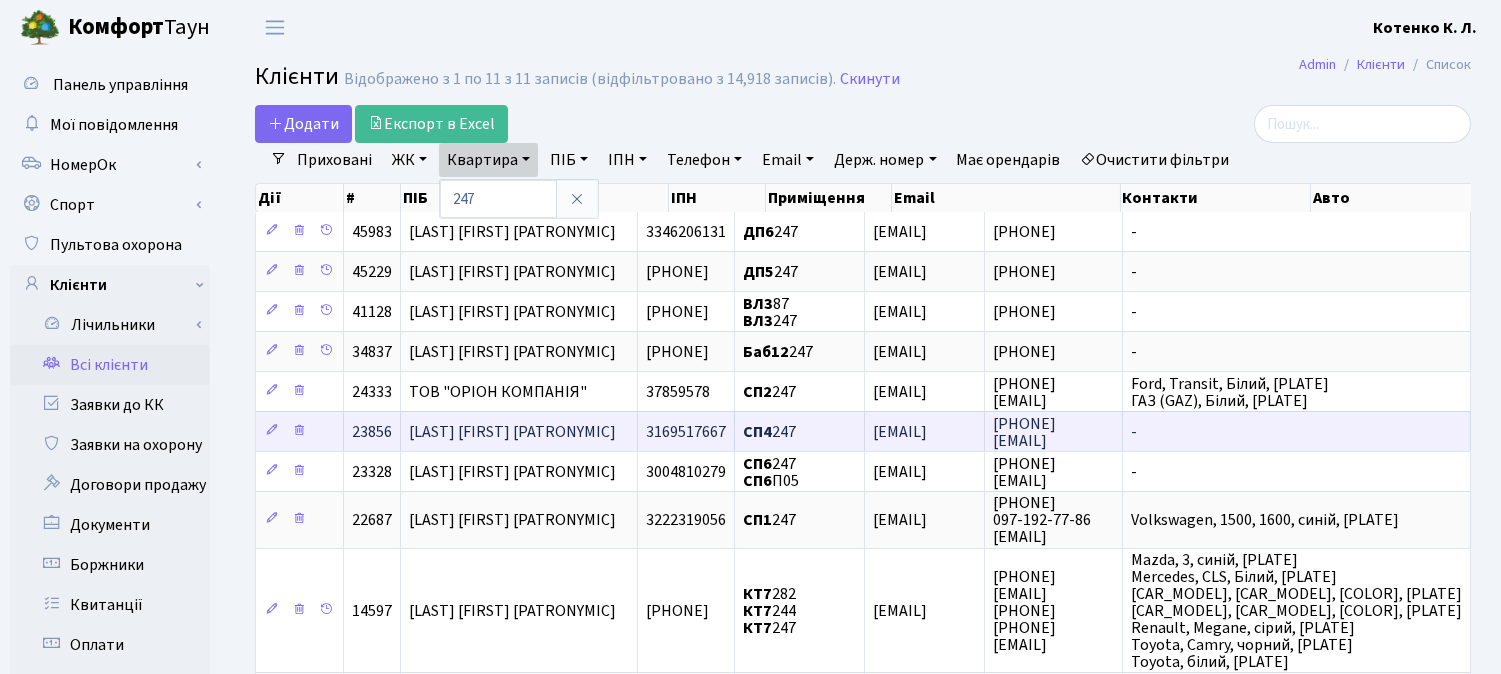 click on "Малета Оксана Володимирівна" at bounding box center (512, 432) 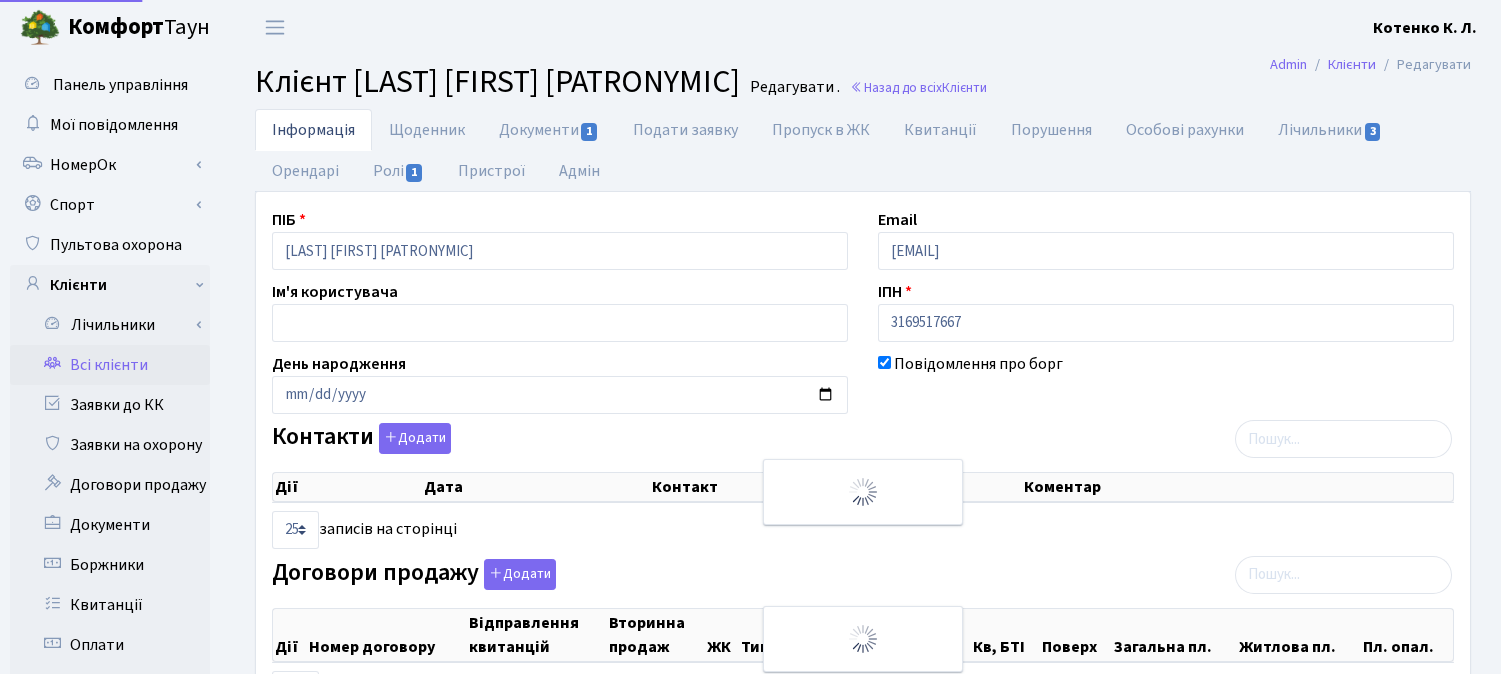 scroll, scrollTop: 0, scrollLeft: 0, axis: both 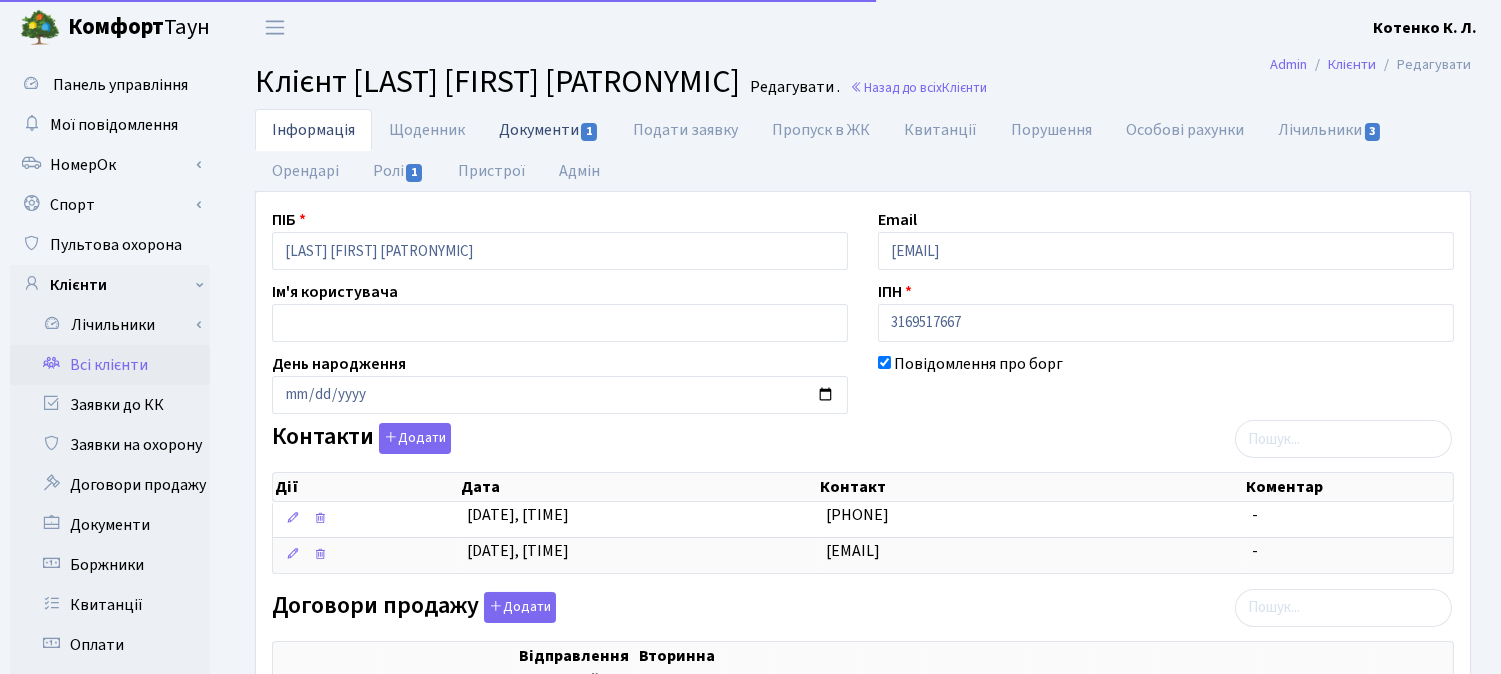 click on "Документи  1" at bounding box center (549, 129) 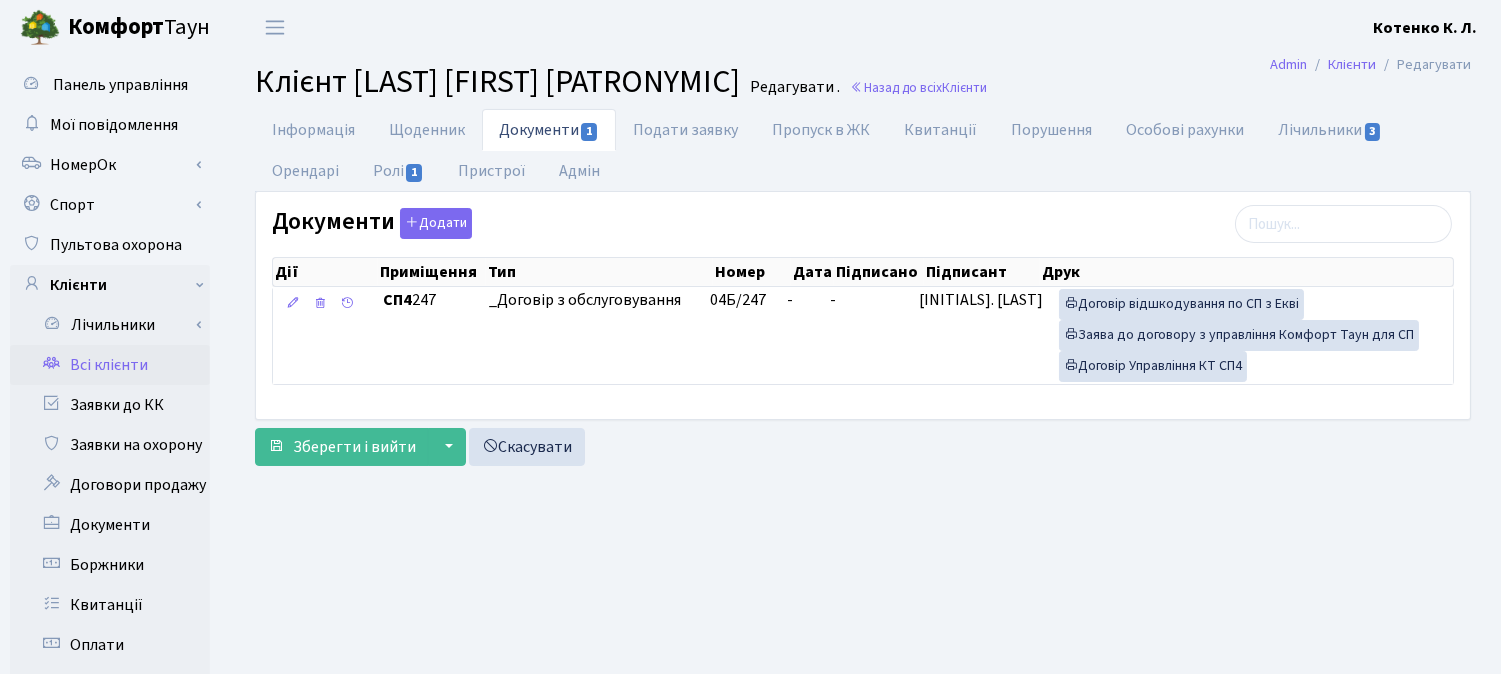 click on "Всі клієнти" at bounding box center [110, 365] 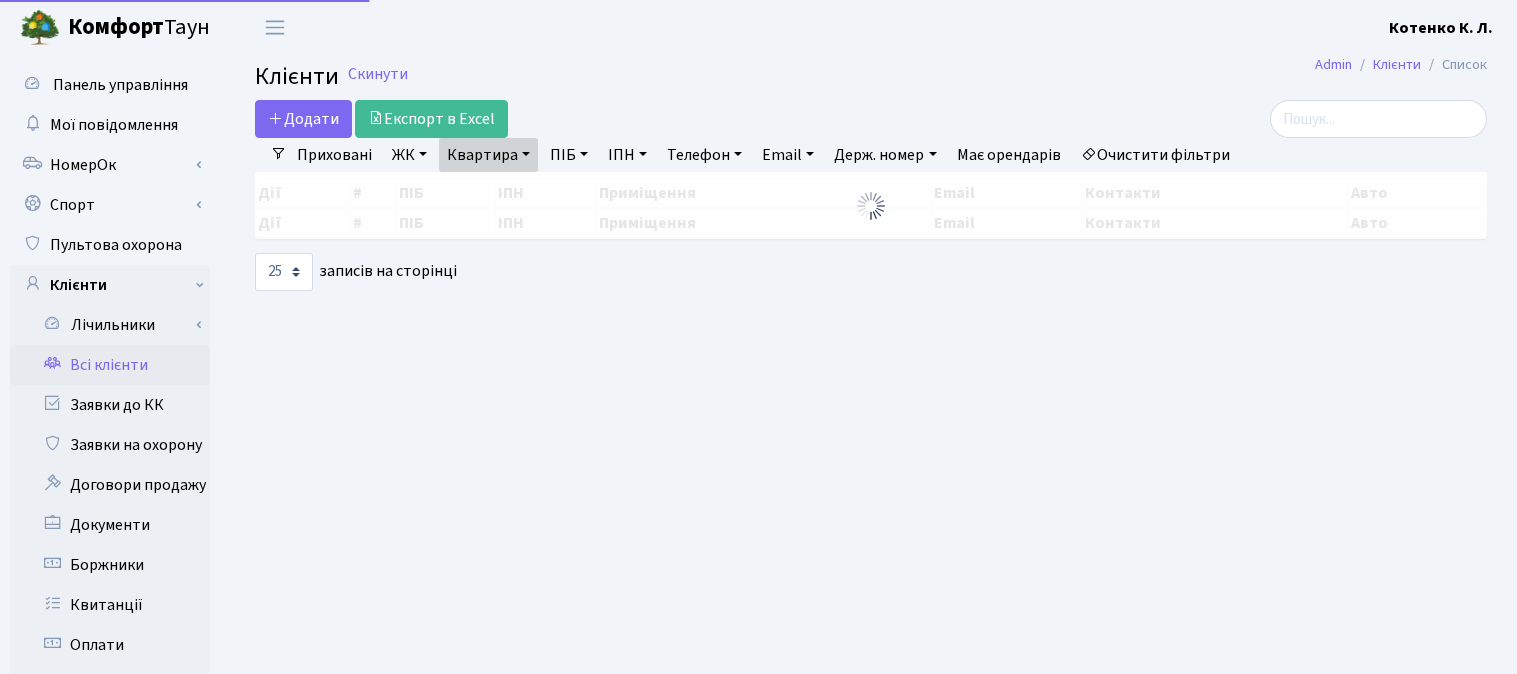 select on "25" 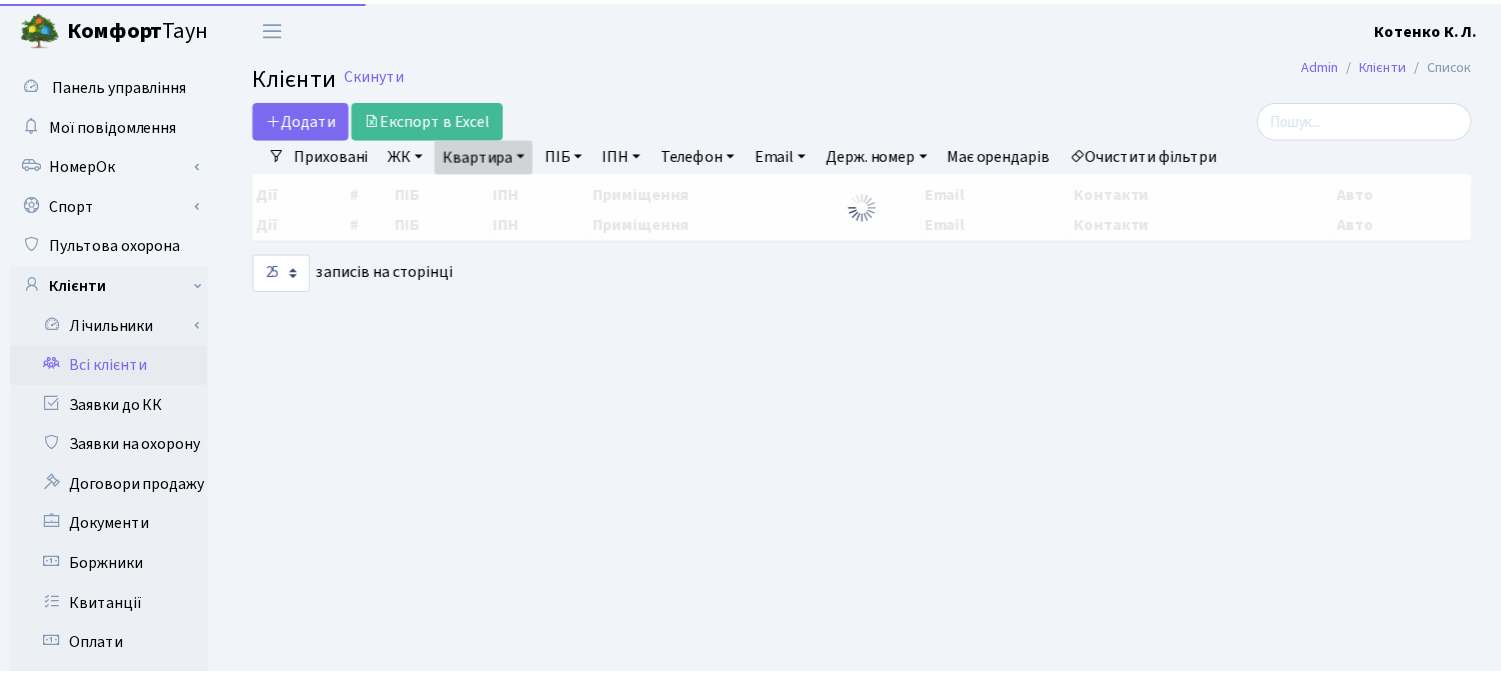 scroll, scrollTop: 0, scrollLeft: 0, axis: both 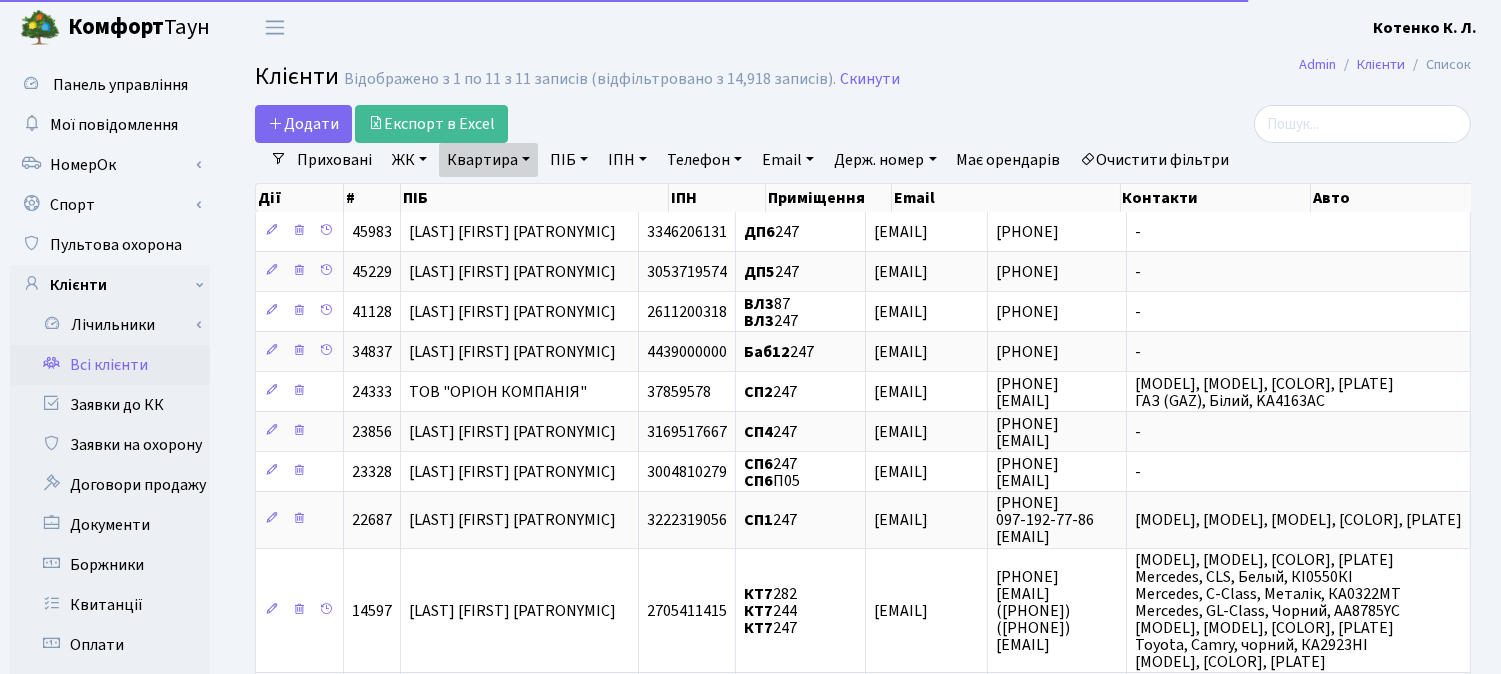 click on "Квартира" at bounding box center (488, 160) 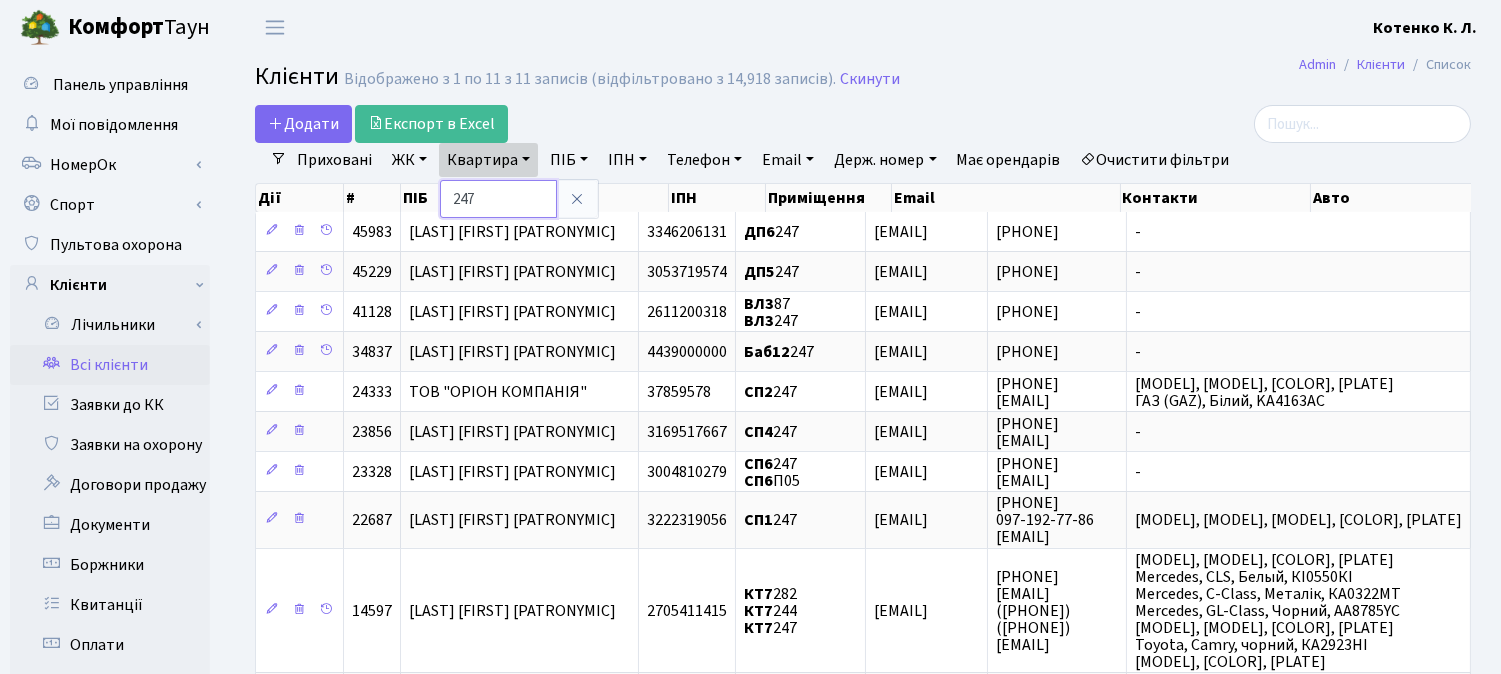 click on "247" at bounding box center (498, 199) 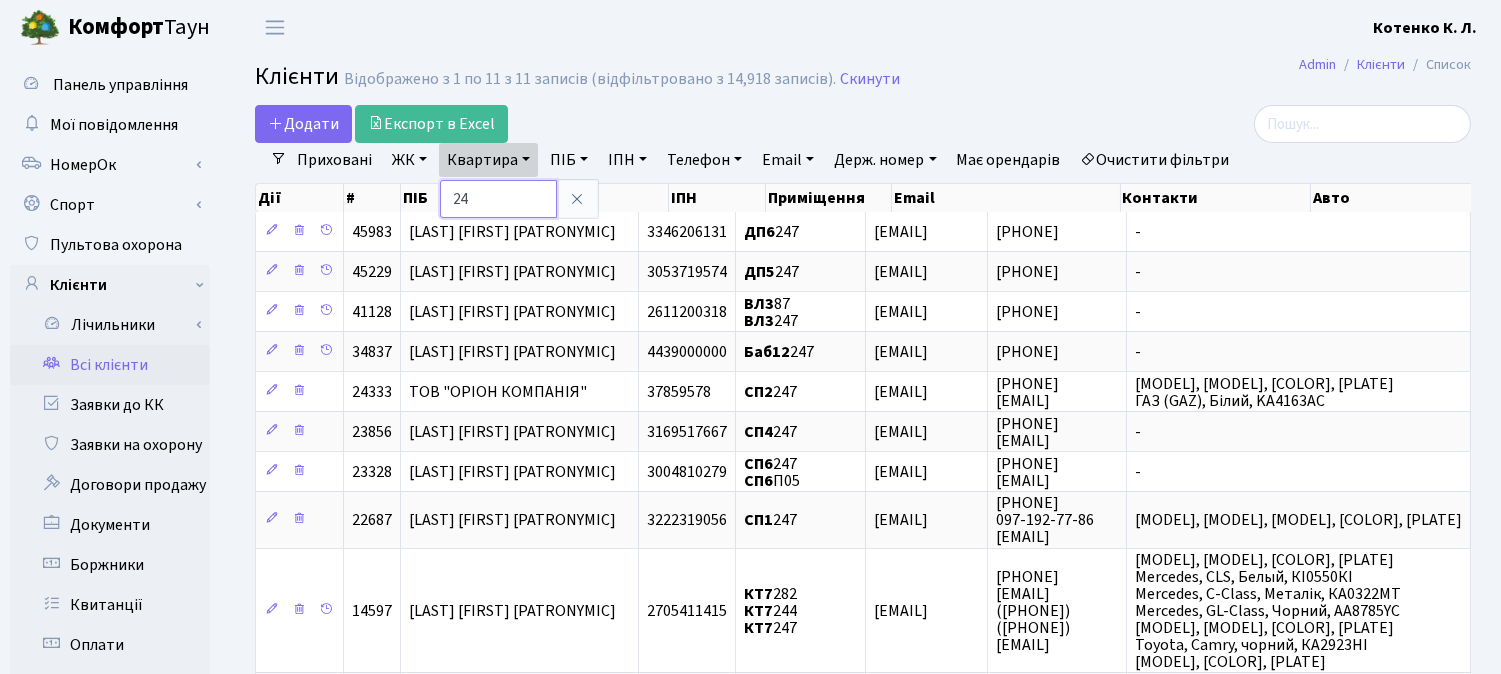type on "2" 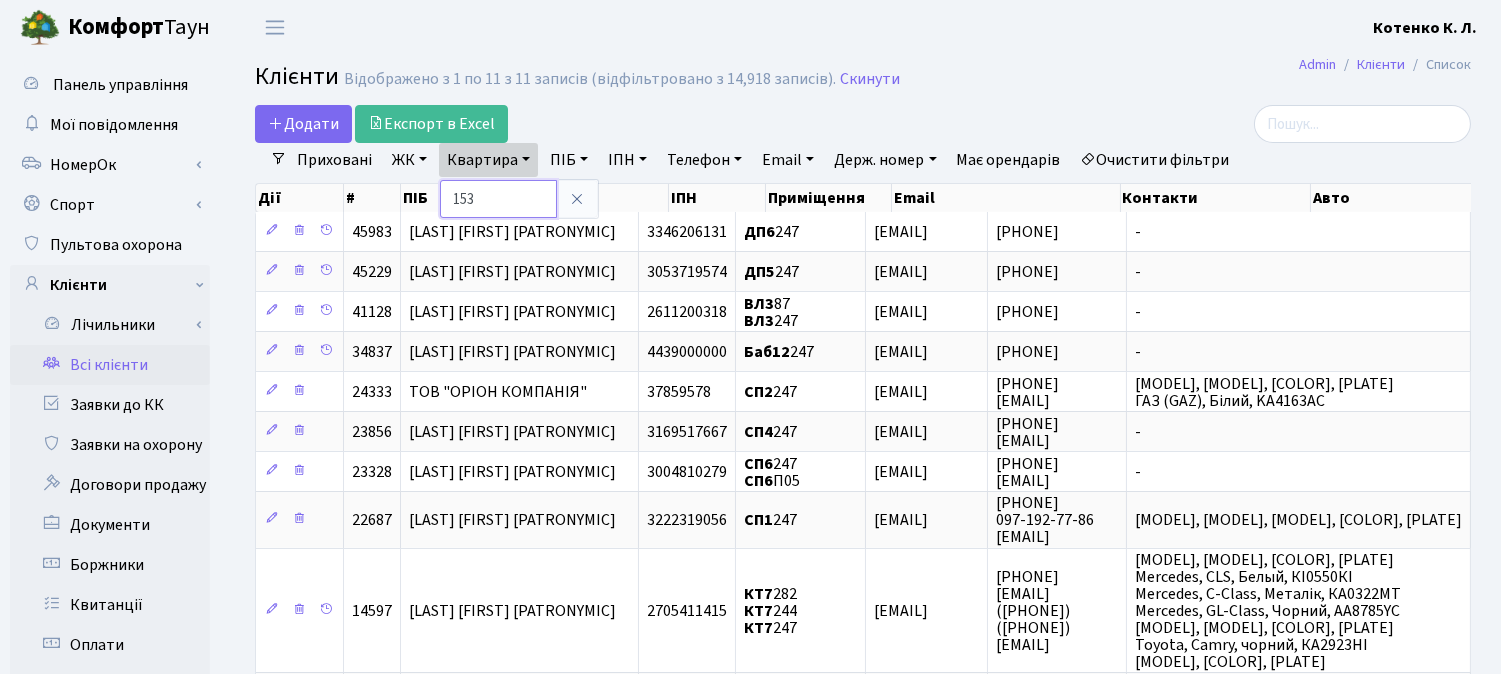 type on "153" 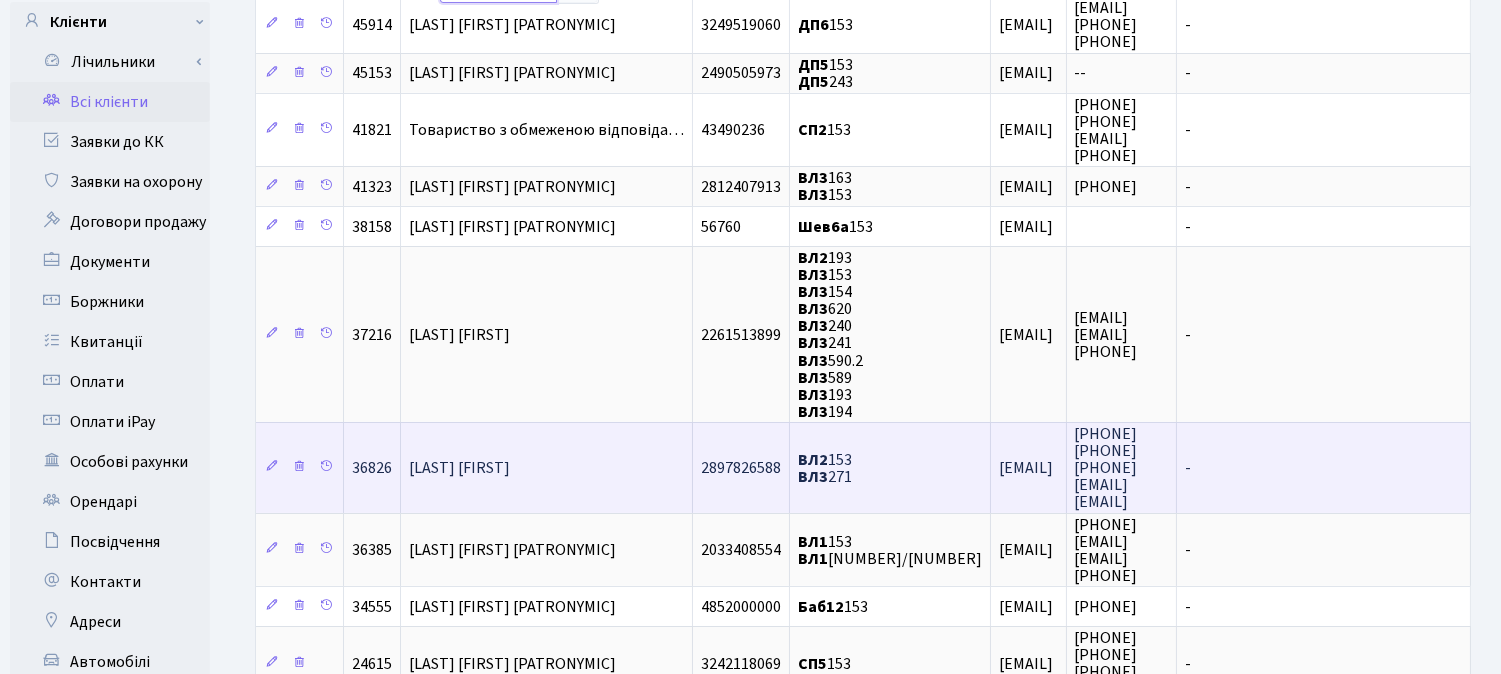 scroll, scrollTop: 333, scrollLeft: 0, axis: vertical 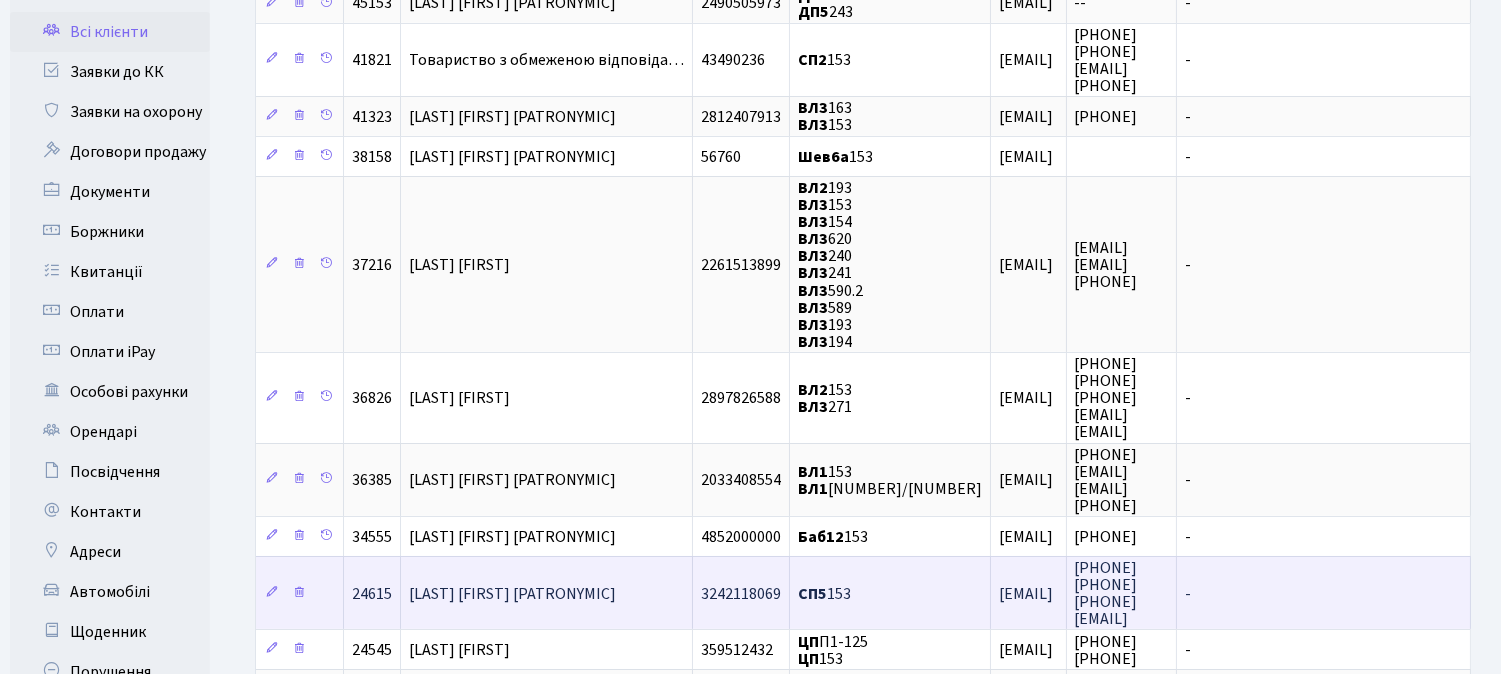 click on "Карлінська Анна Вікторівна" at bounding box center [512, 594] 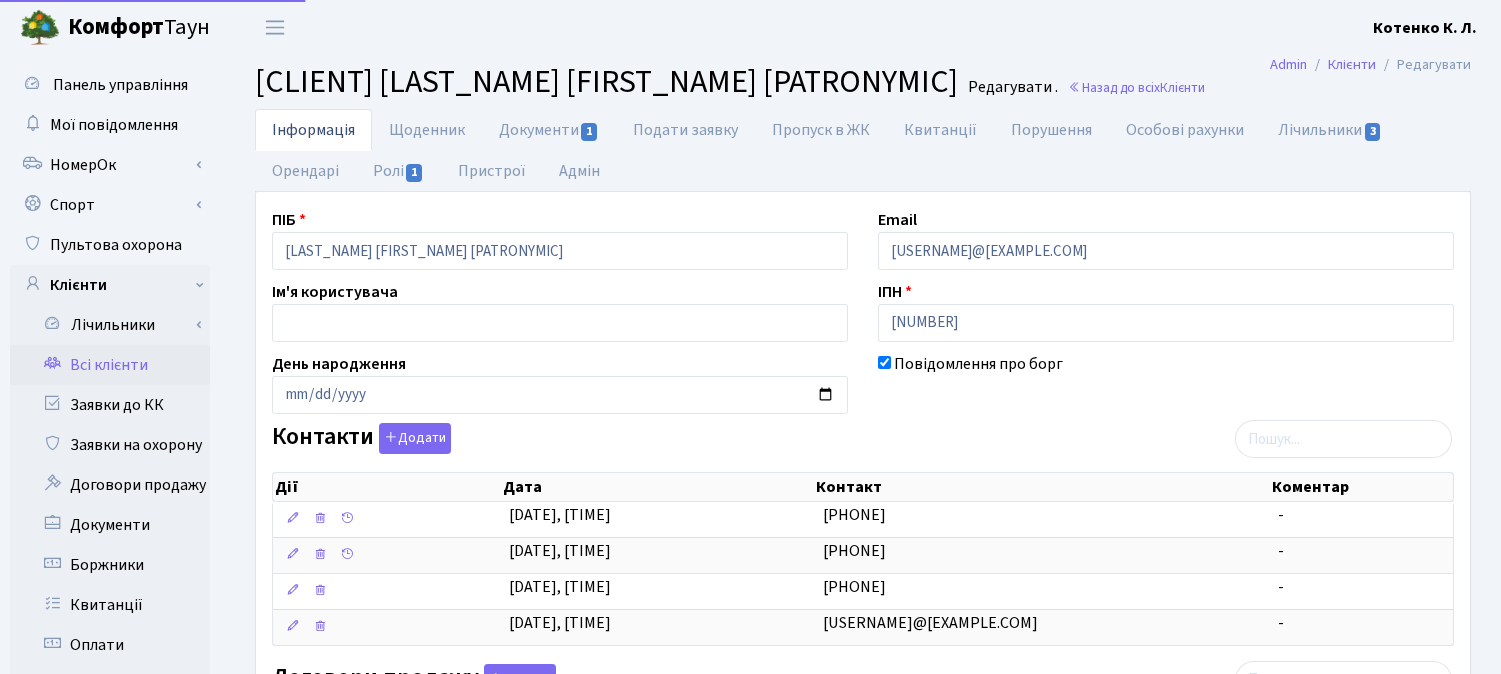 select on "25" 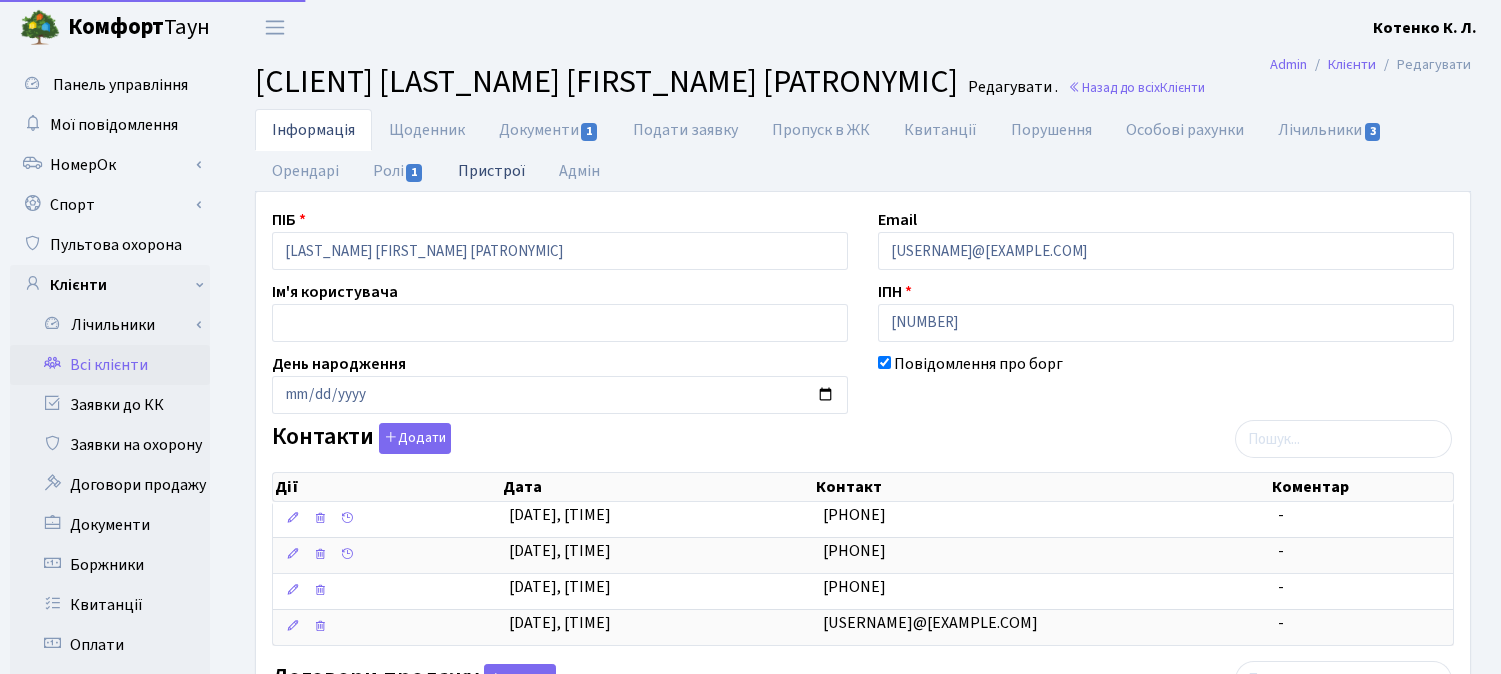 scroll, scrollTop: 0, scrollLeft: 0, axis: both 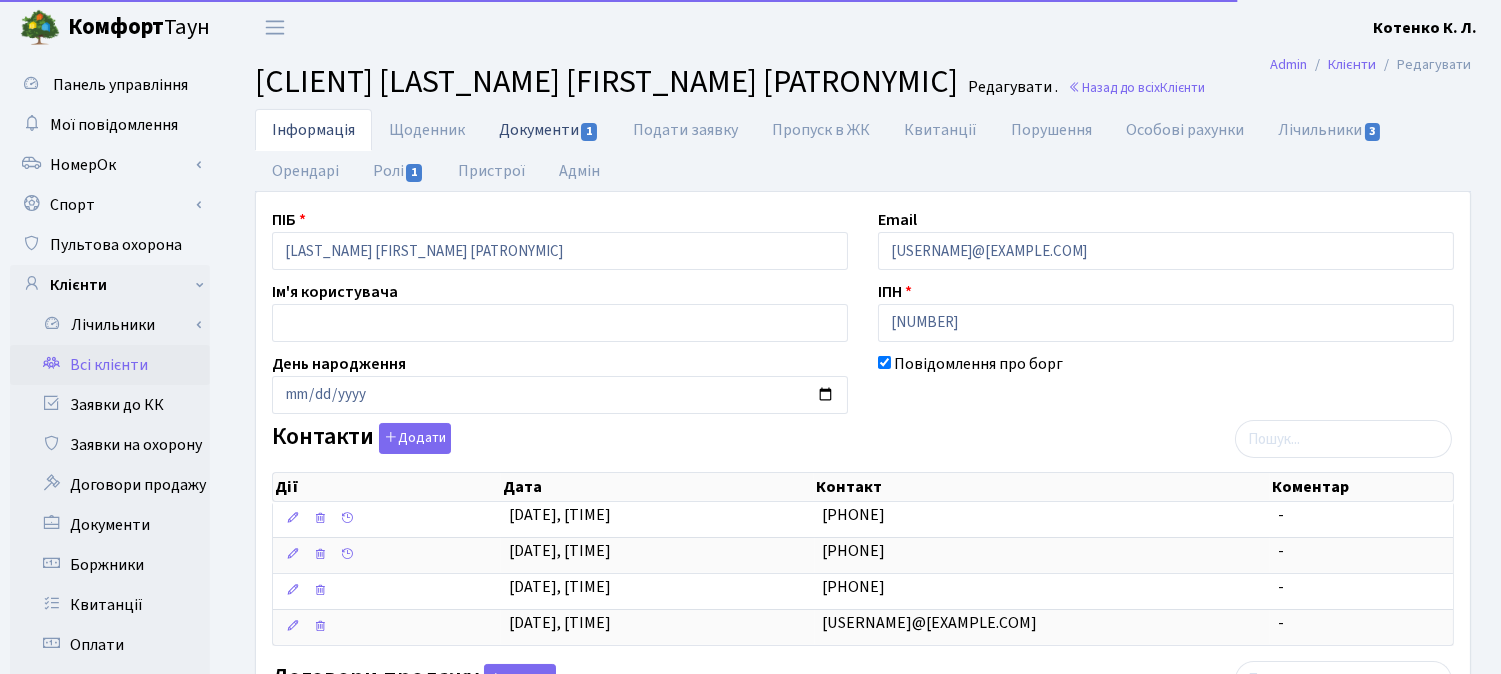 click on "Документи  1" at bounding box center (549, 129) 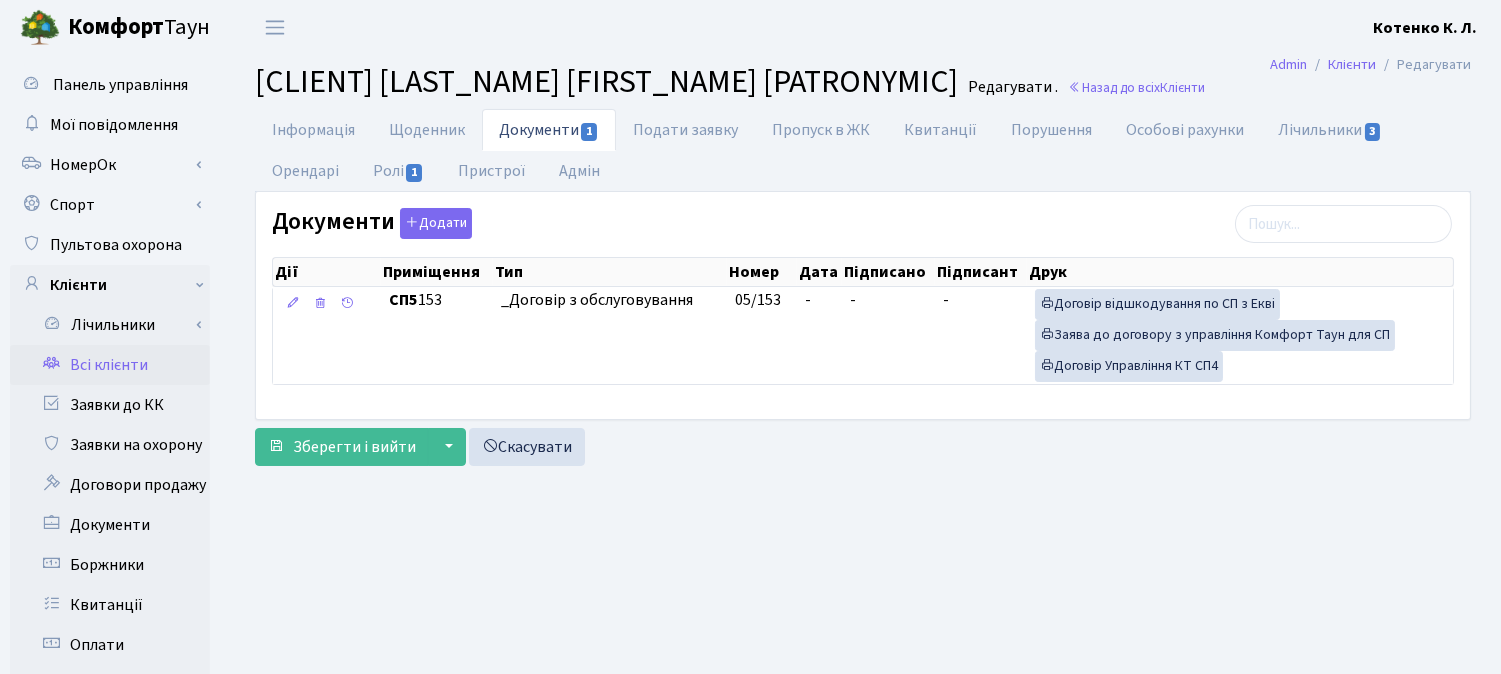 click on "Всі клієнти" at bounding box center (110, 365) 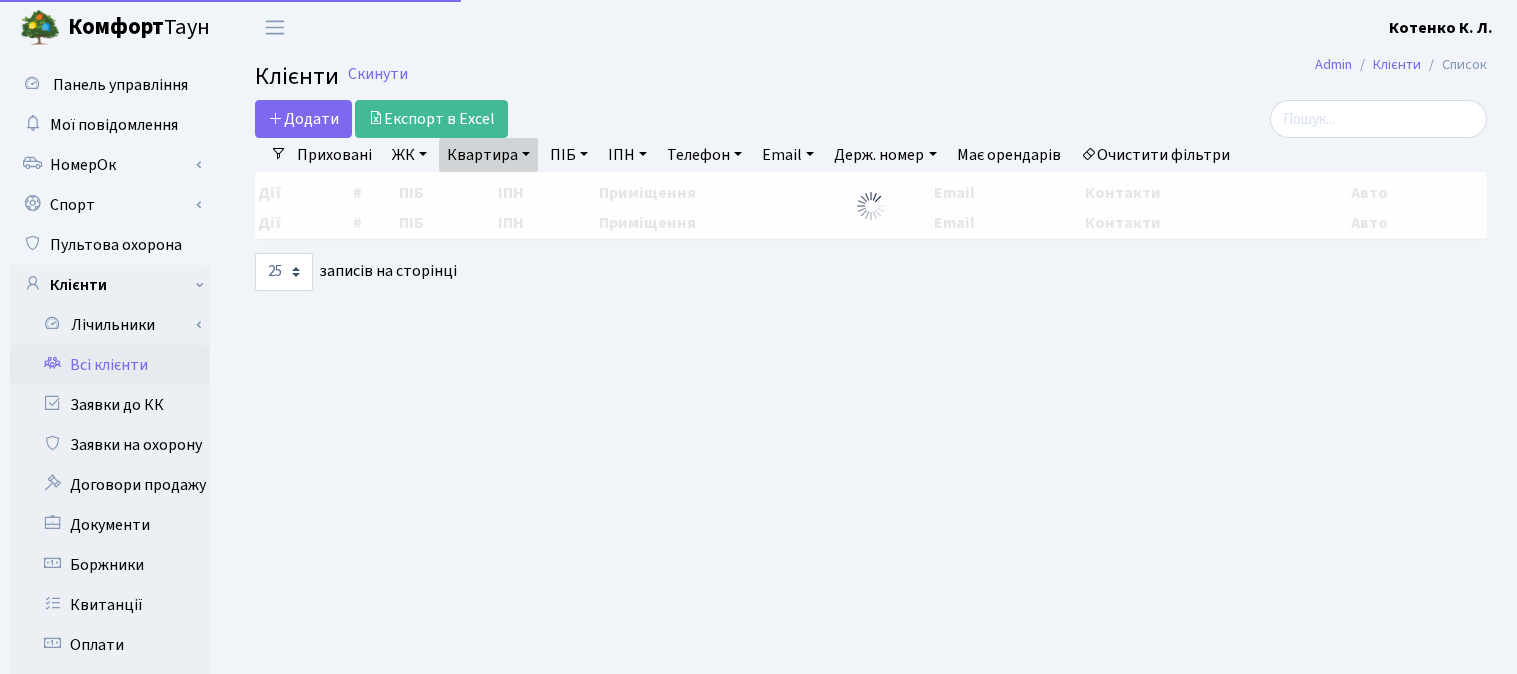 select on "25" 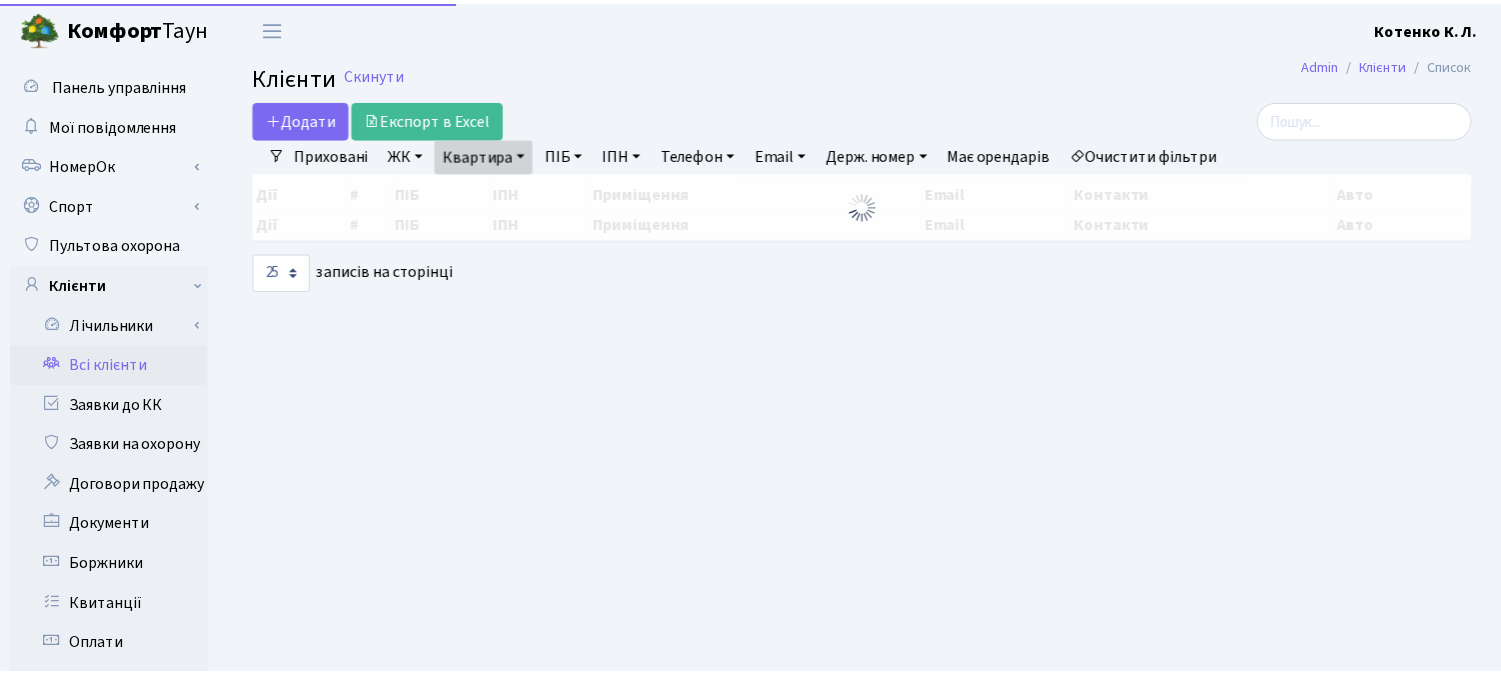 scroll, scrollTop: 0, scrollLeft: 0, axis: both 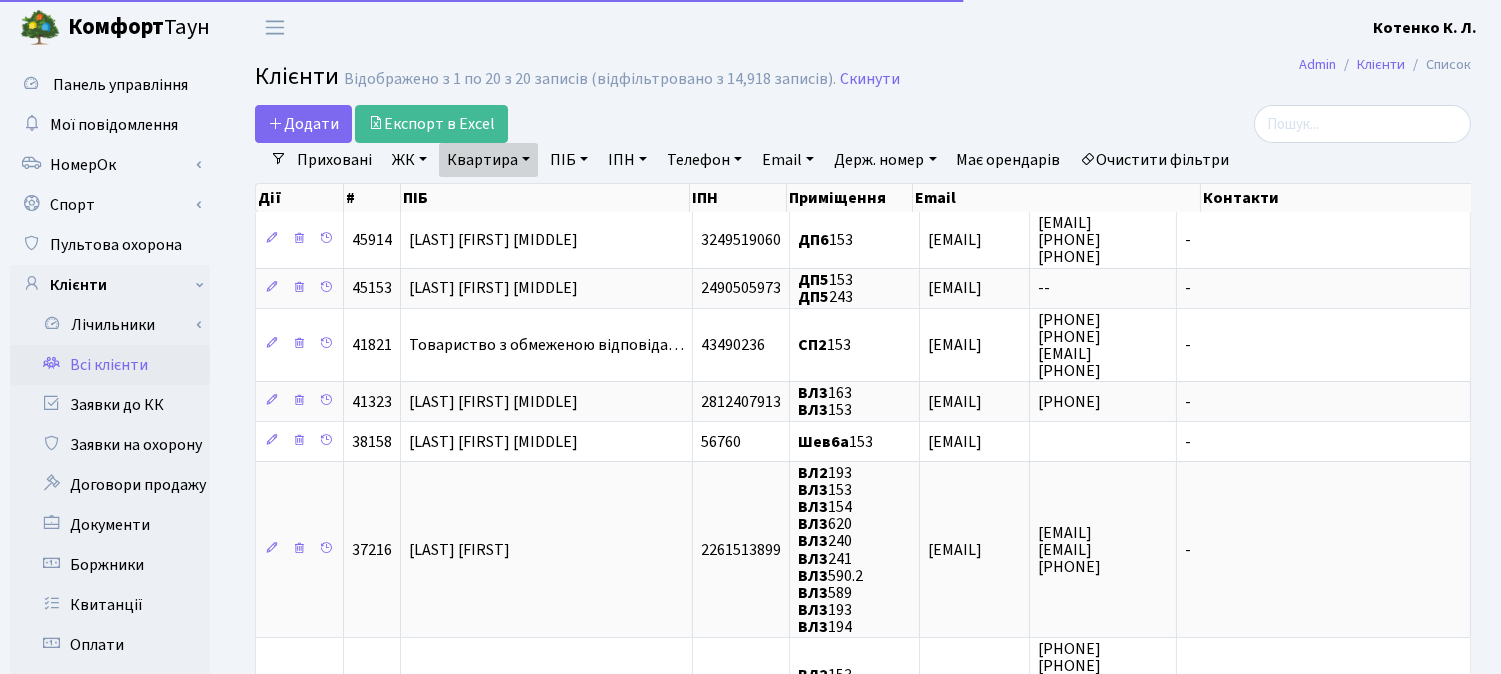 click on "Очистити фільтри" at bounding box center [1155, 160] 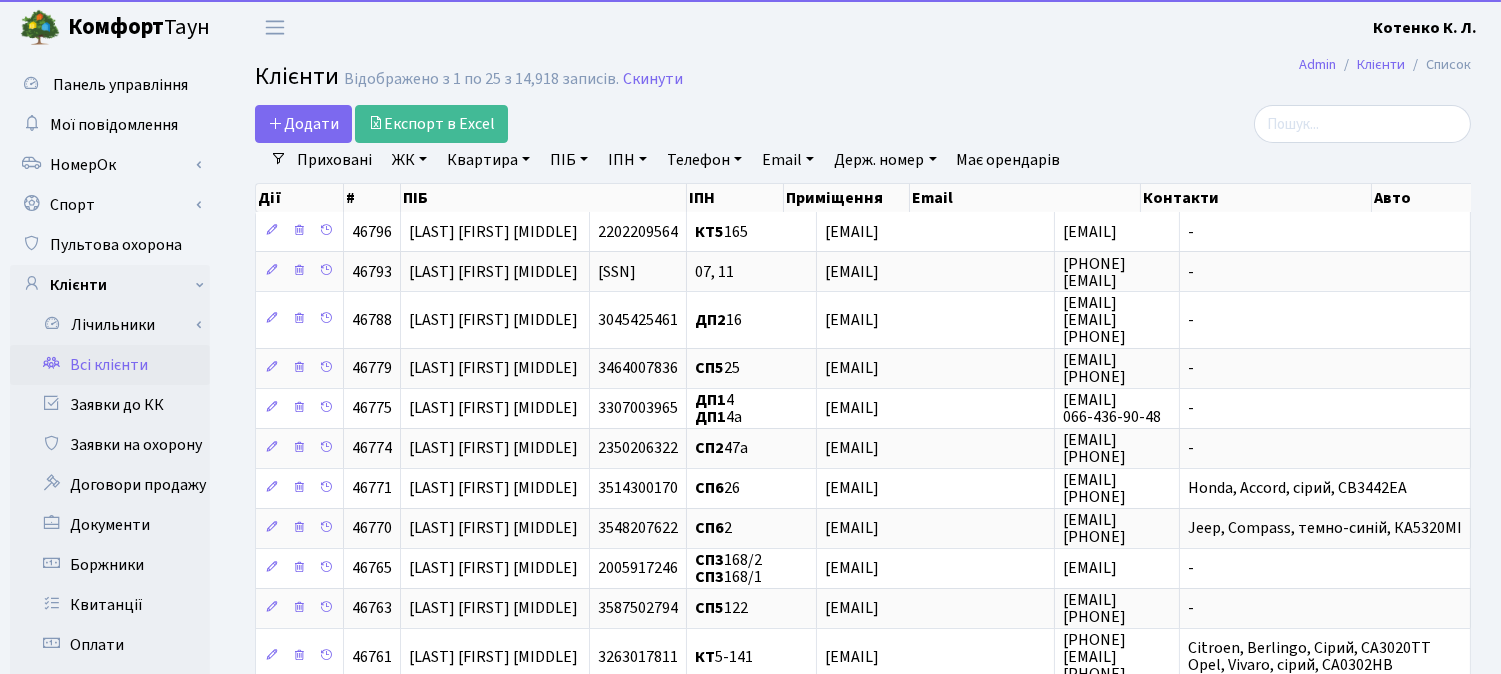 click on "Квартира" at bounding box center [488, 160] 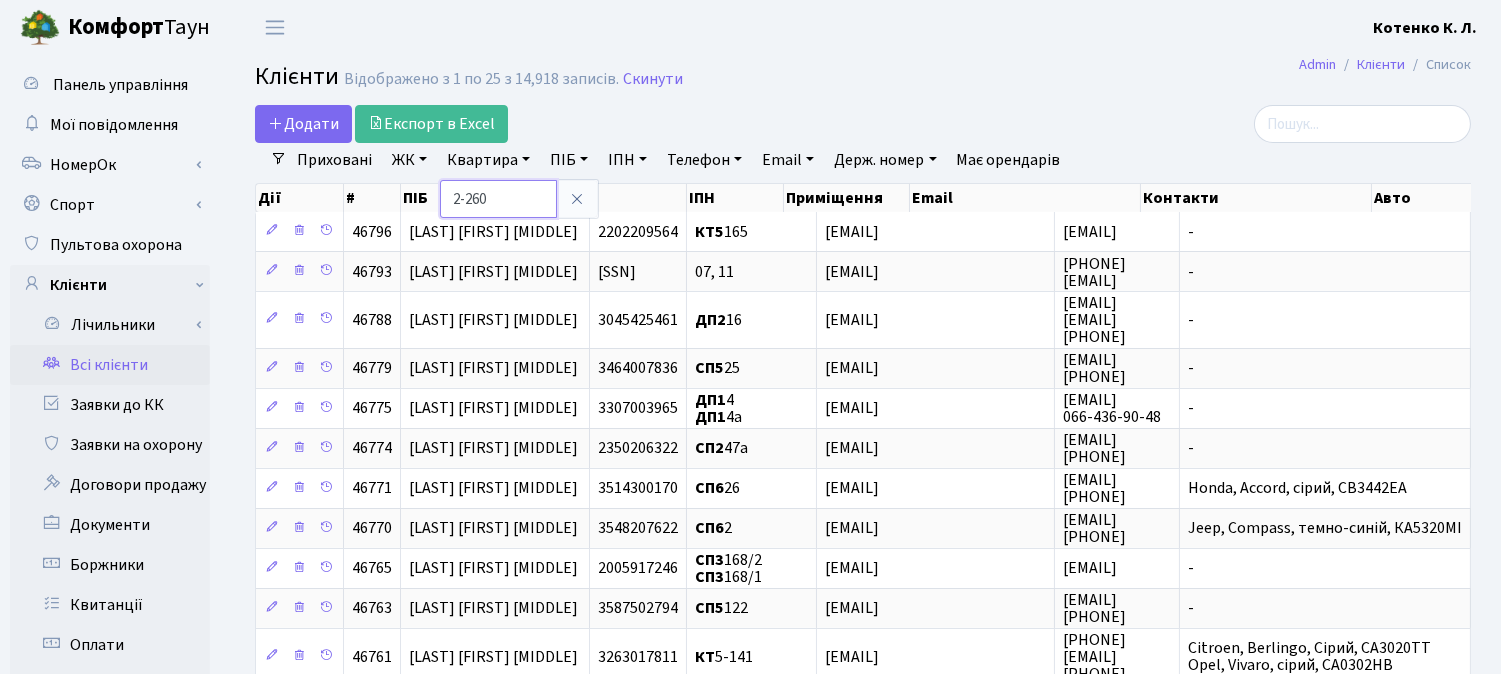 type on "2-260" 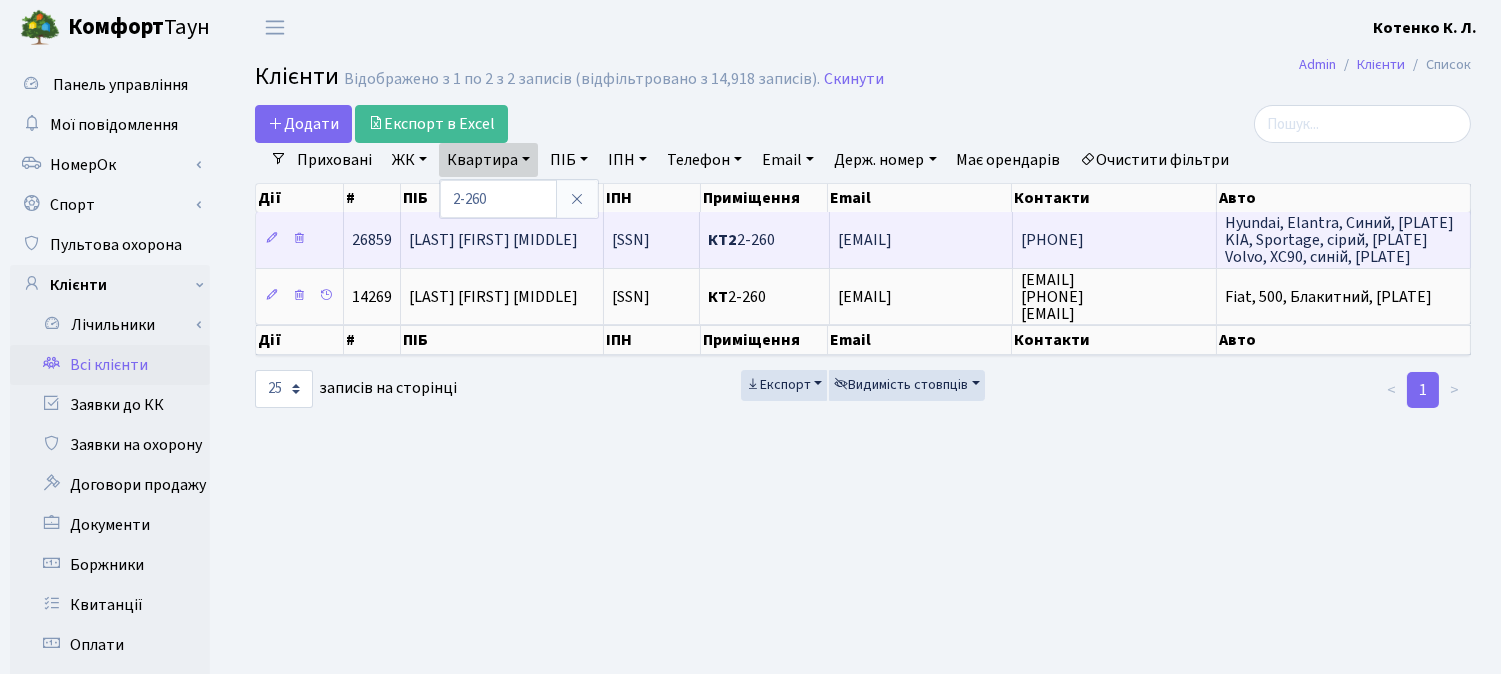click on "Колесніков Ілля Юрійович" at bounding box center [493, 240] 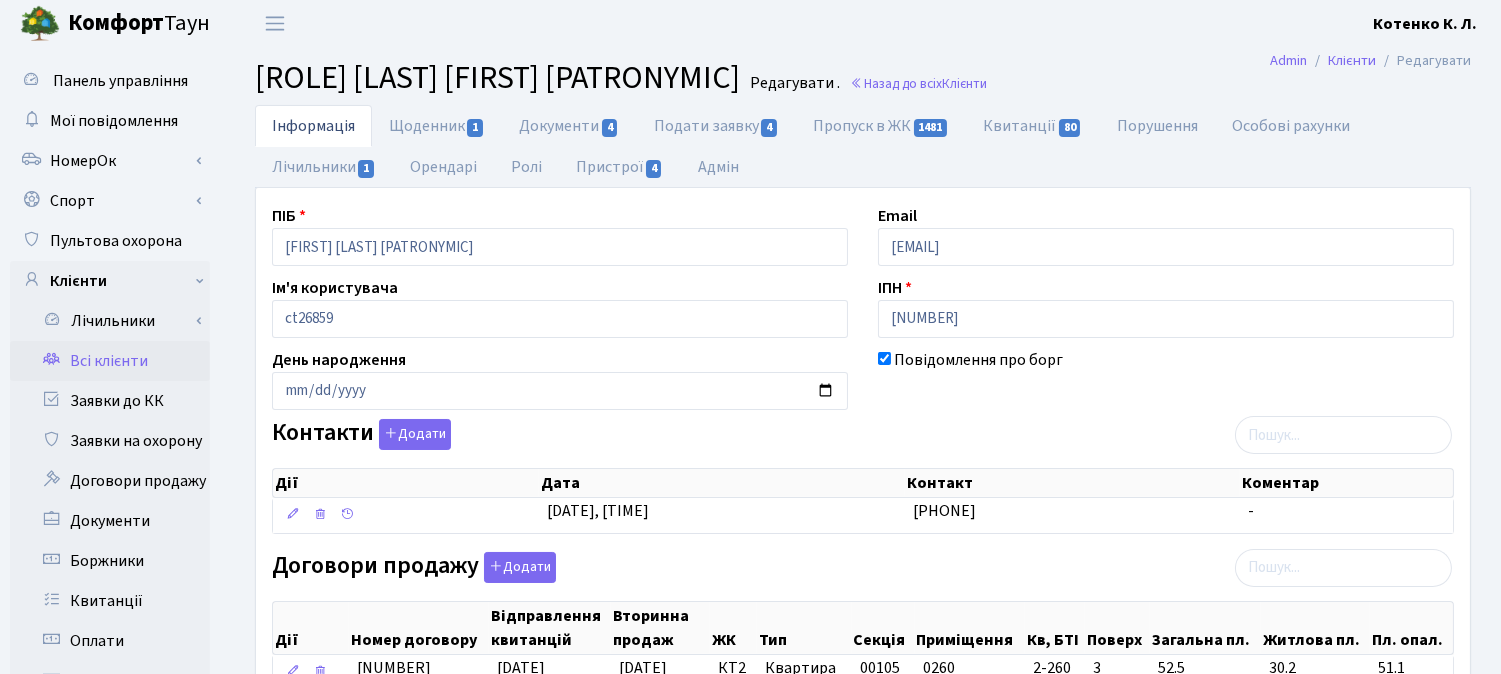 scroll, scrollTop: 0, scrollLeft: 0, axis: both 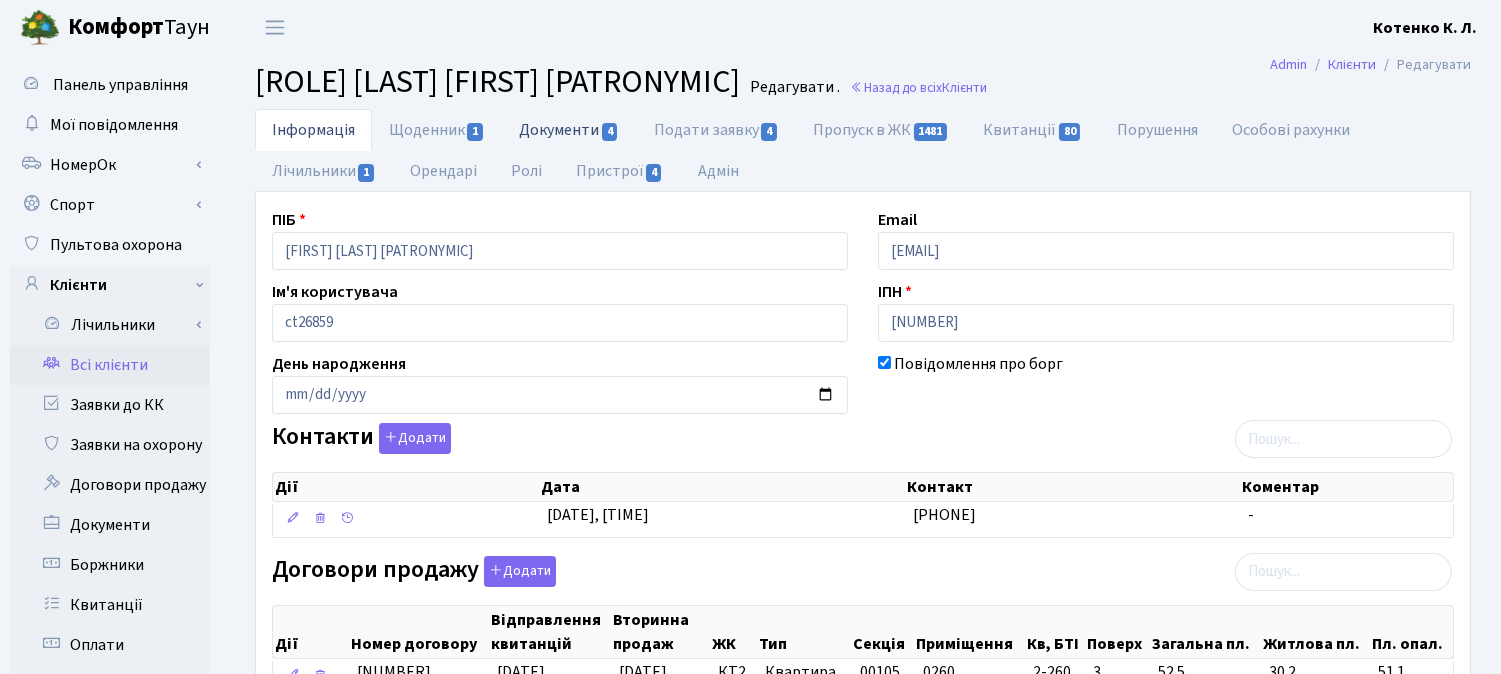click on "Документи  4" at bounding box center [569, 129] 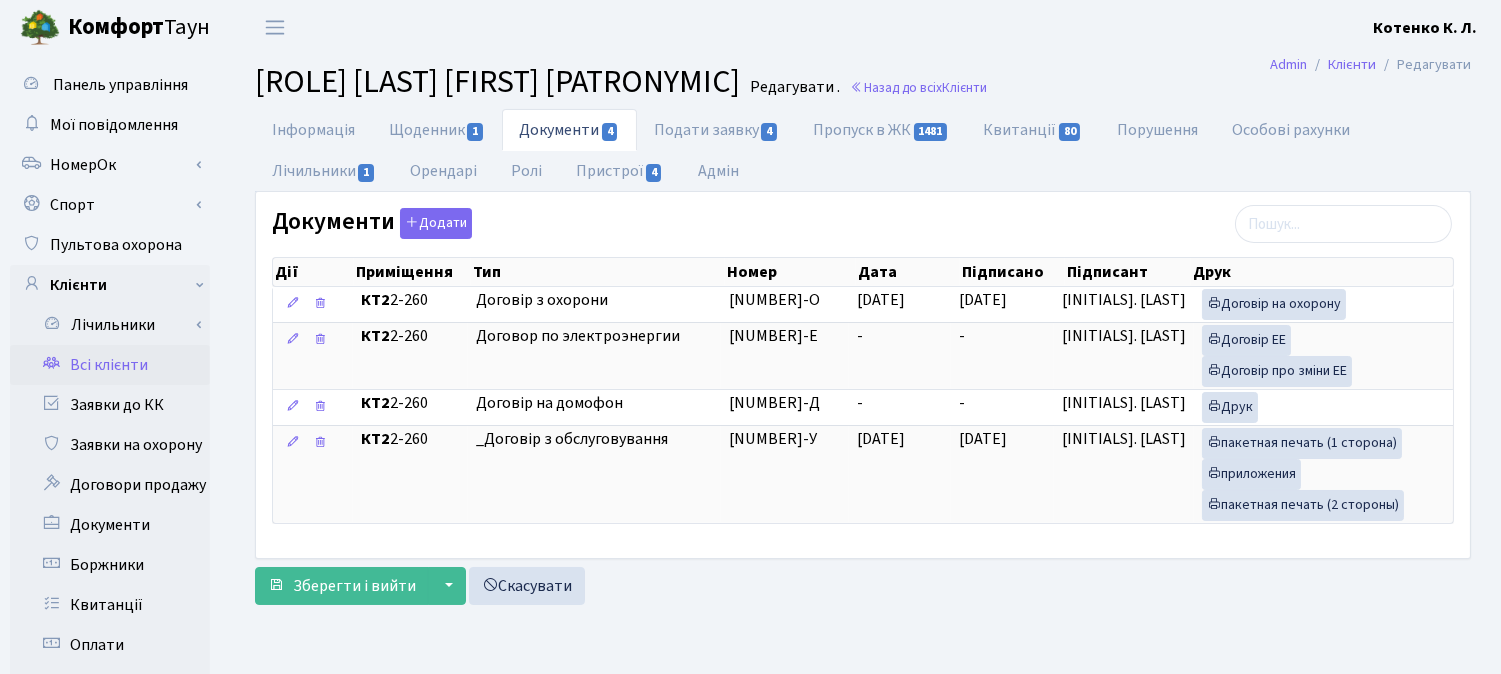 click on "Всі клієнти" at bounding box center (110, 365) 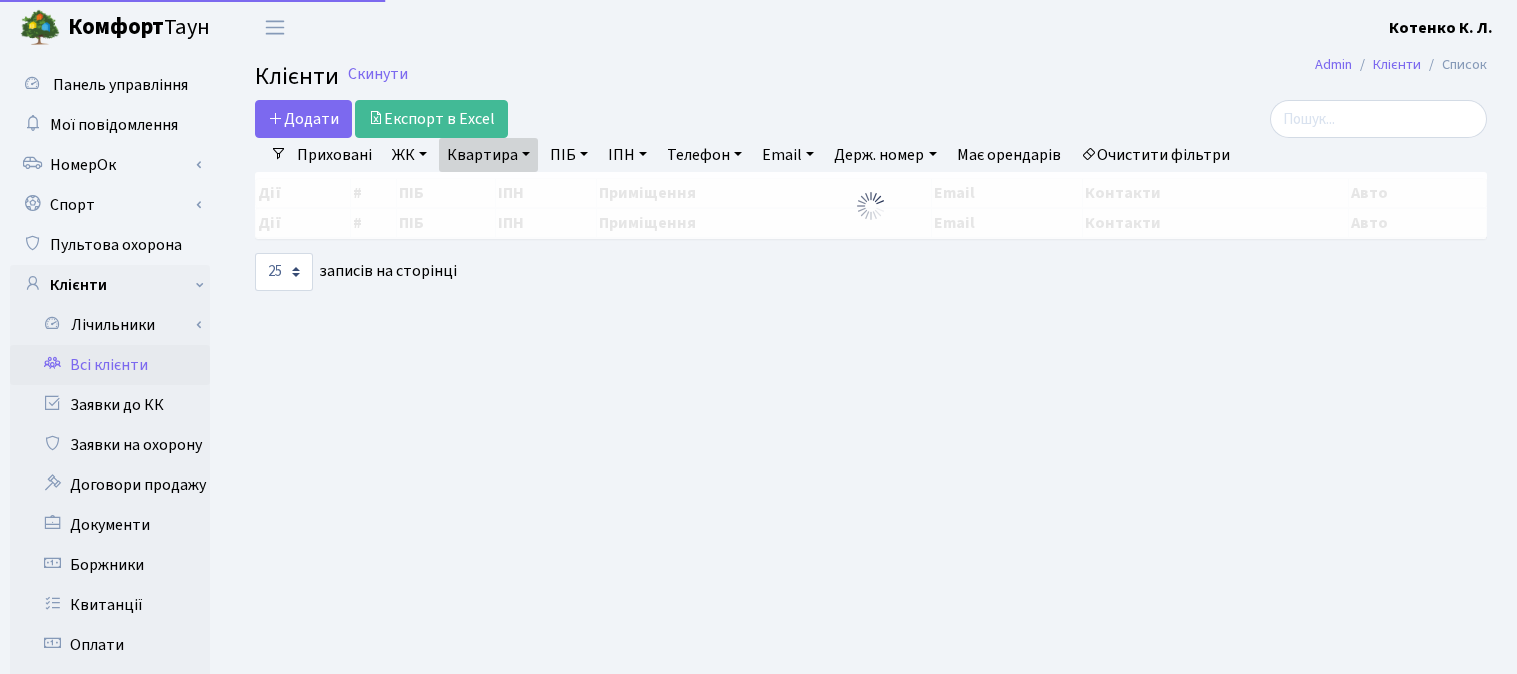 select on "25" 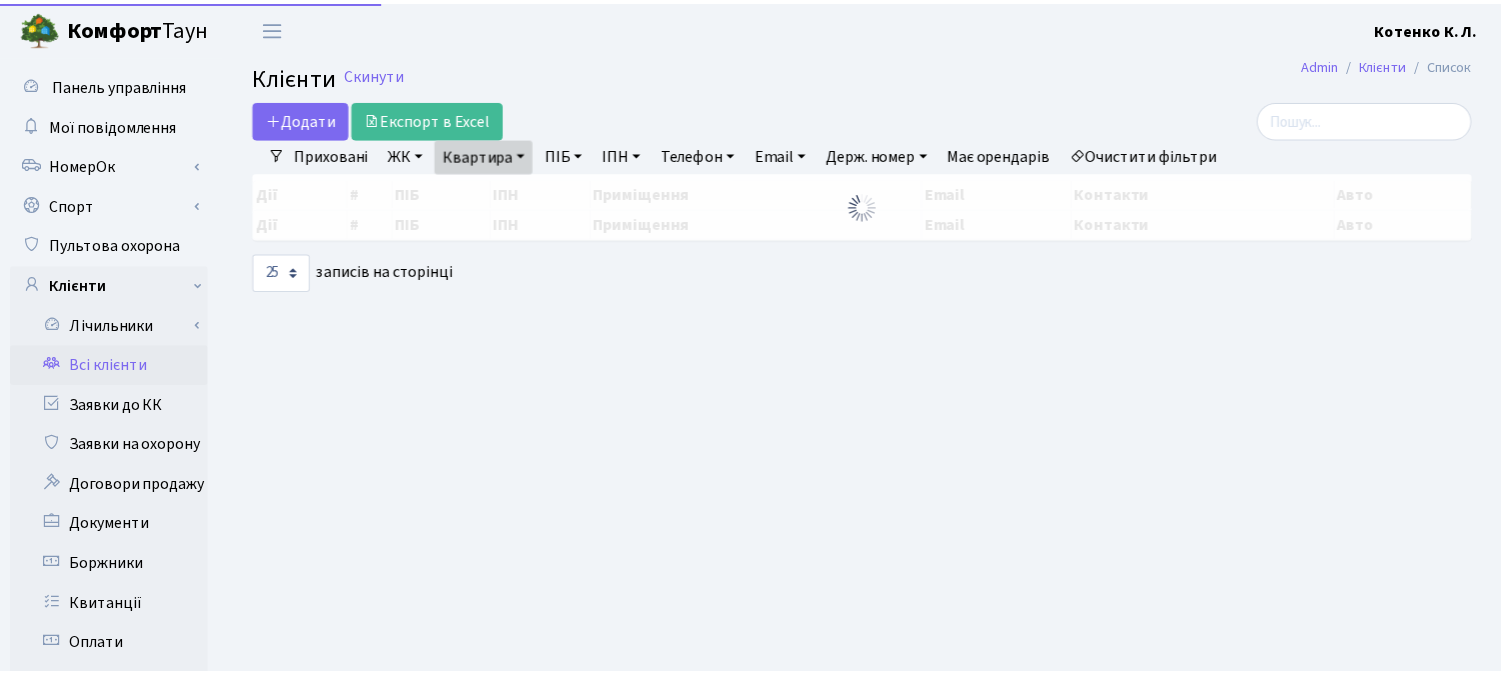 scroll, scrollTop: 0, scrollLeft: 0, axis: both 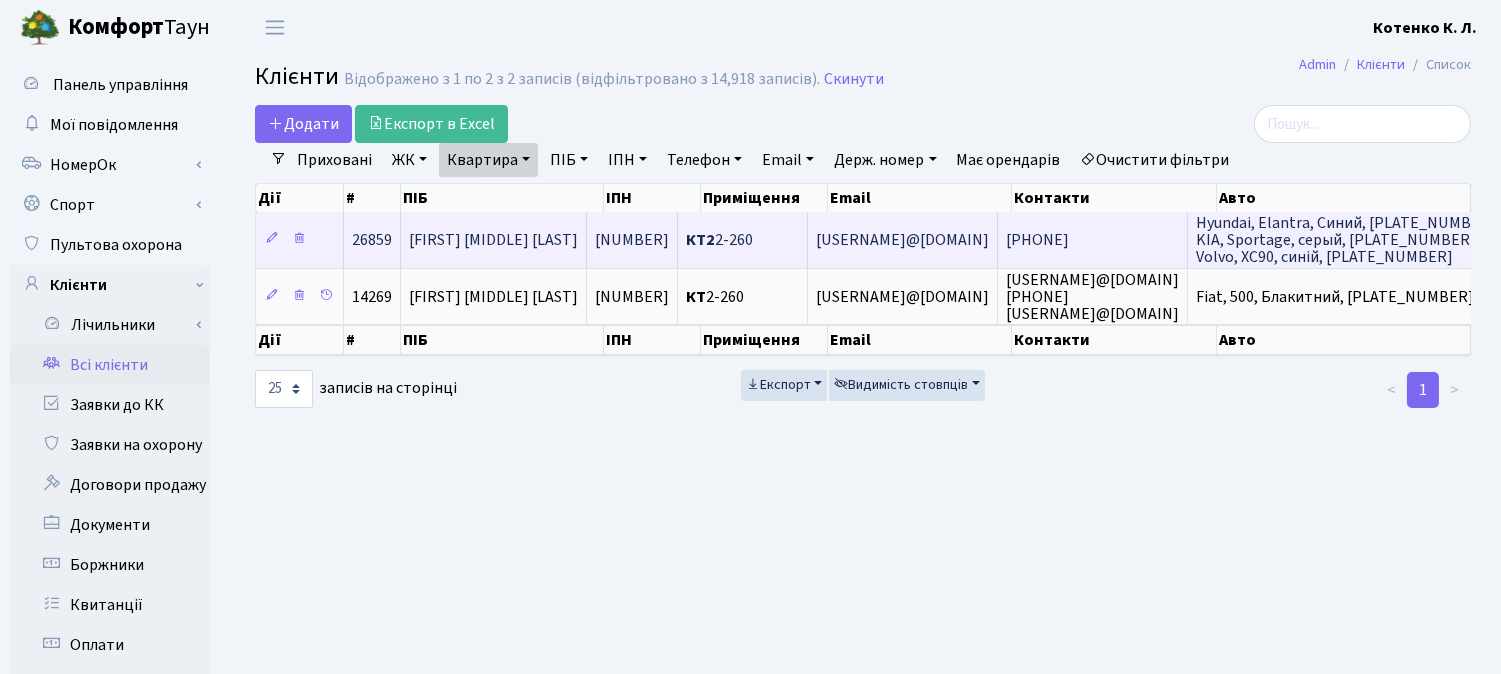 click on "[LAST] [FIRST] [PATRONYMIC]" at bounding box center [493, 240] 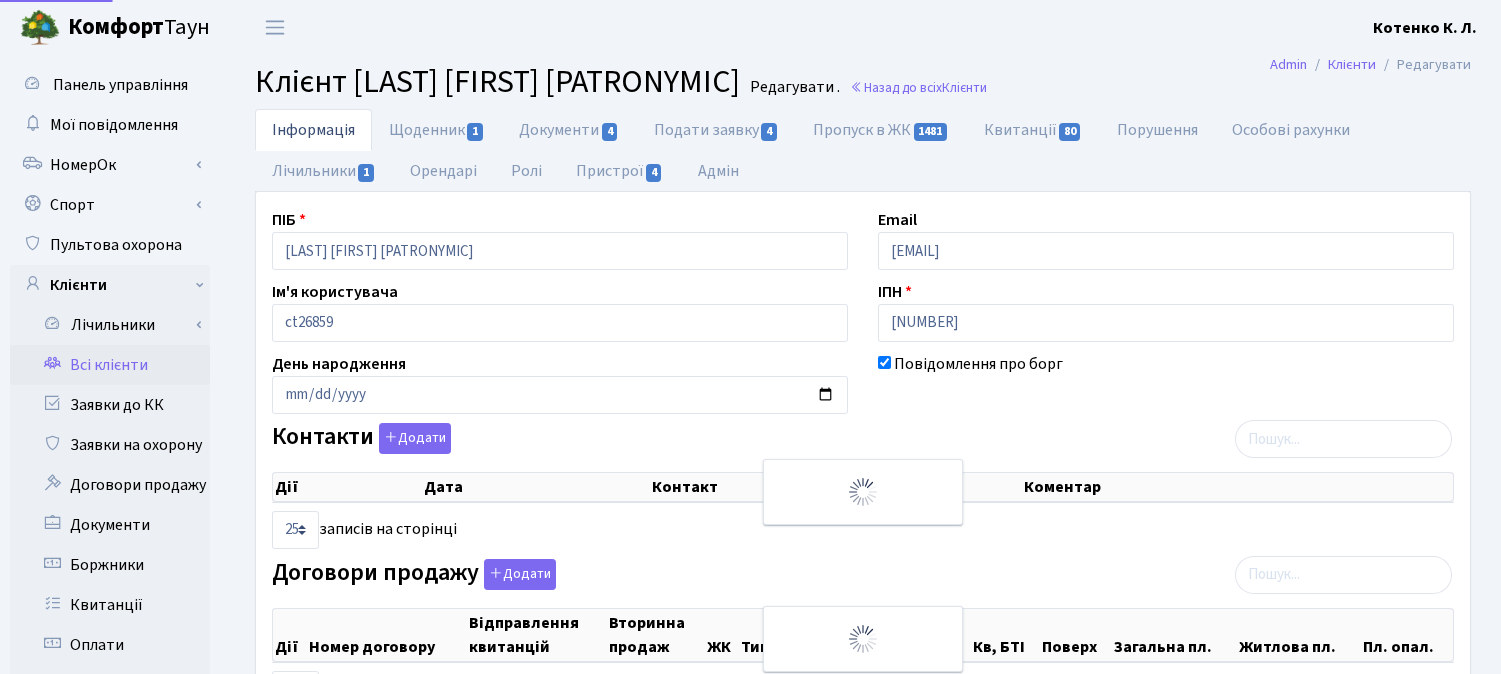 select on "25" 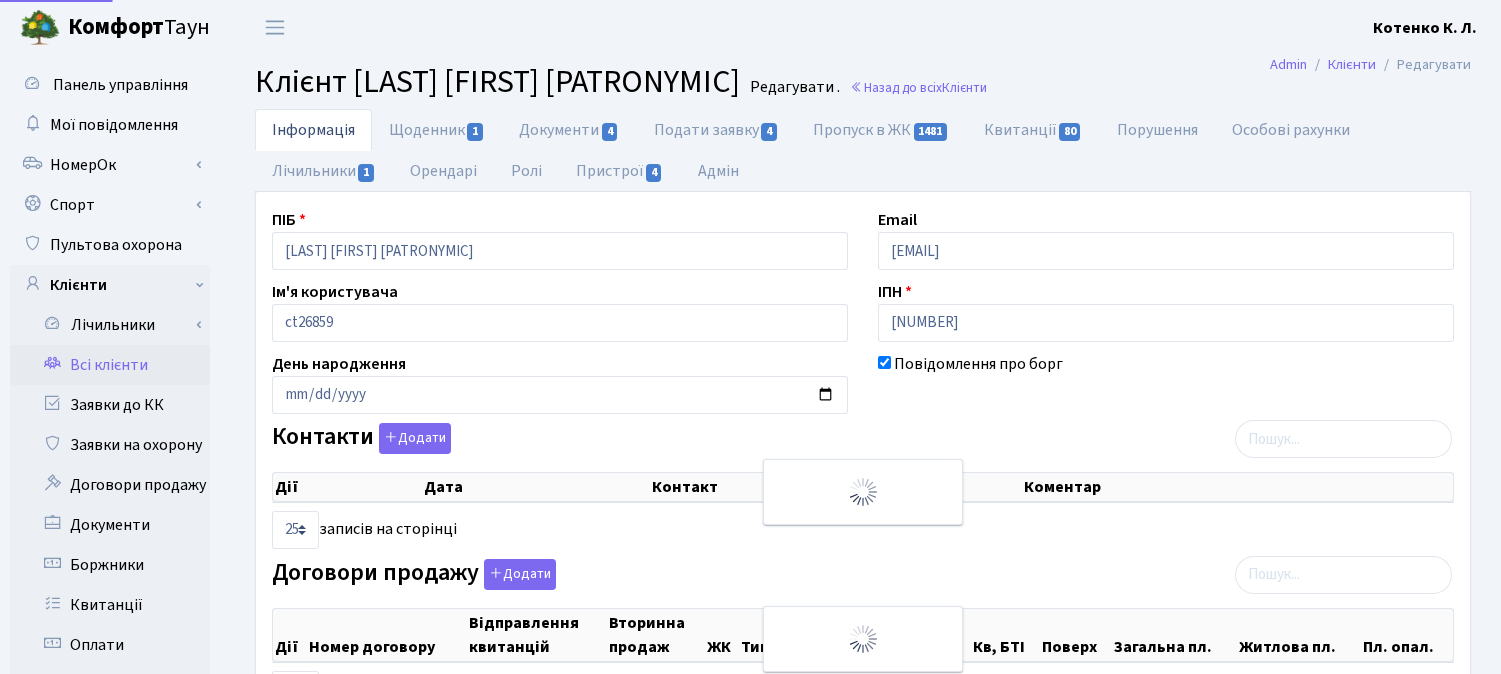 scroll, scrollTop: 0, scrollLeft: 0, axis: both 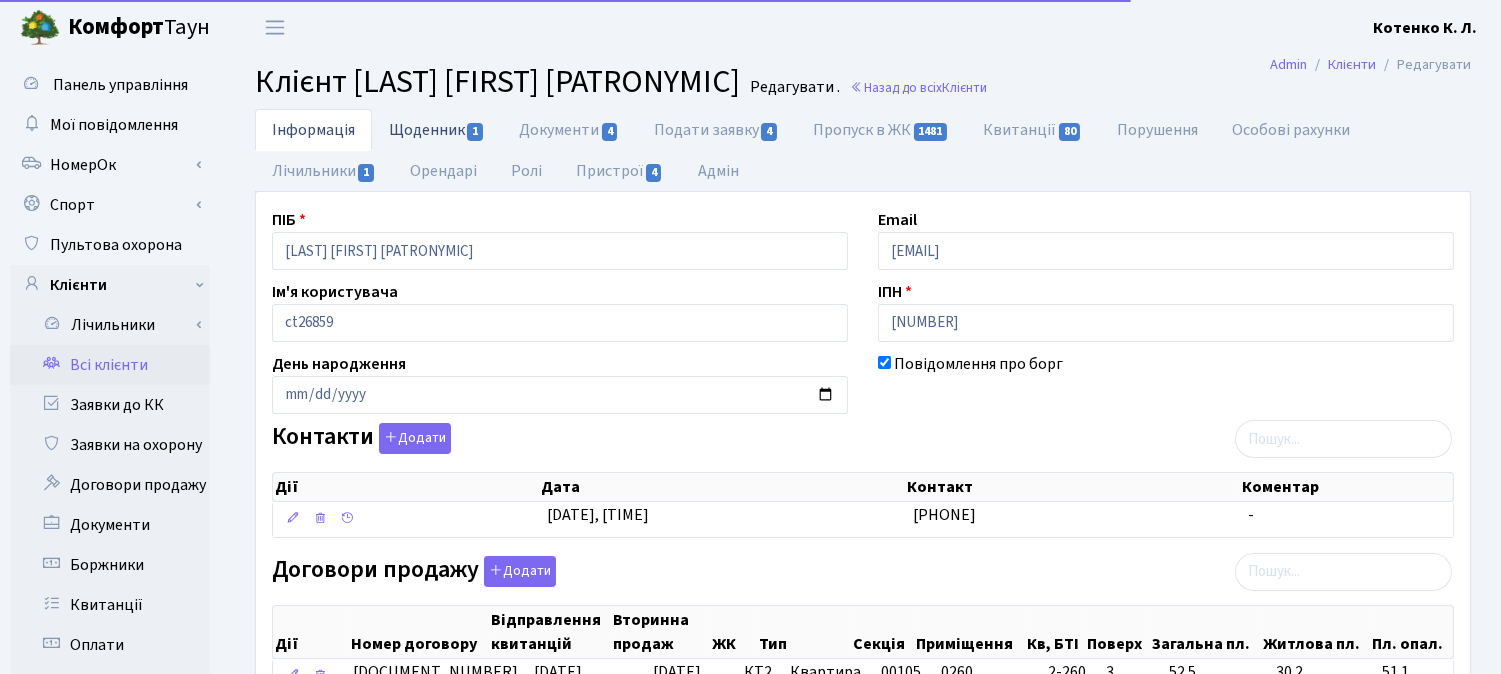 click on "Щоденник  1" at bounding box center [437, 129] 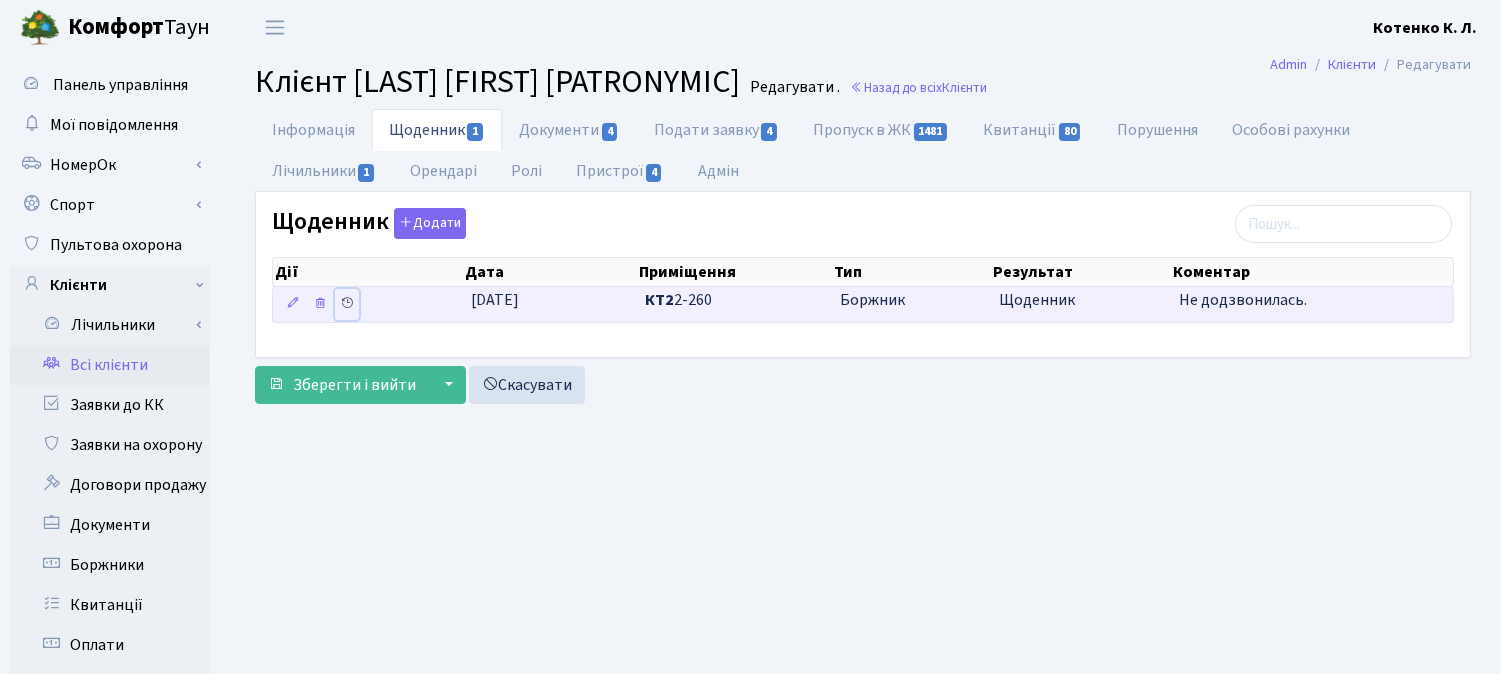 click at bounding box center [347, 303] 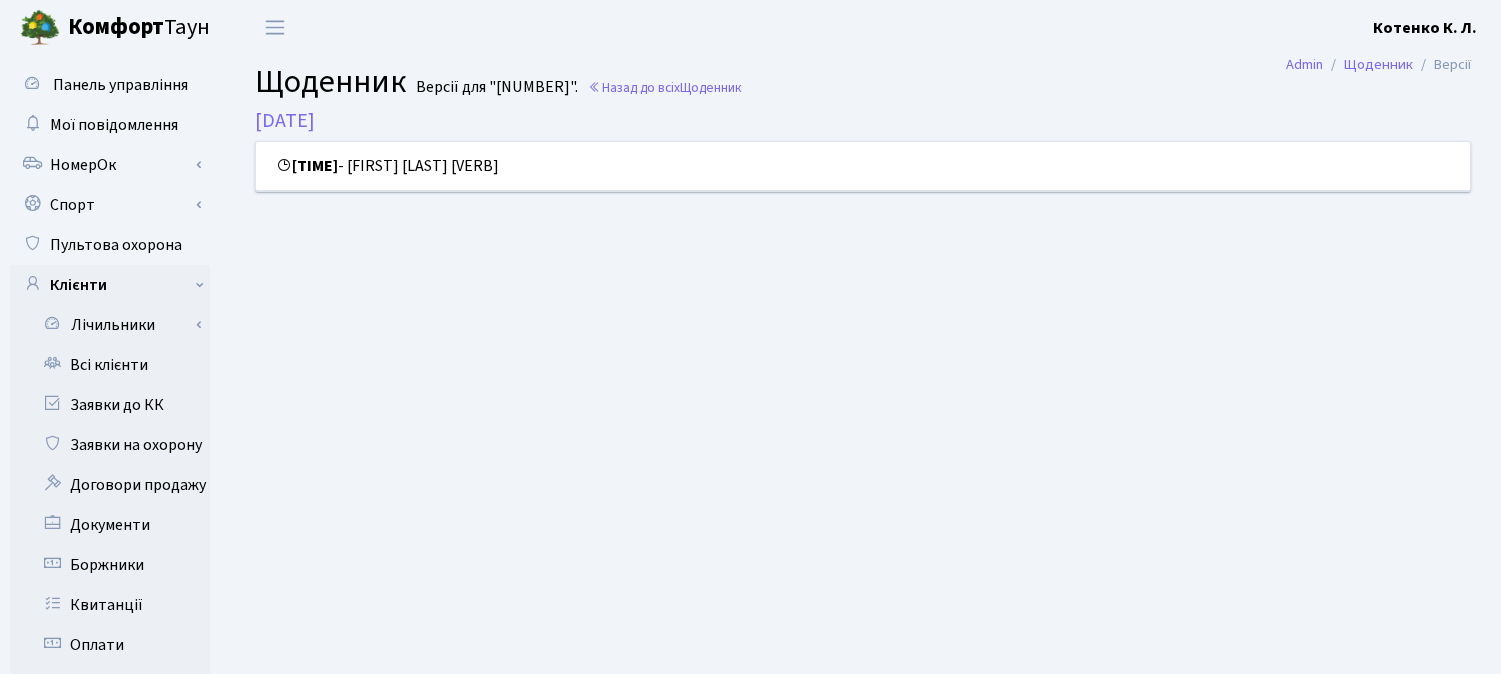 scroll, scrollTop: 0, scrollLeft: 0, axis: both 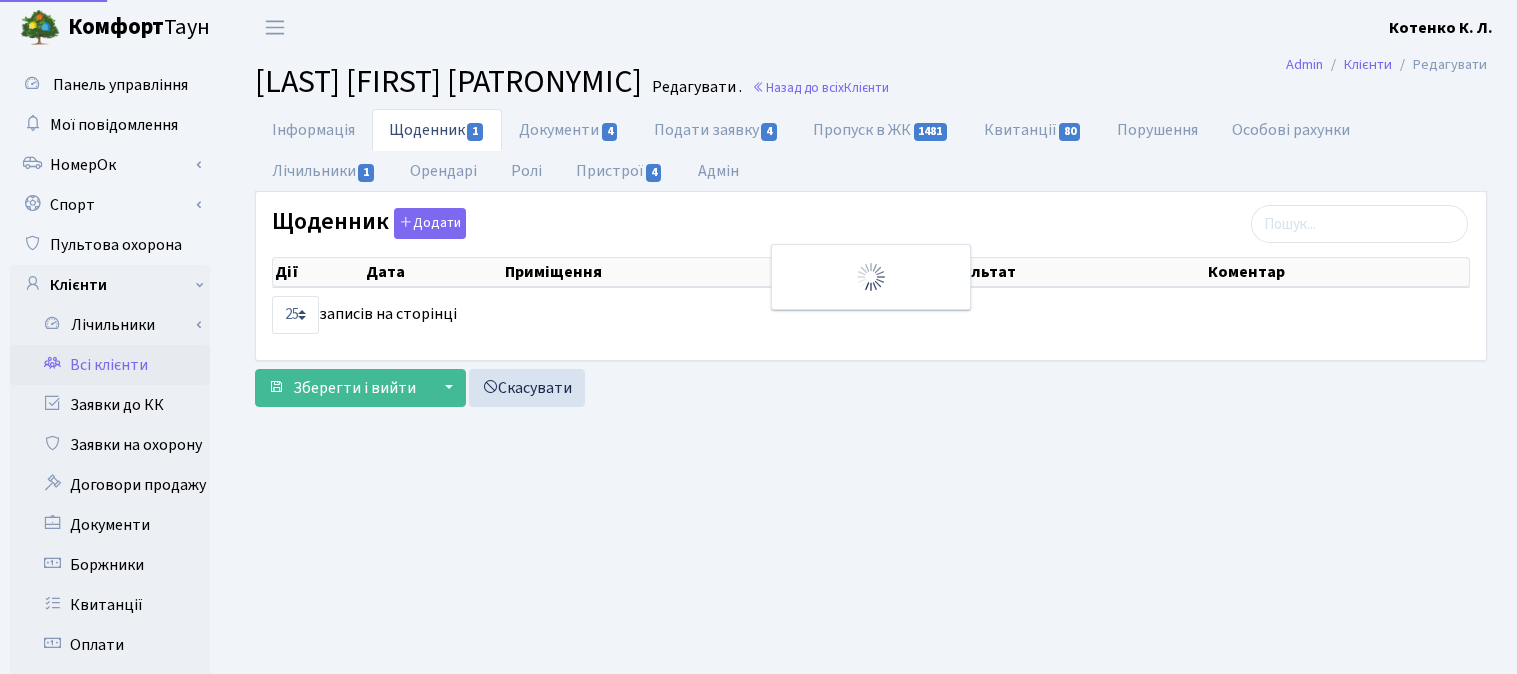select on "25" 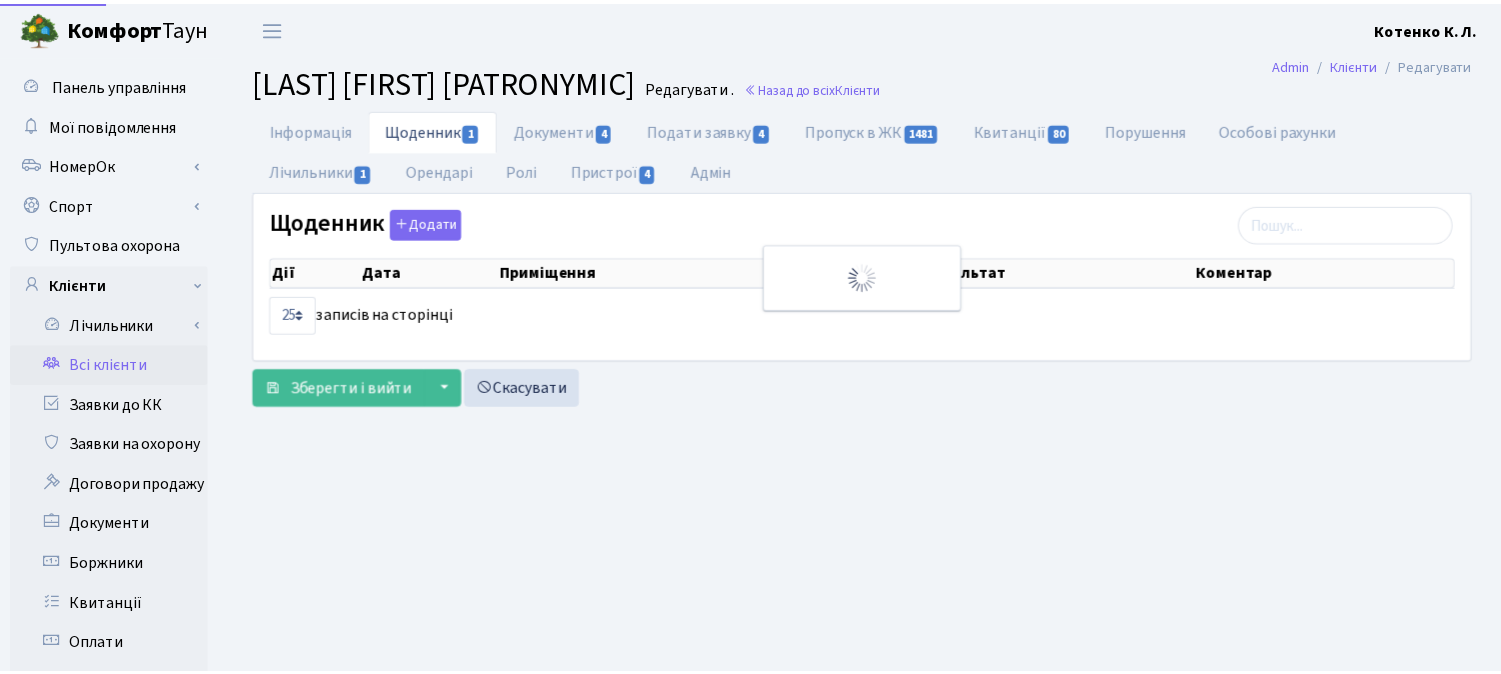 scroll, scrollTop: 0, scrollLeft: 0, axis: both 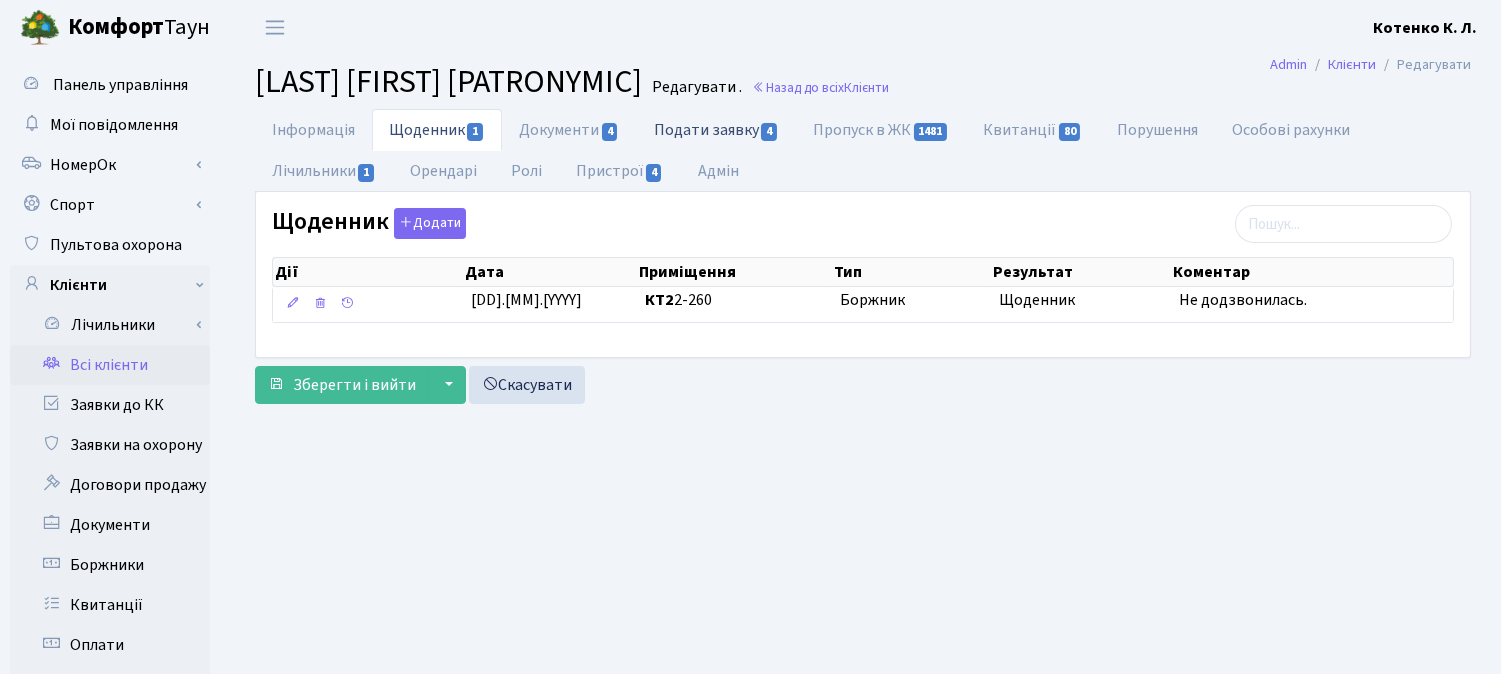 click on "Подати заявку  4" at bounding box center (716, 129) 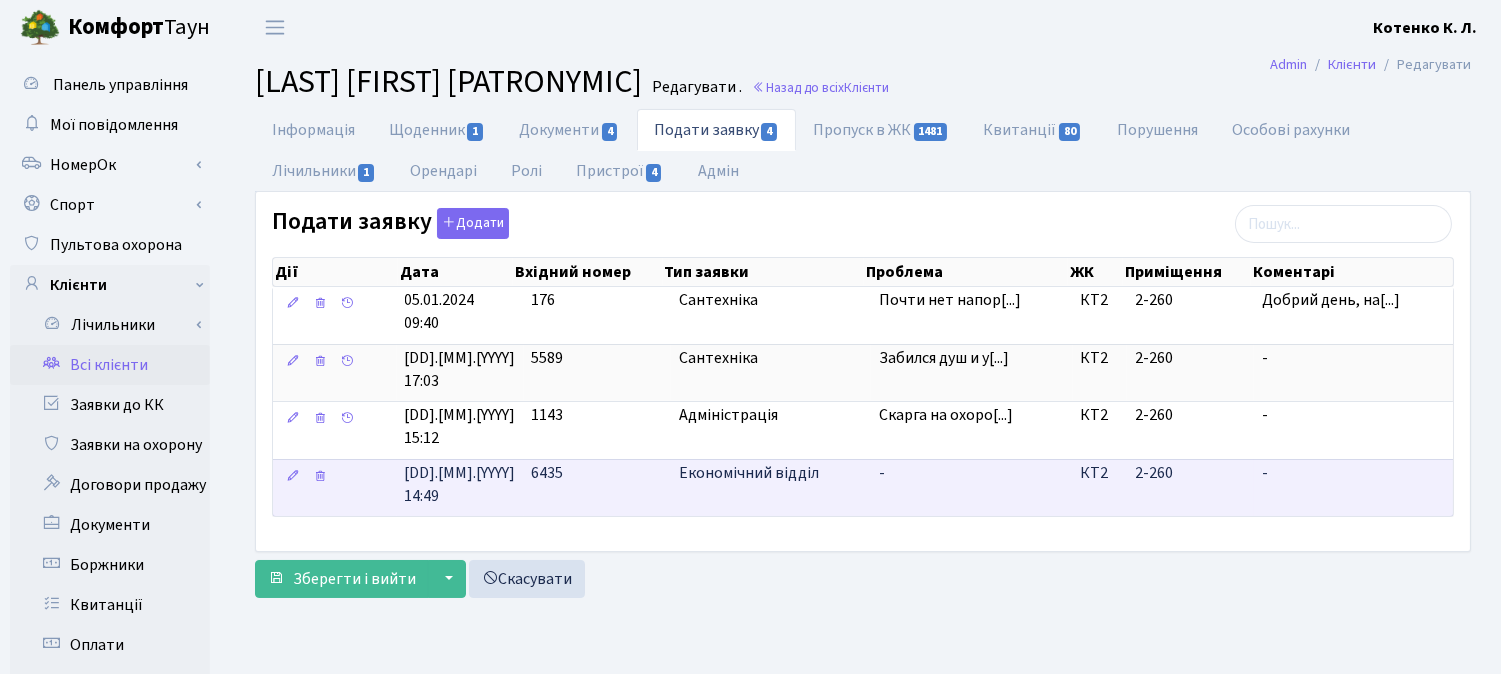 click on "Економічний відділ" at bounding box center (770, 358) 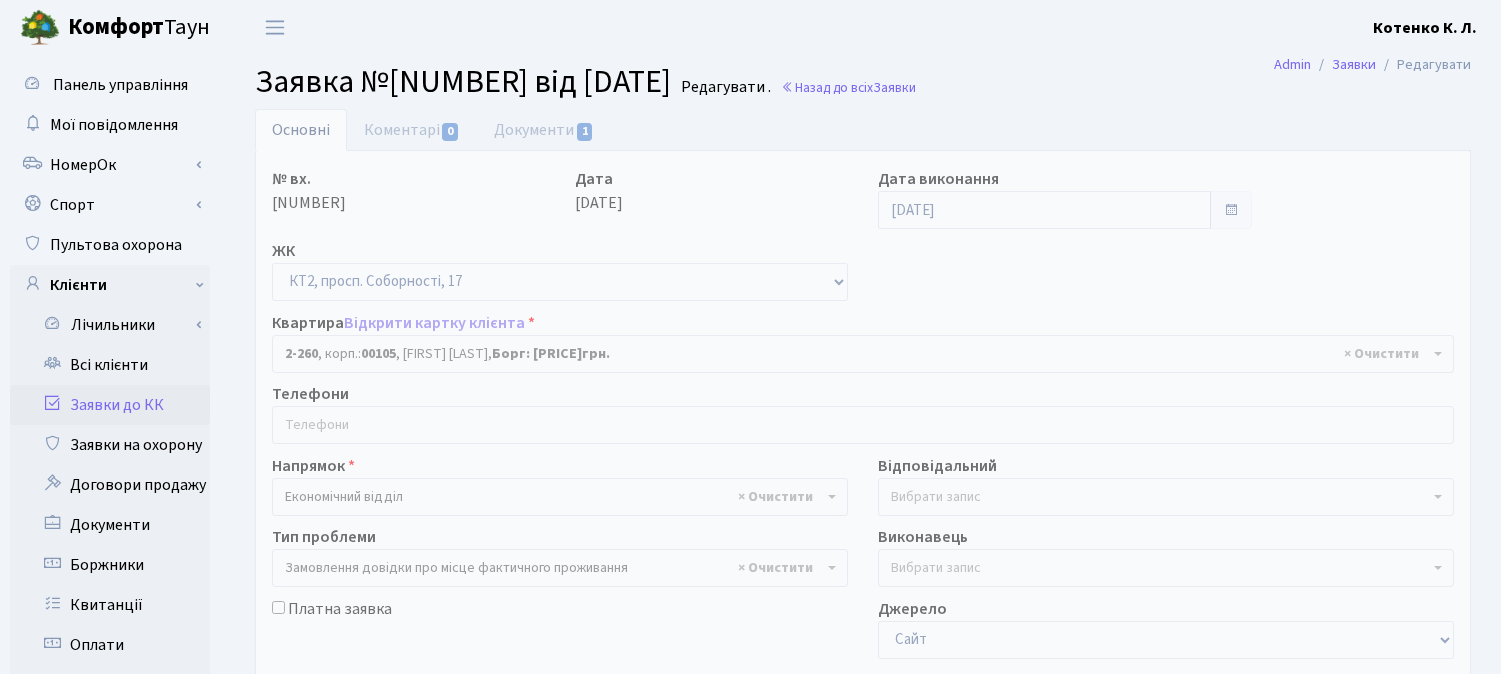 select on "[NUMBER]" 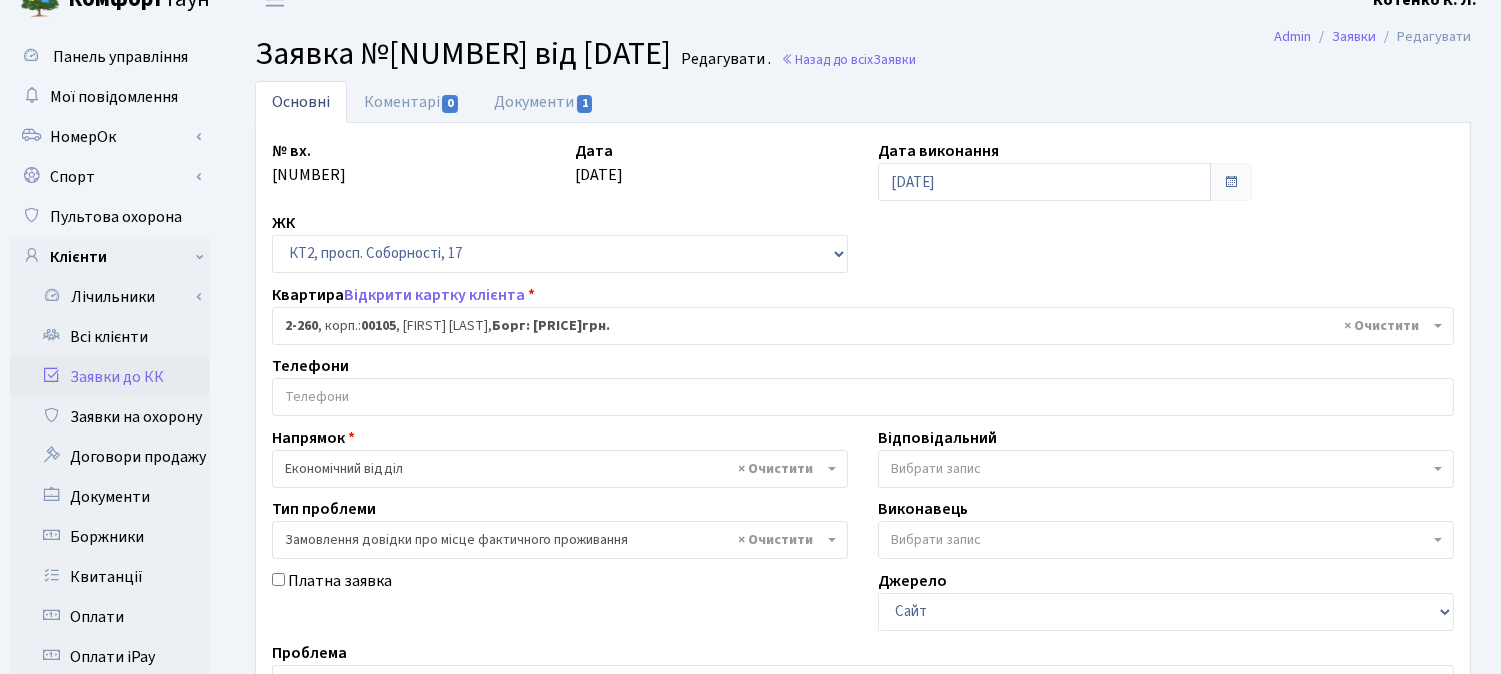 scroll, scrollTop: 0, scrollLeft: 0, axis: both 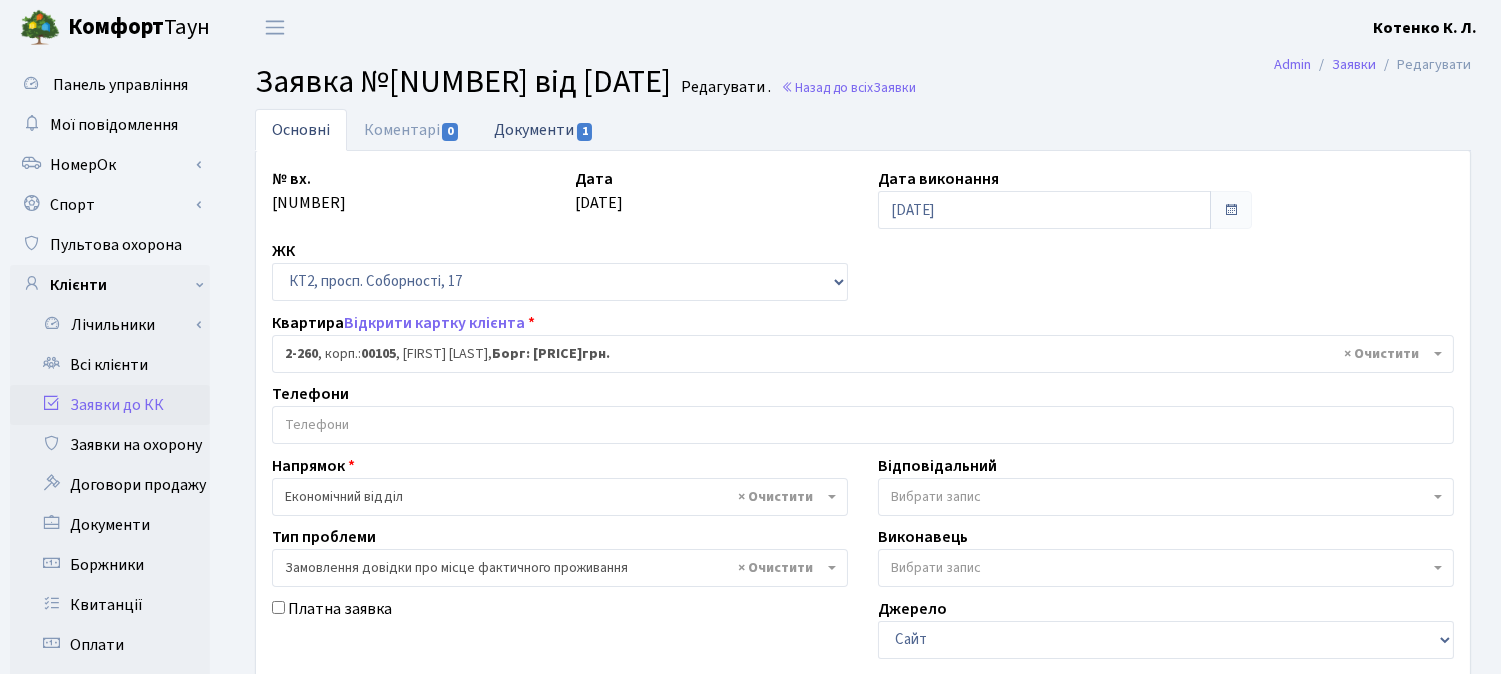 click on "Документи  1" at bounding box center (544, 129) 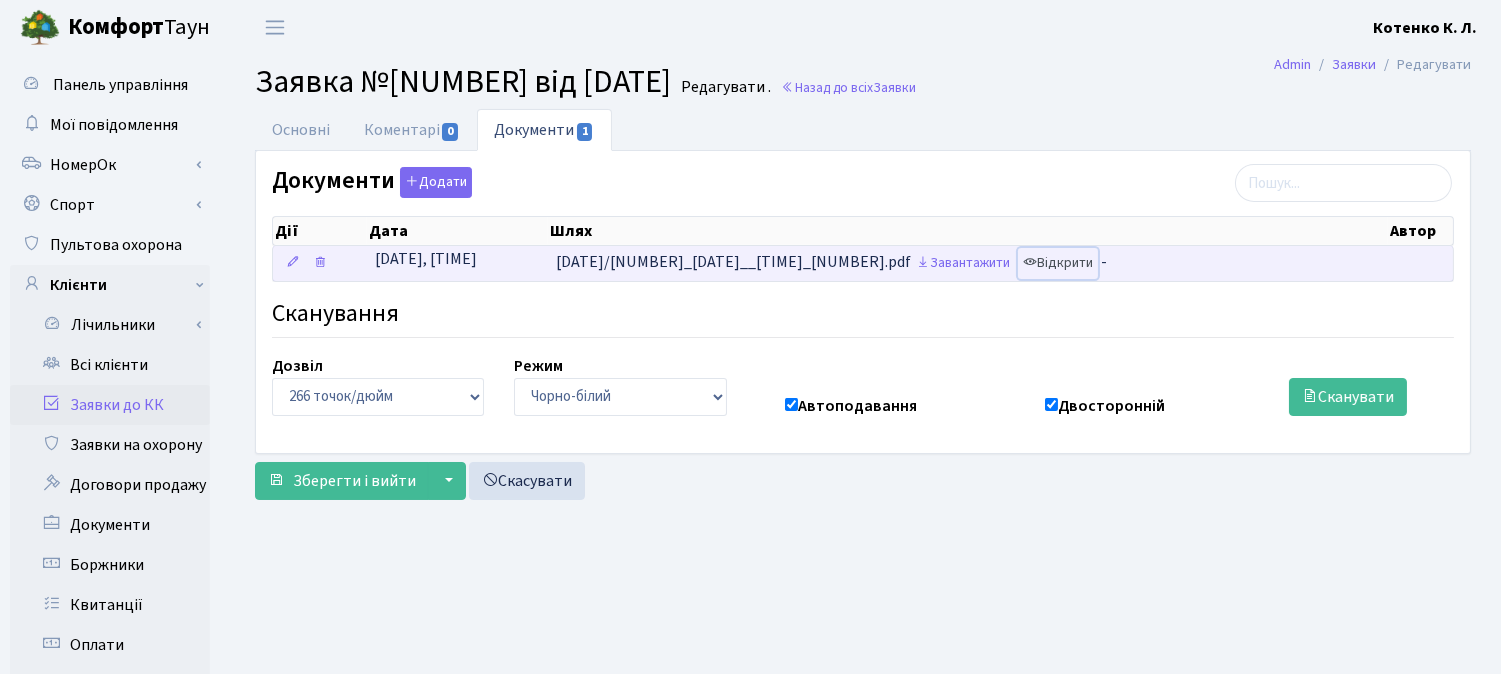 click on "Відкрити" at bounding box center [1058, 263] 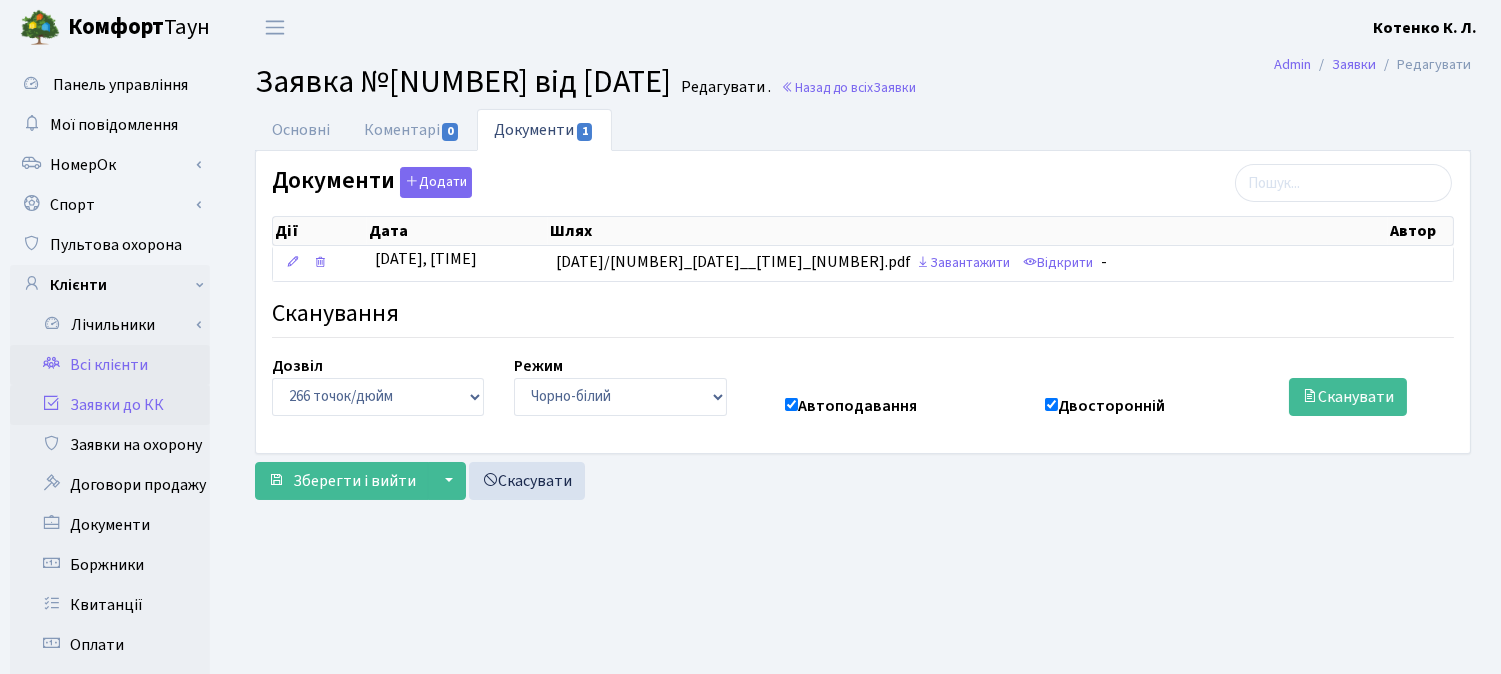 click on "Всі клієнти" at bounding box center (110, 365) 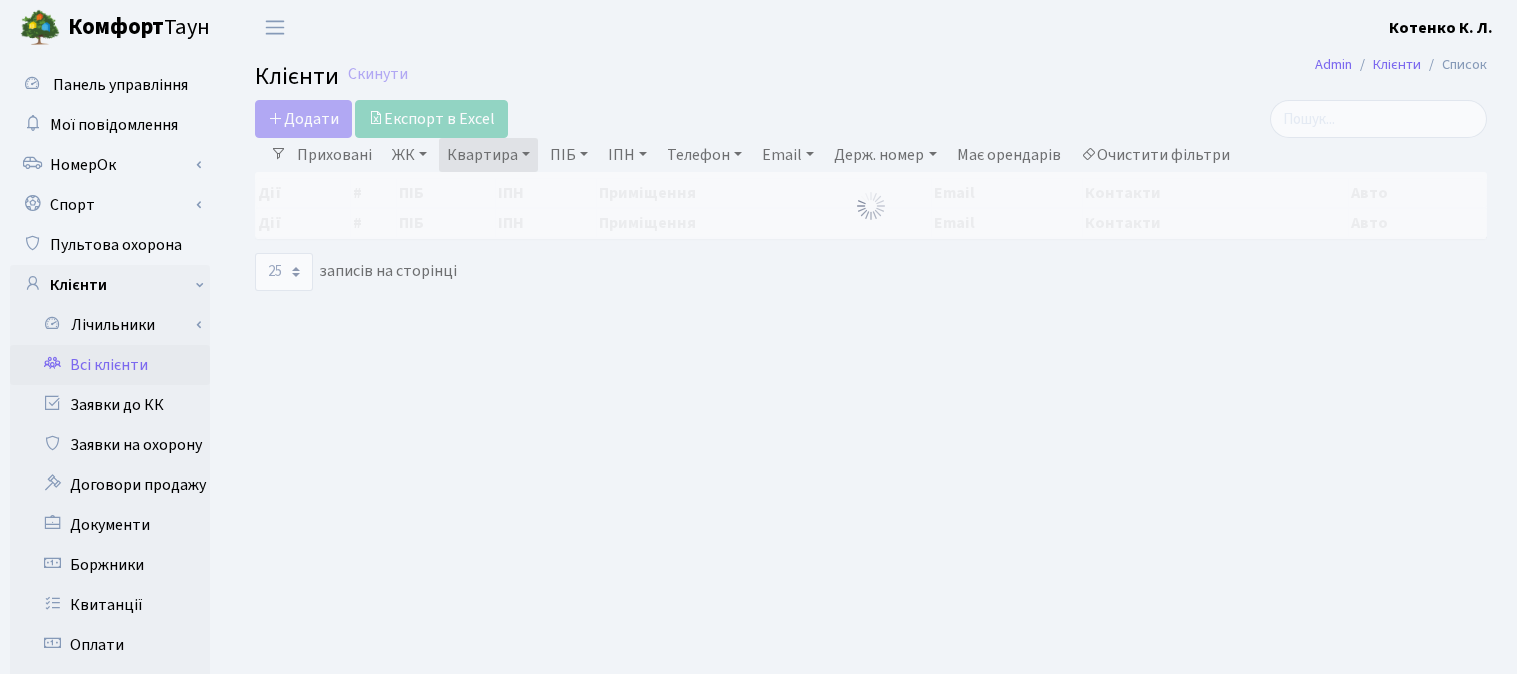 select on "25" 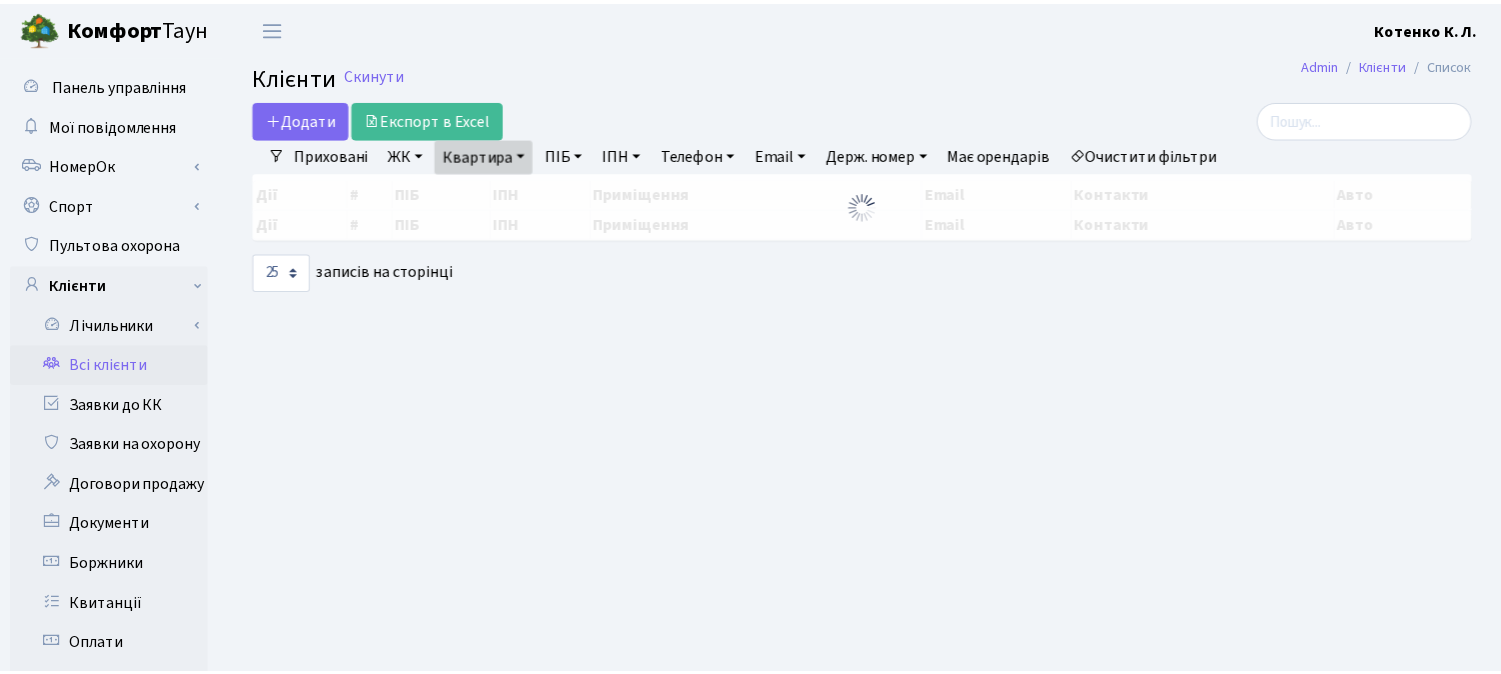 scroll, scrollTop: 0, scrollLeft: 0, axis: both 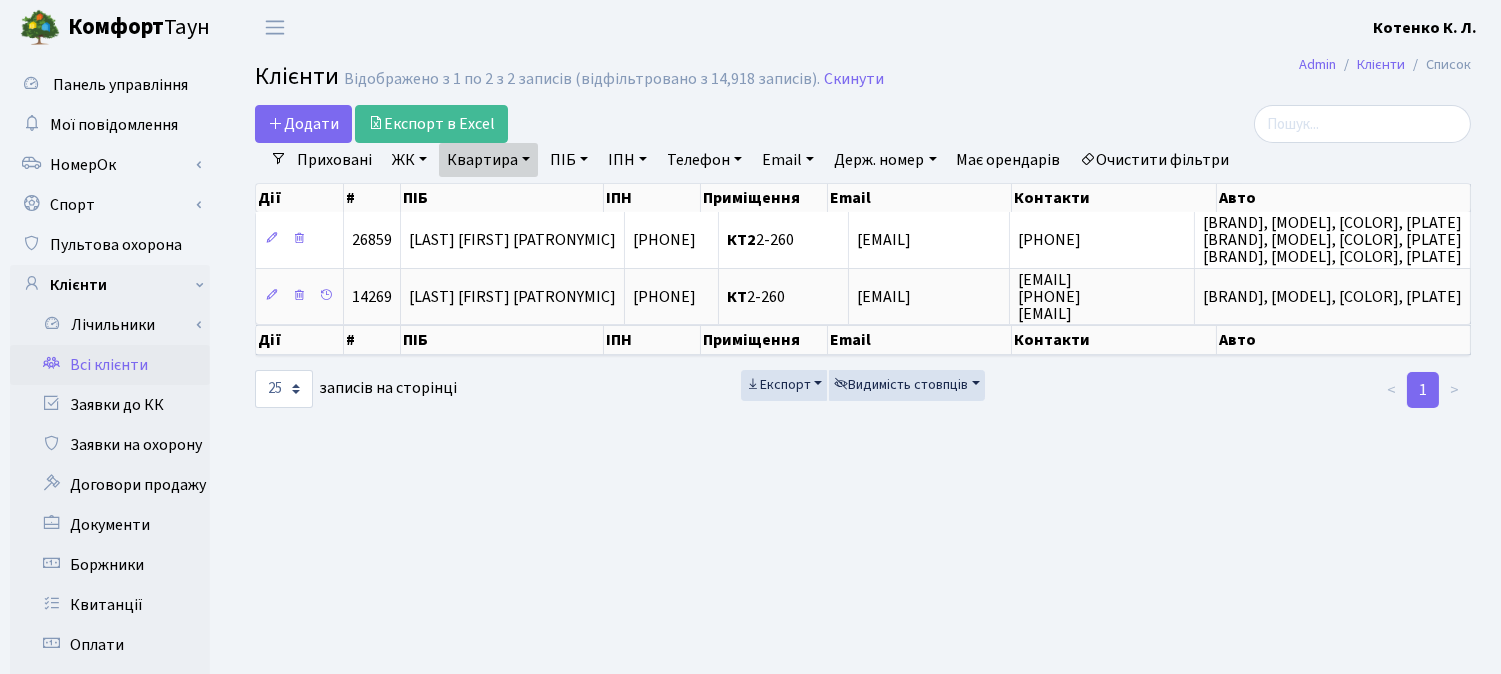 click on "Очистити фільтри" at bounding box center (1155, 160) 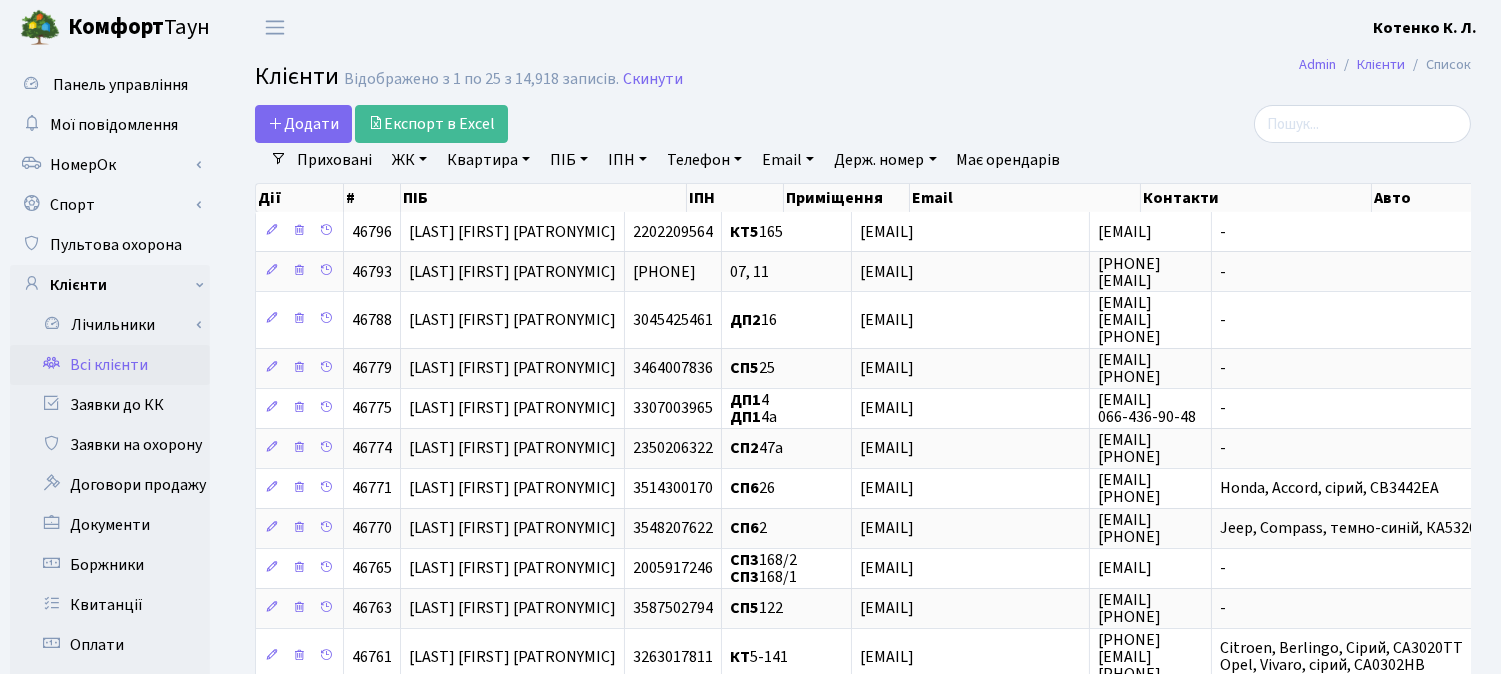 click on "Квартира" at bounding box center [488, 160] 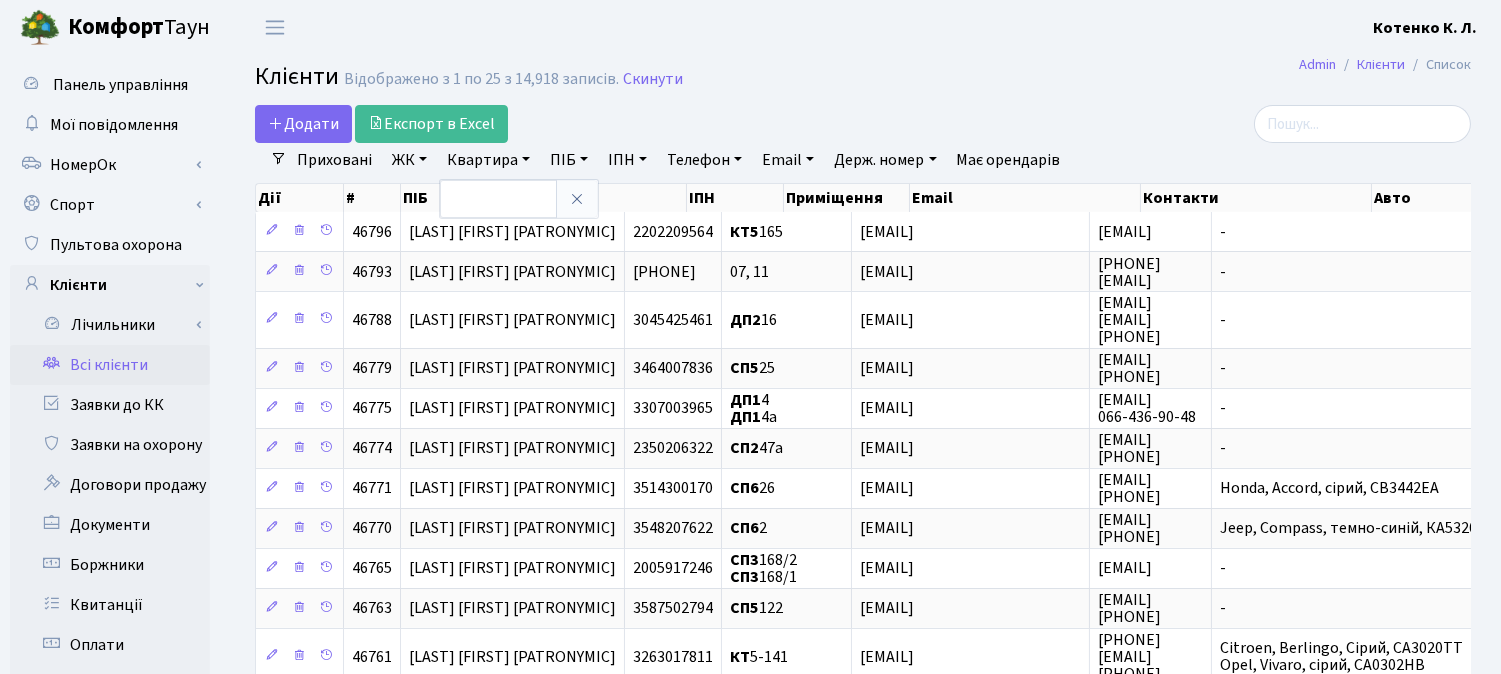 click on "Квартира" at bounding box center (488, 160) 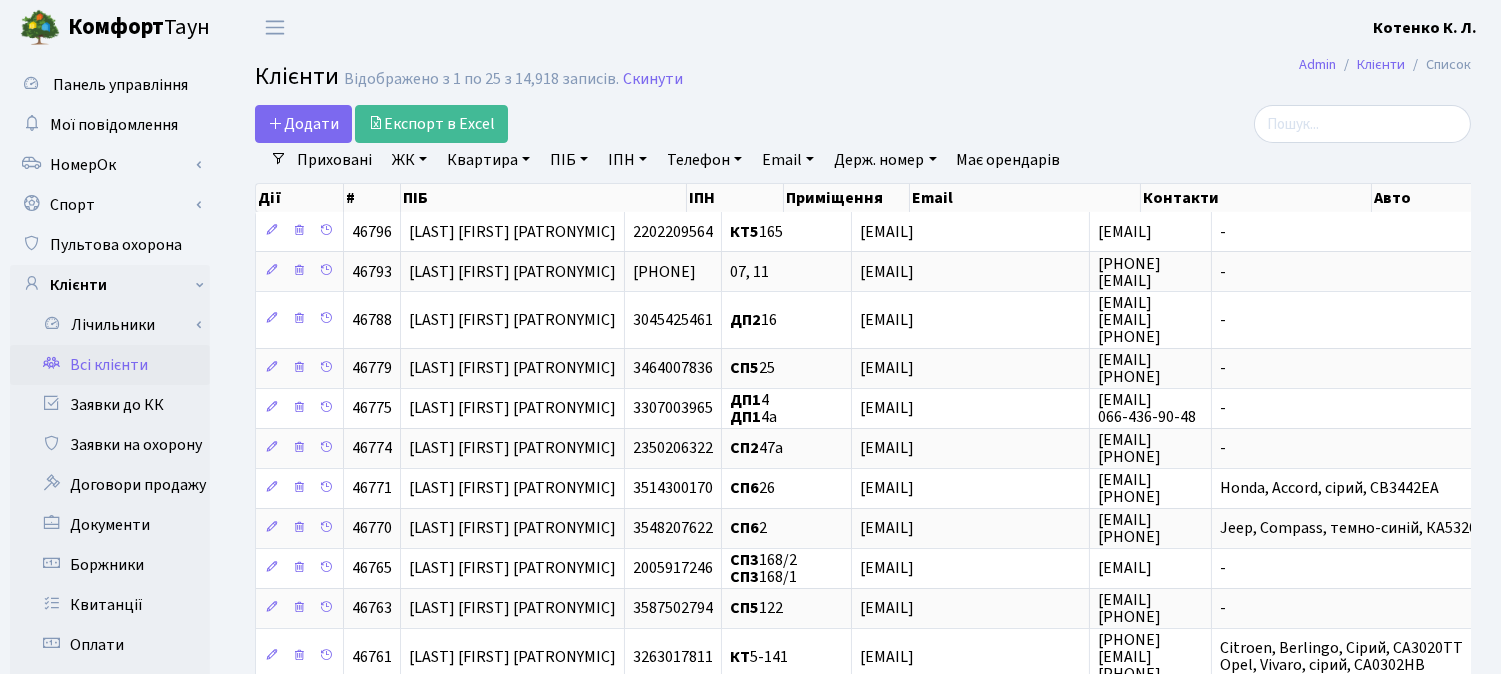 click on "Квартира" at bounding box center [488, 160] 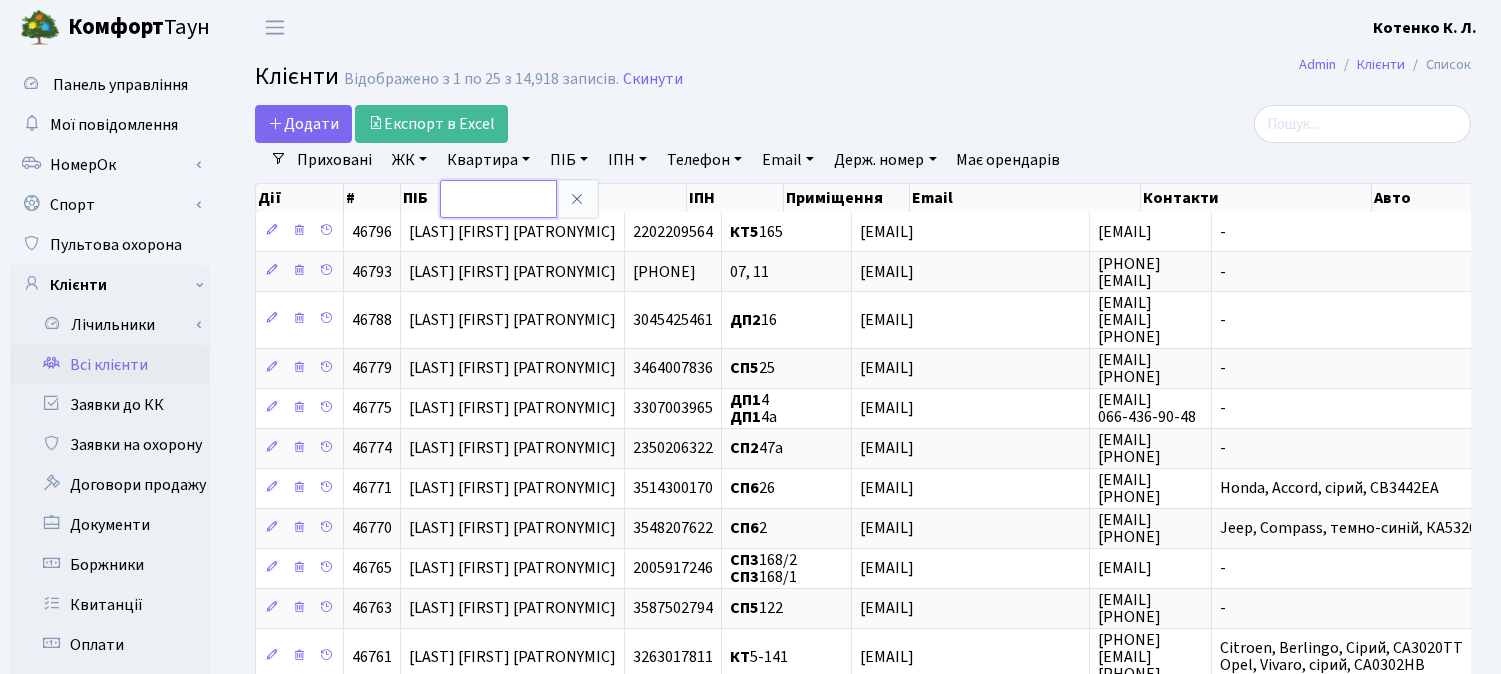 click at bounding box center (498, 199) 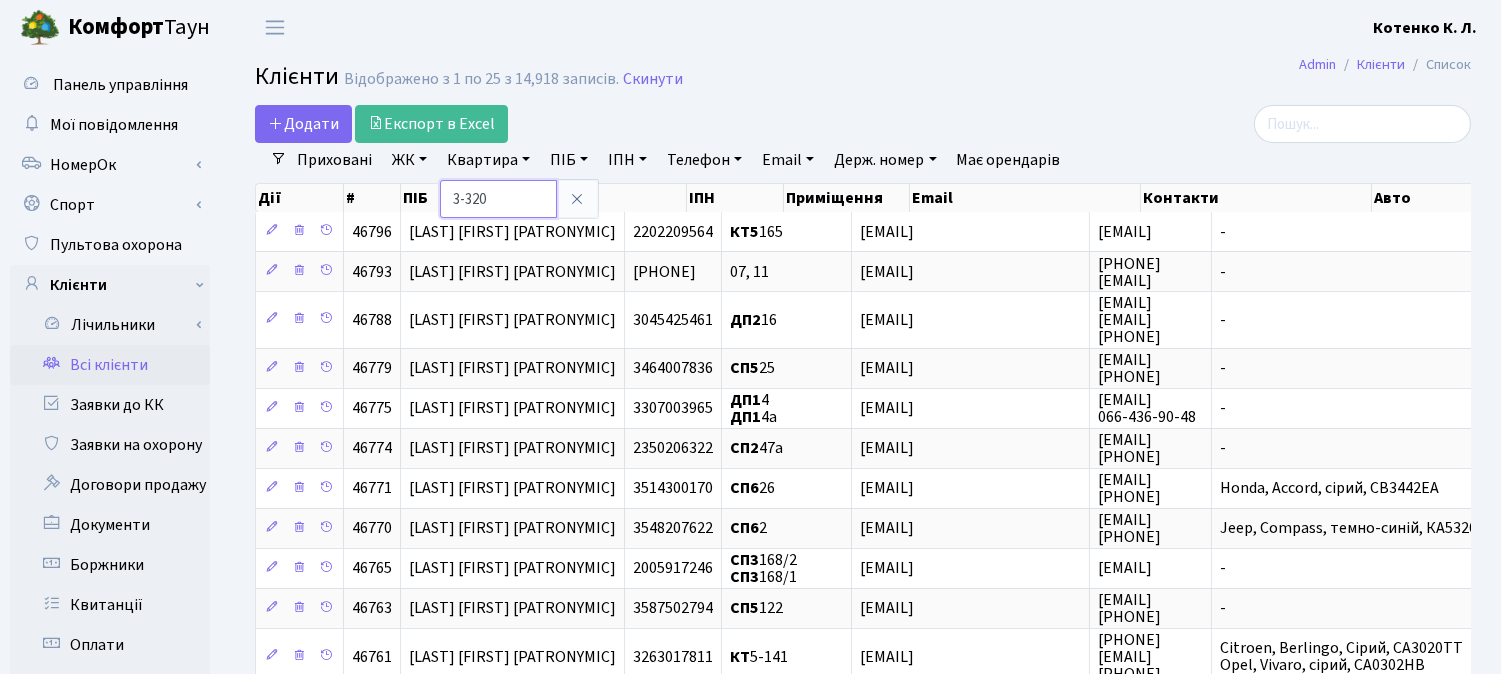 type on "3-320" 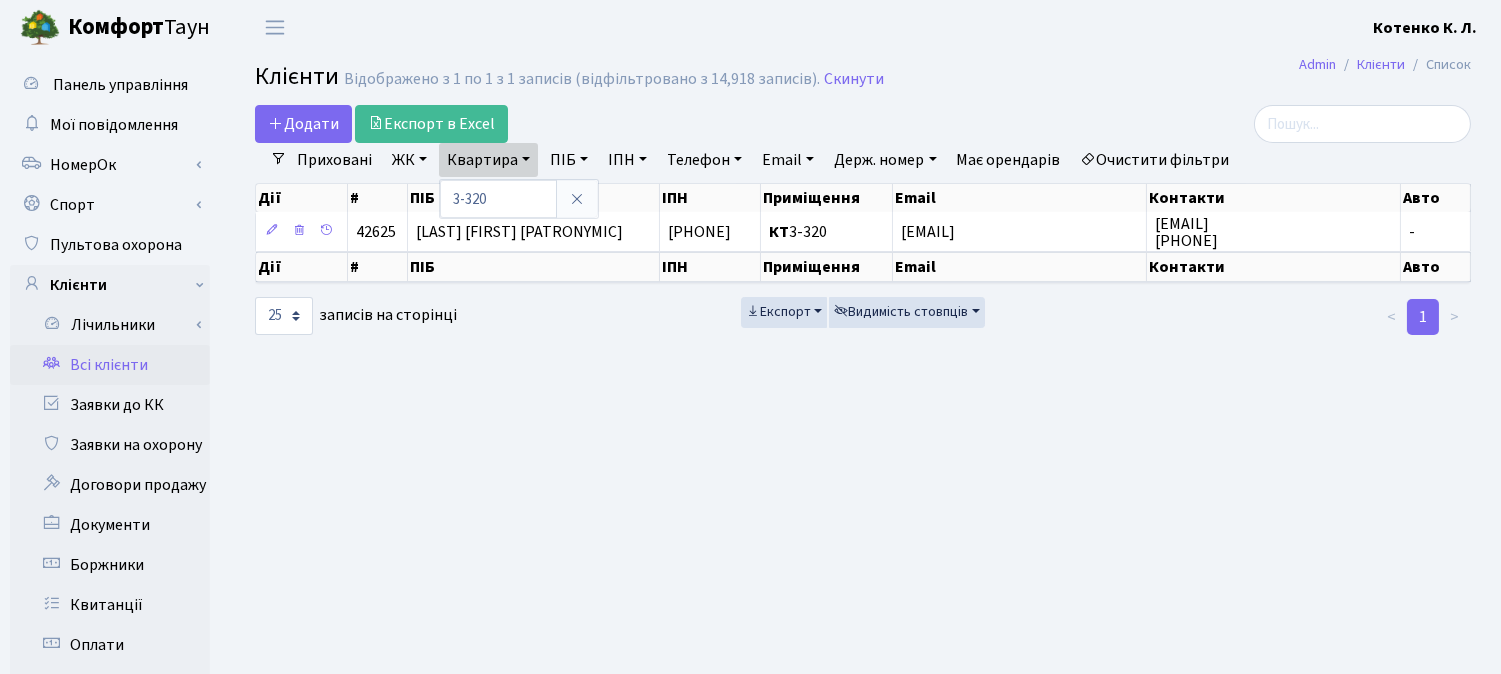 click on "Дії
#
ПІБ
ІПН
Приміщення
Email
Контакти
Авто
Дії
#
ПІБ
ІПН
Приміщення
Email
Контакти
Авто
КТ" at bounding box center (863, 232) 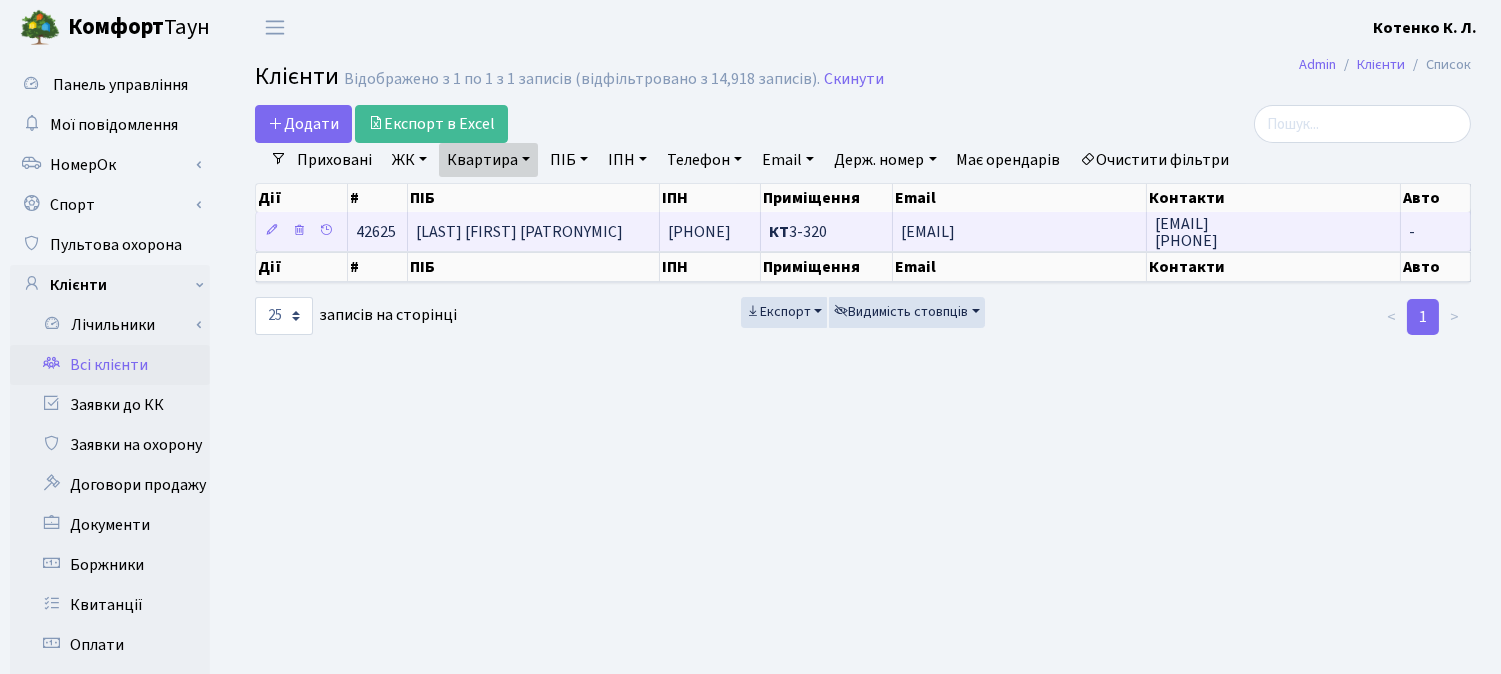 click on "Григоренко Ганна Вячеславівна" at bounding box center [519, 232] 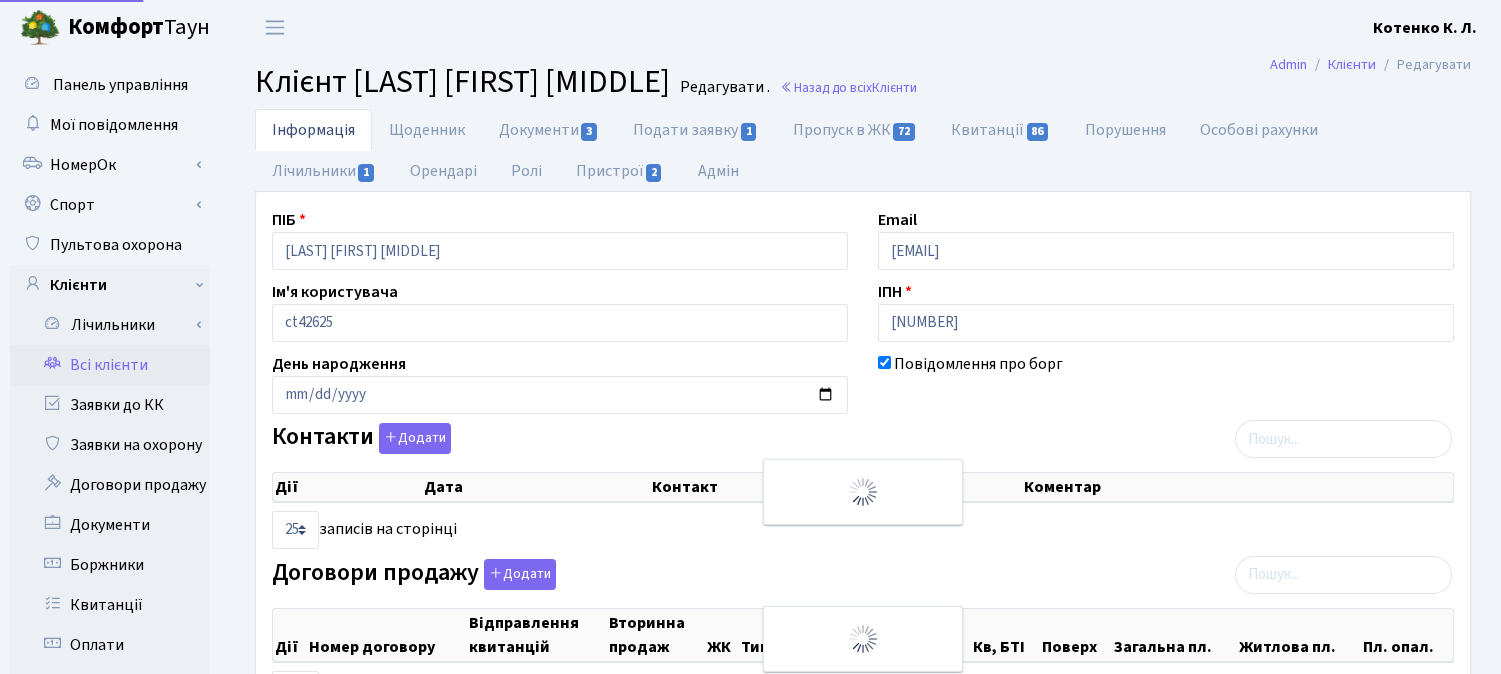 select on "25" 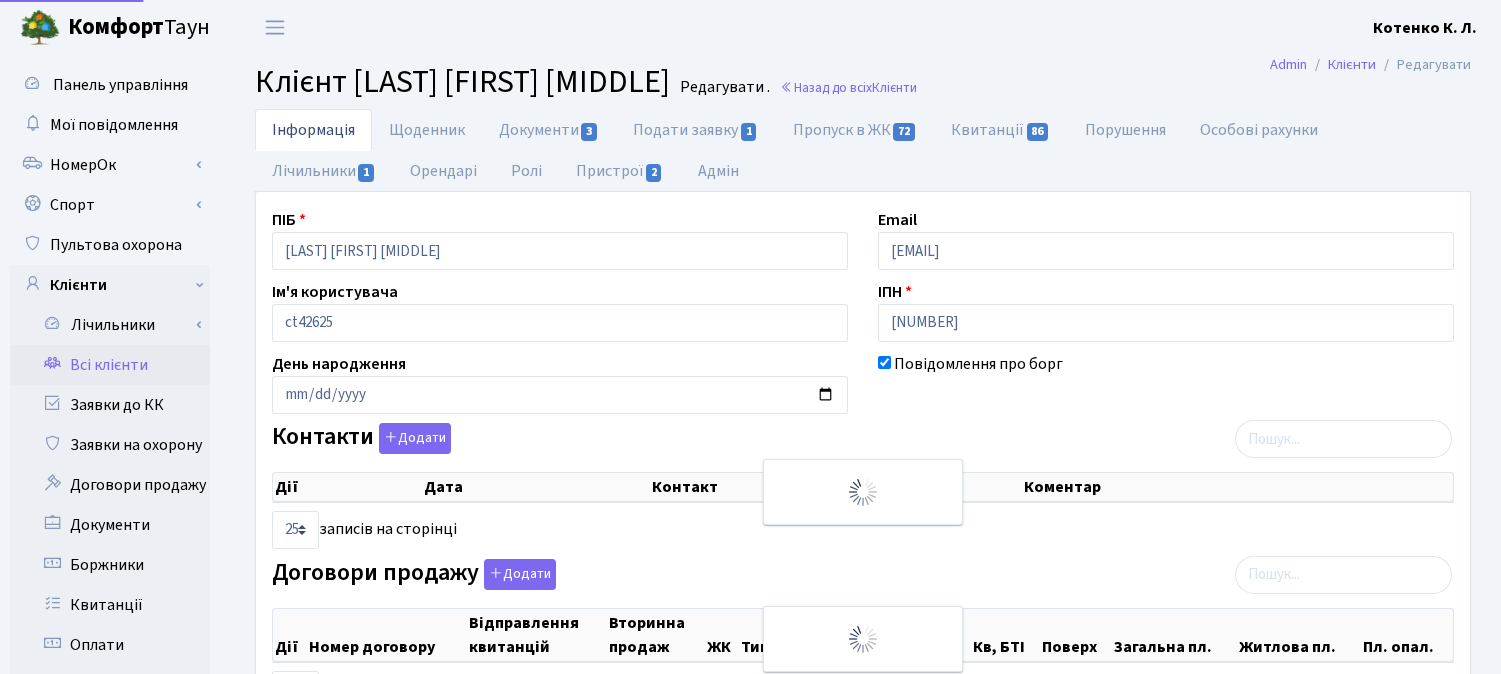 select on "25" 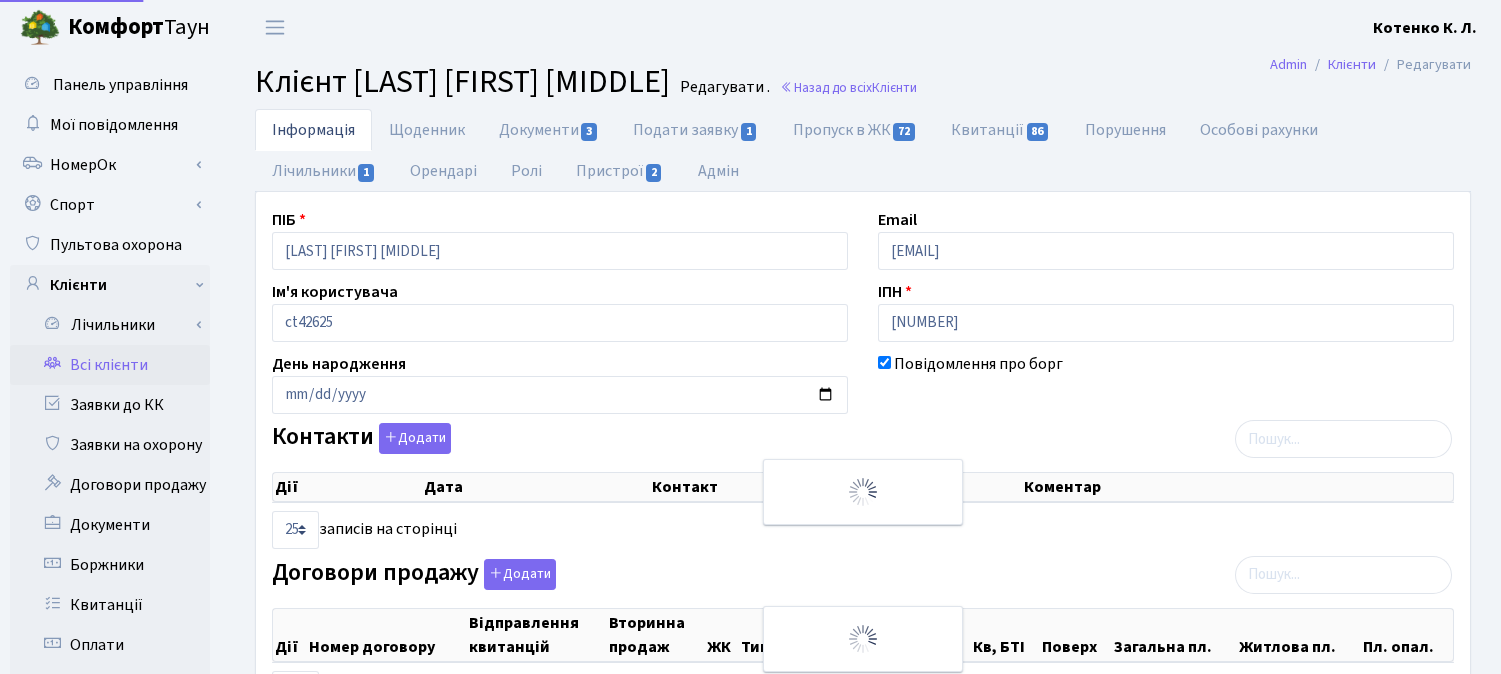 select on "25" 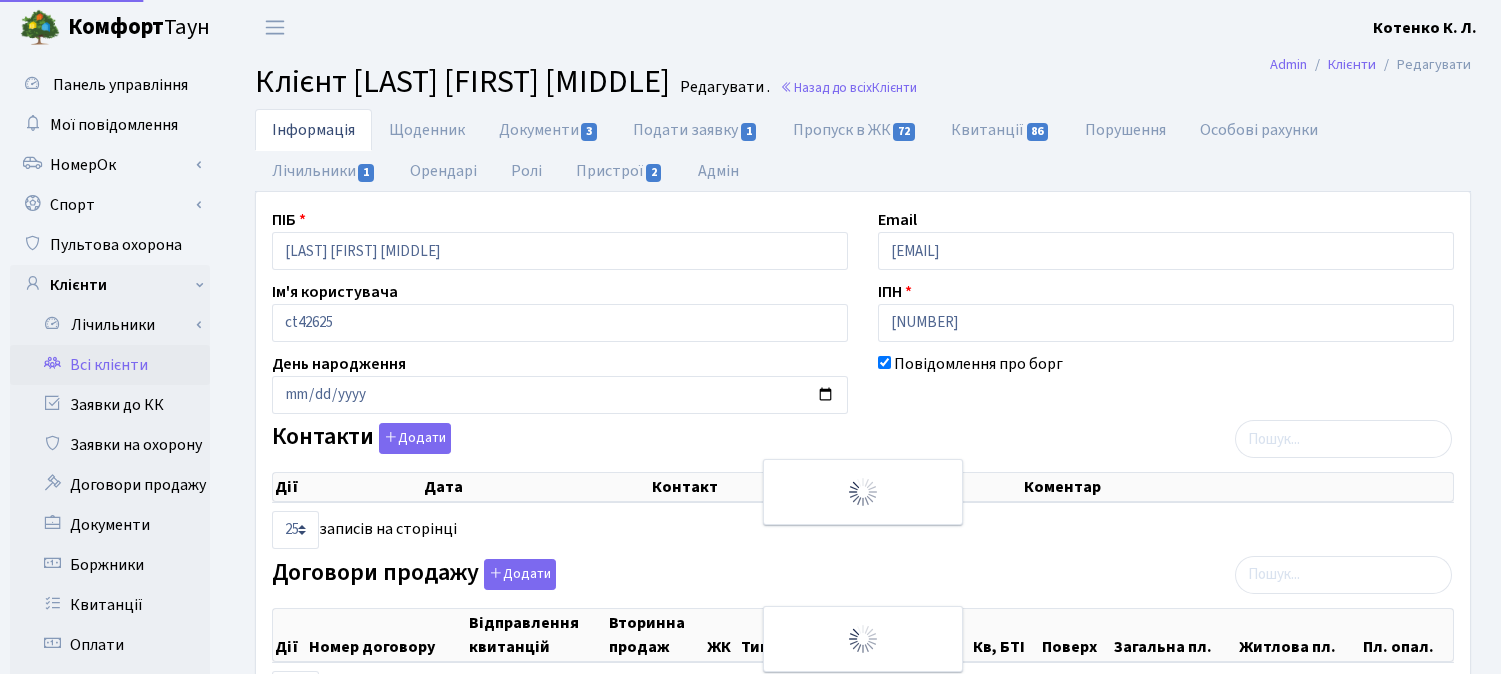 select on "25" 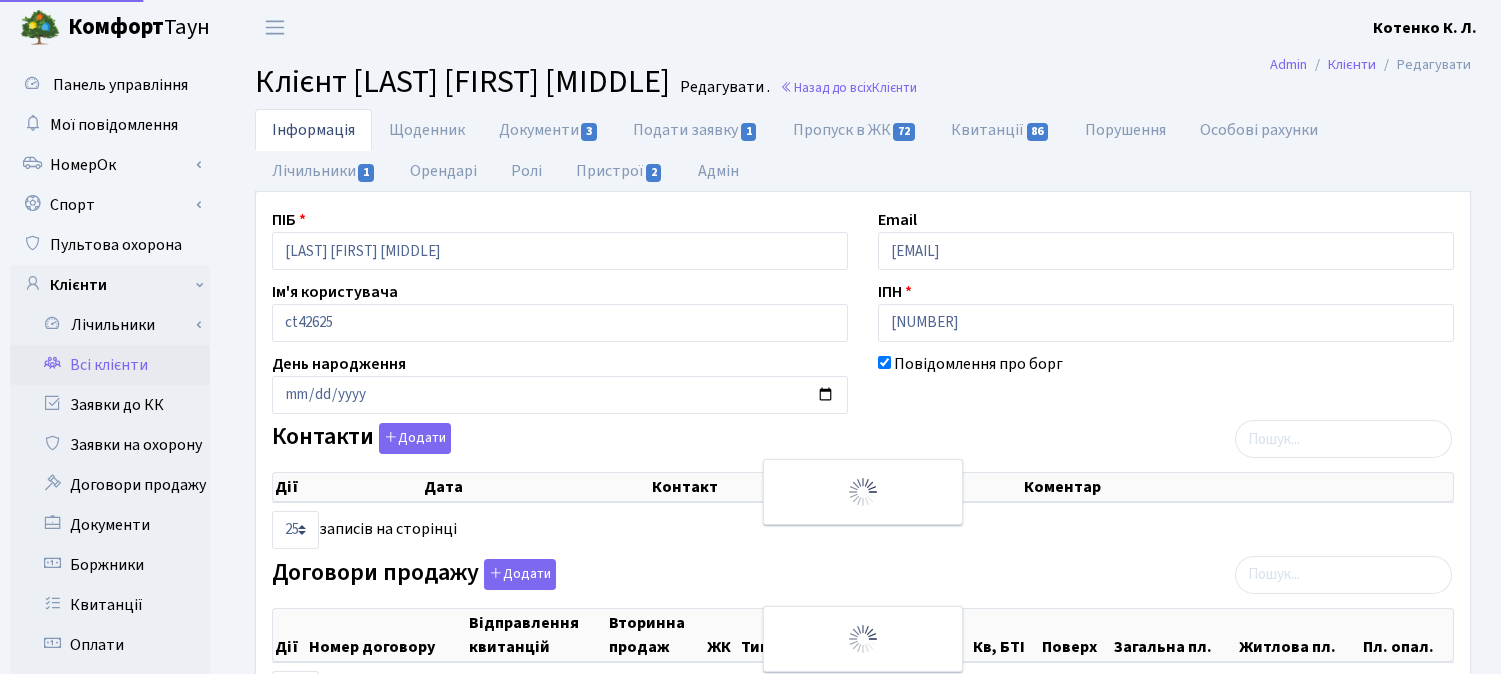 select on "25" 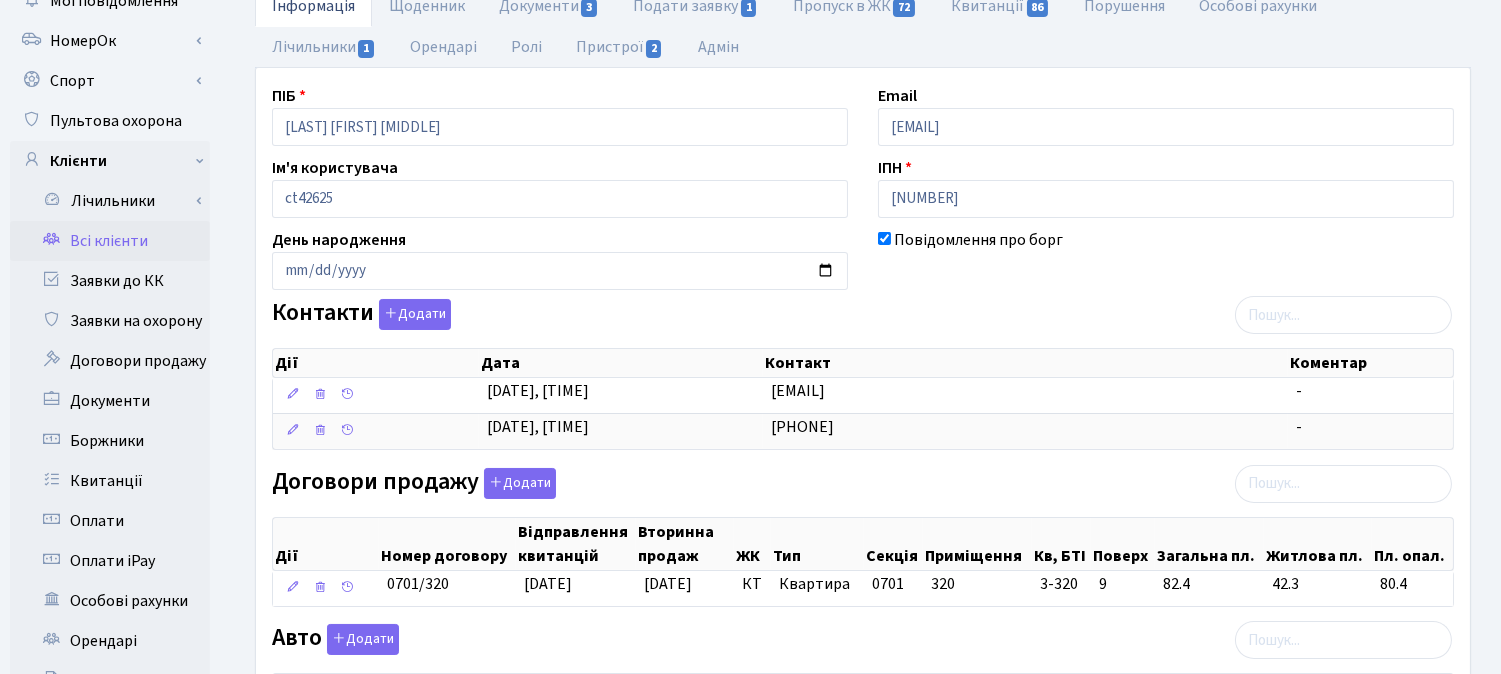 scroll, scrollTop: 0, scrollLeft: 0, axis: both 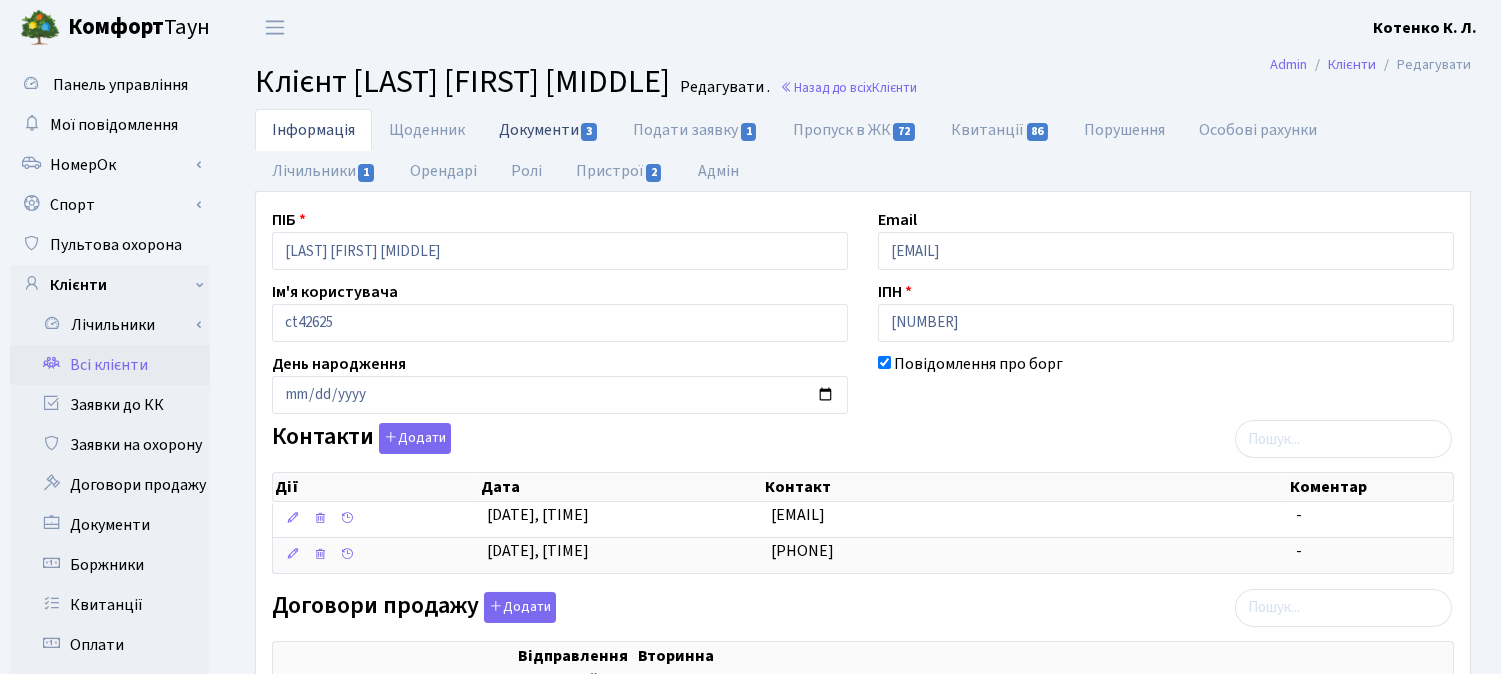 click on "Документи  3" at bounding box center [549, 129] 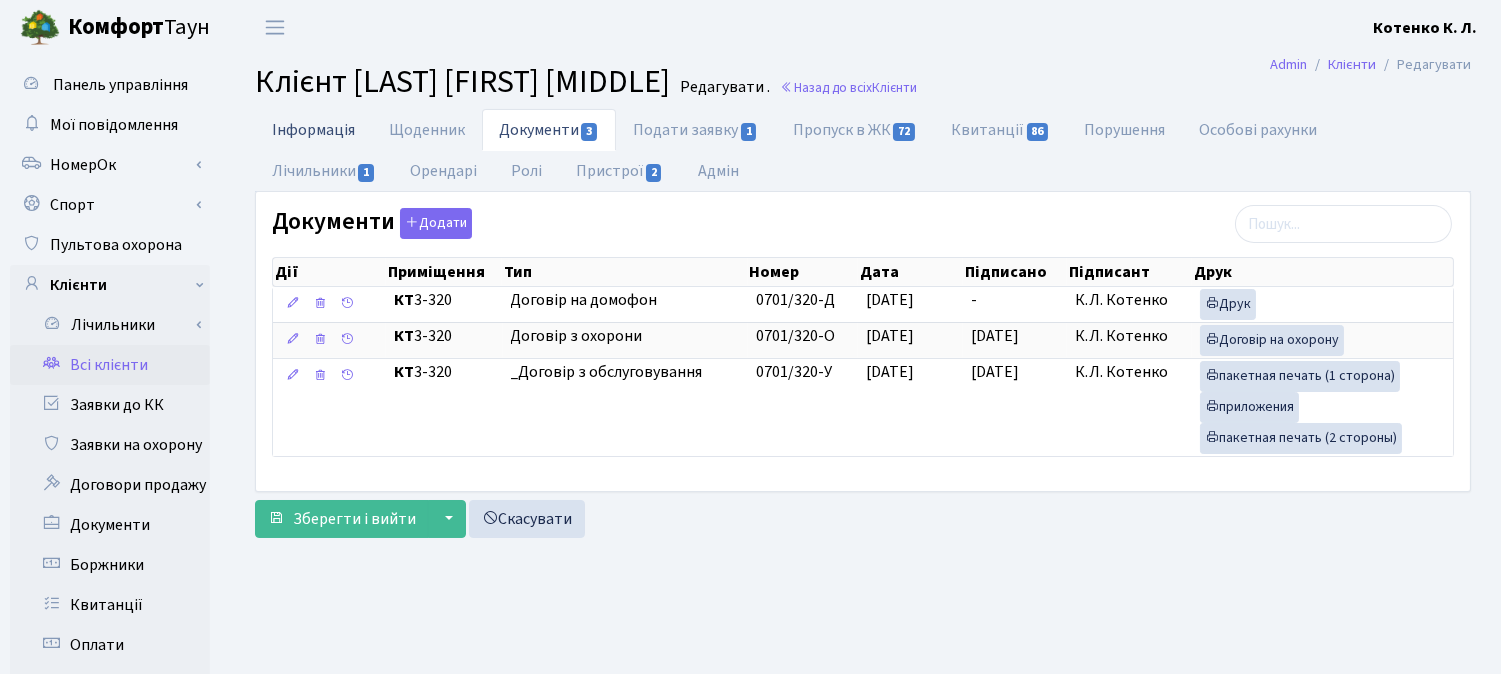 click on "Інформація" at bounding box center (313, 129) 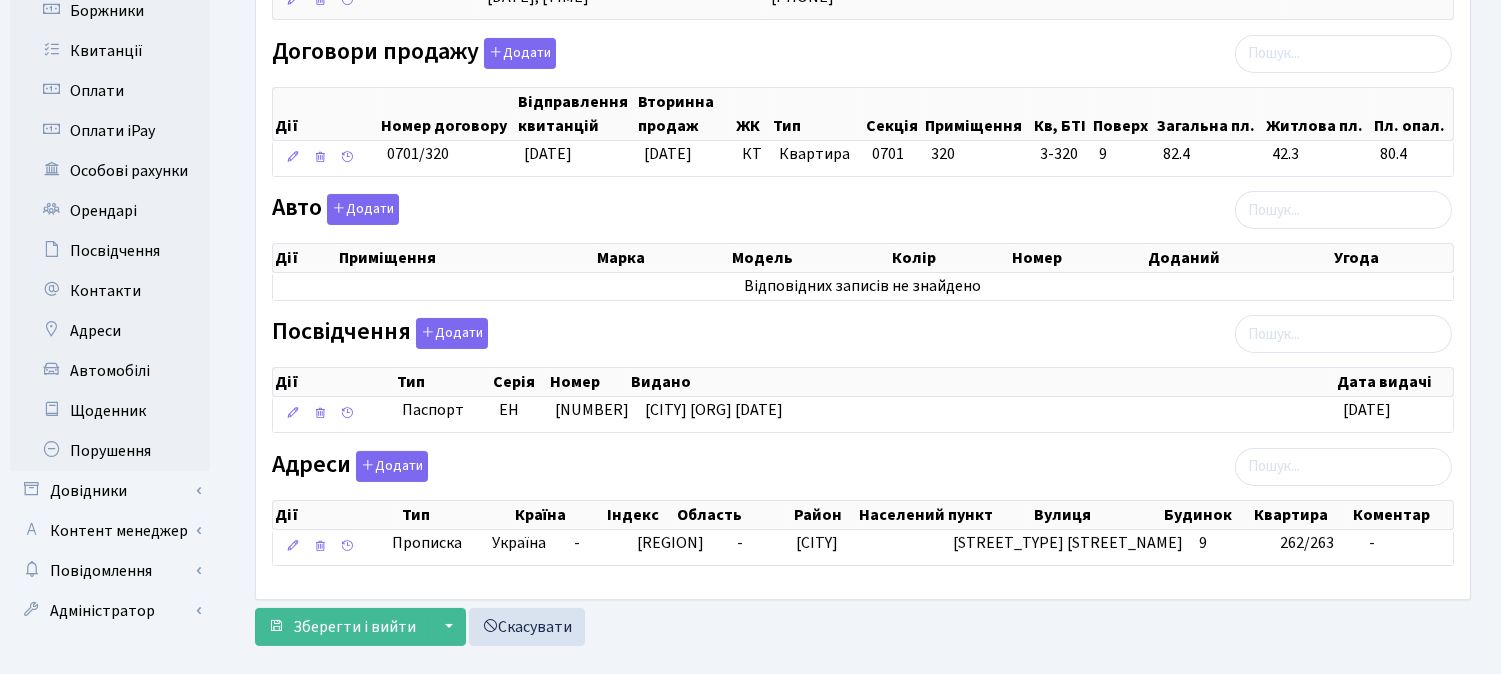 scroll, scrollTop: 555, scrollLeft: 0, axis: vertical 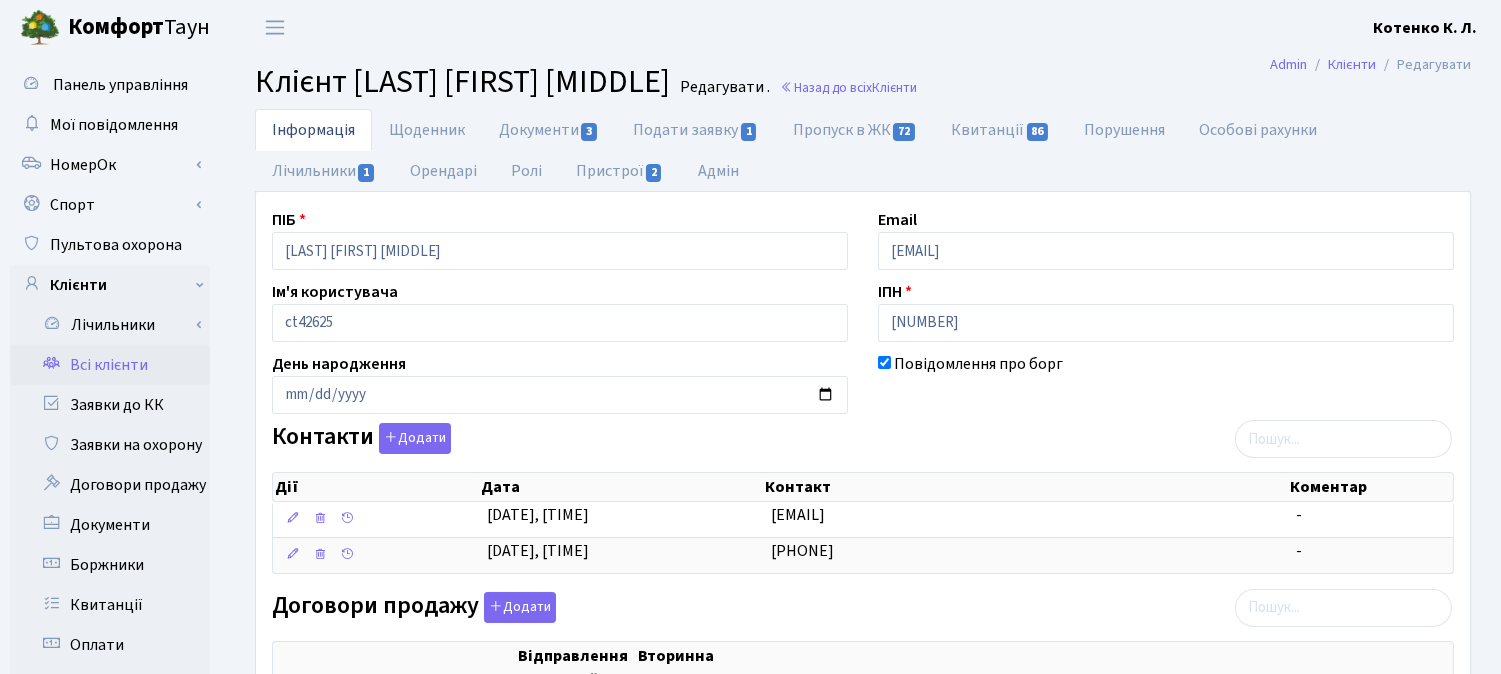 click on "Всі клієнти" at bounding box center (110, 365) 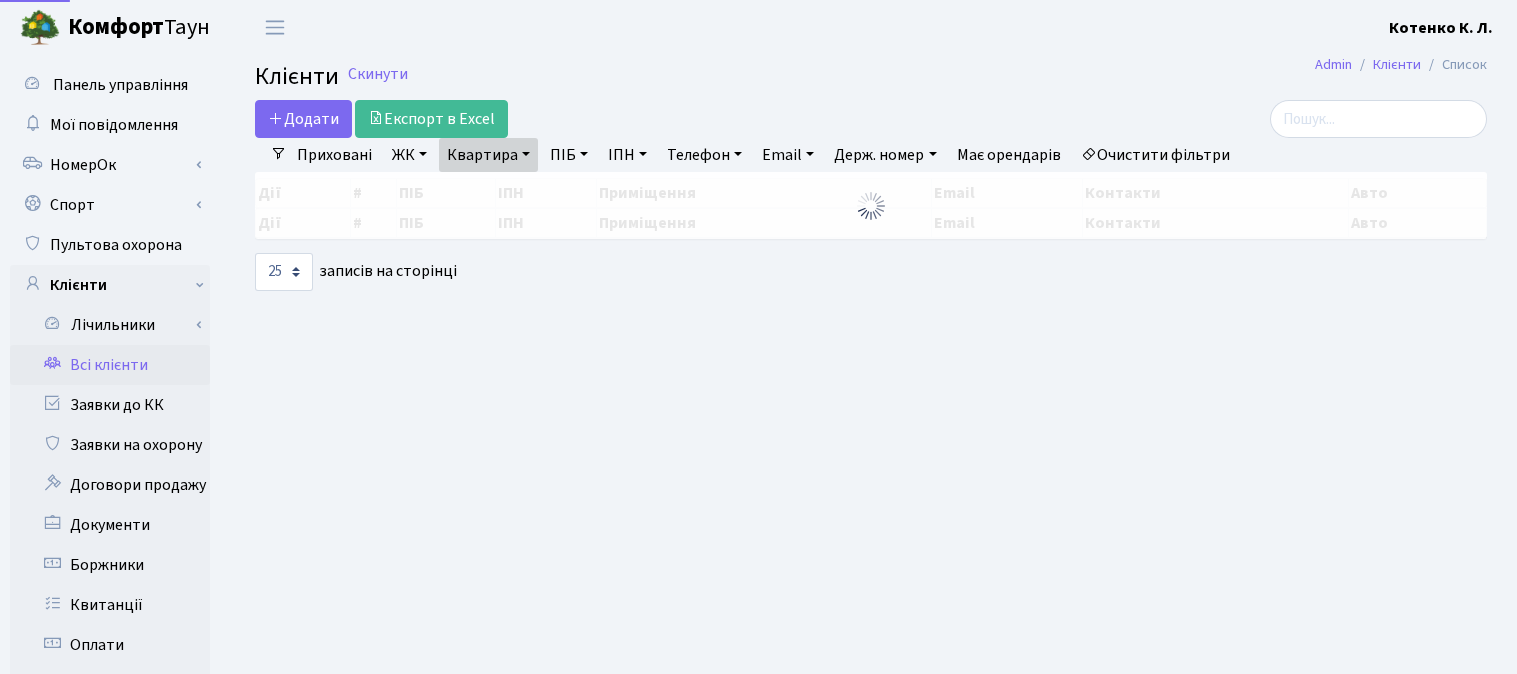 select on "25" 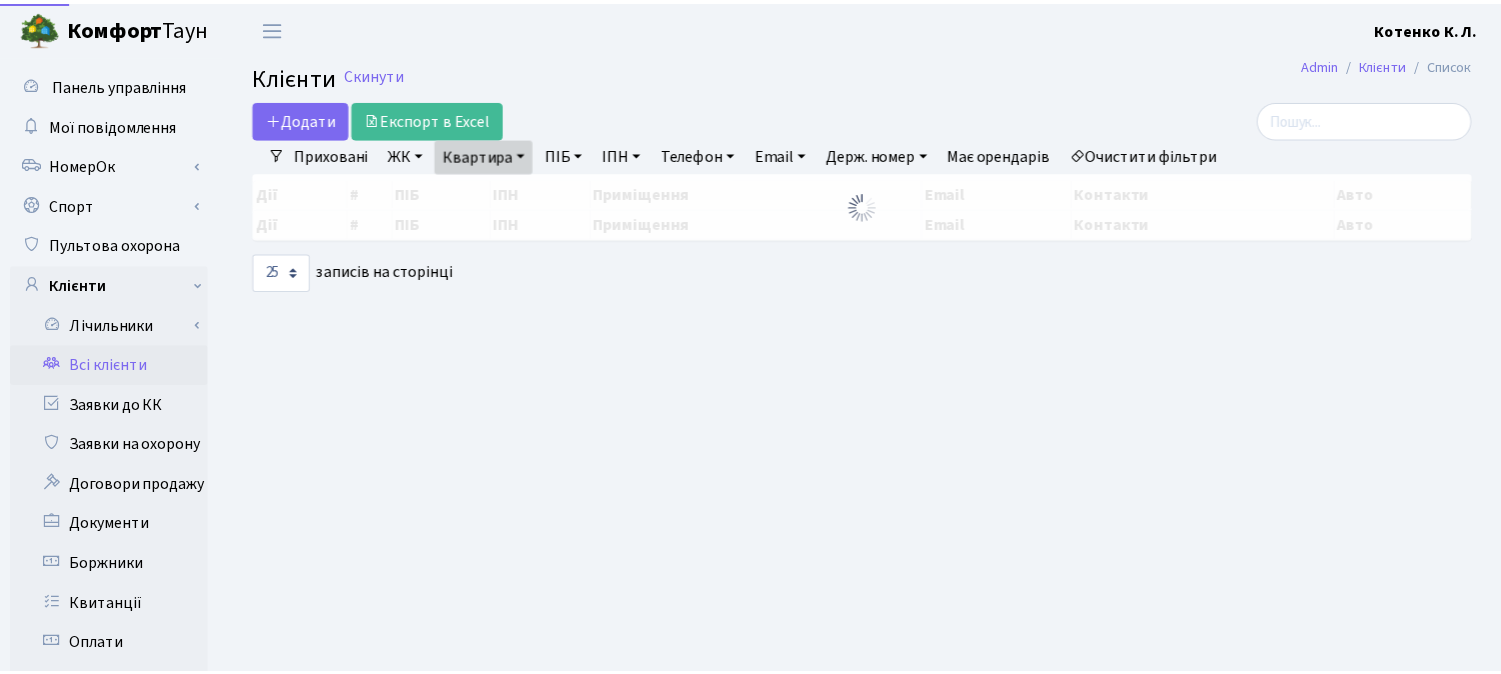 scroll, scrollTop: 0, scrollLeft: 0, axis: both 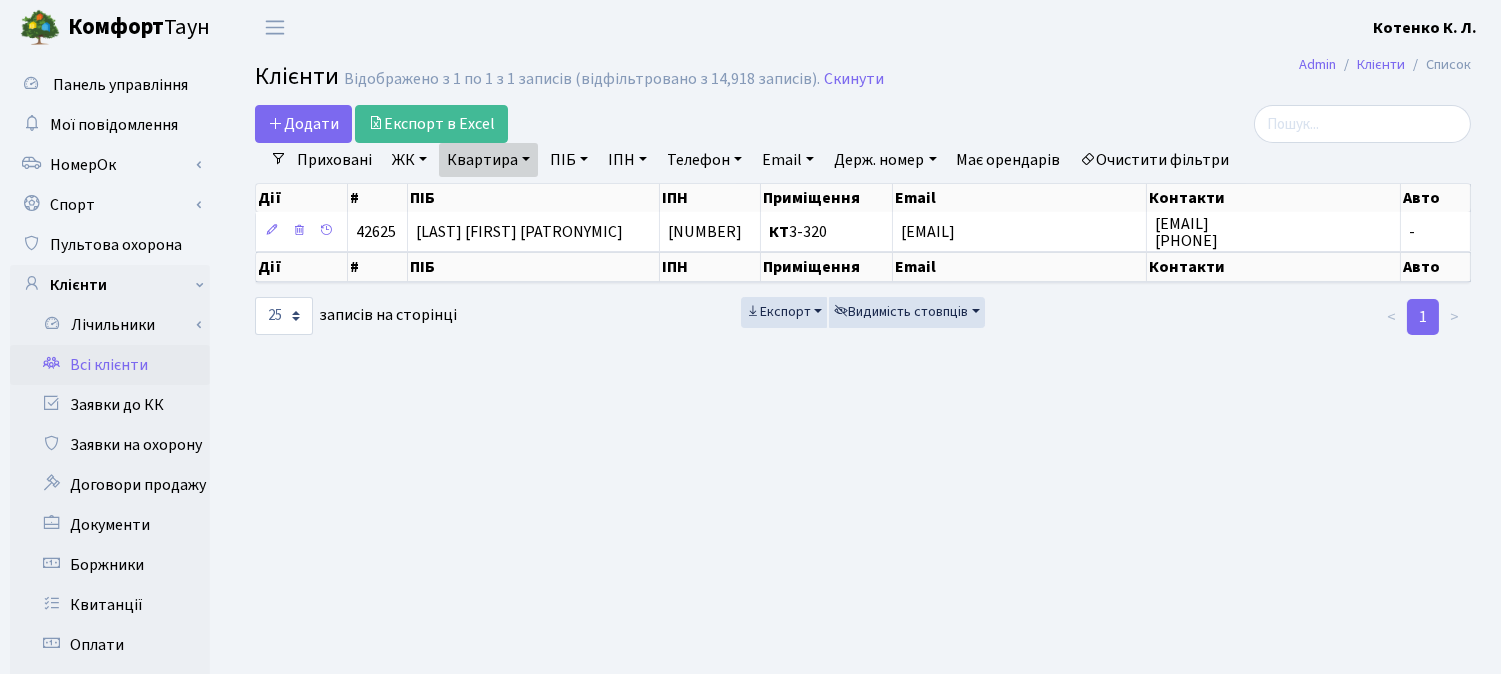 click on "Очистити фільтри" at bounding box center (1155, 160) 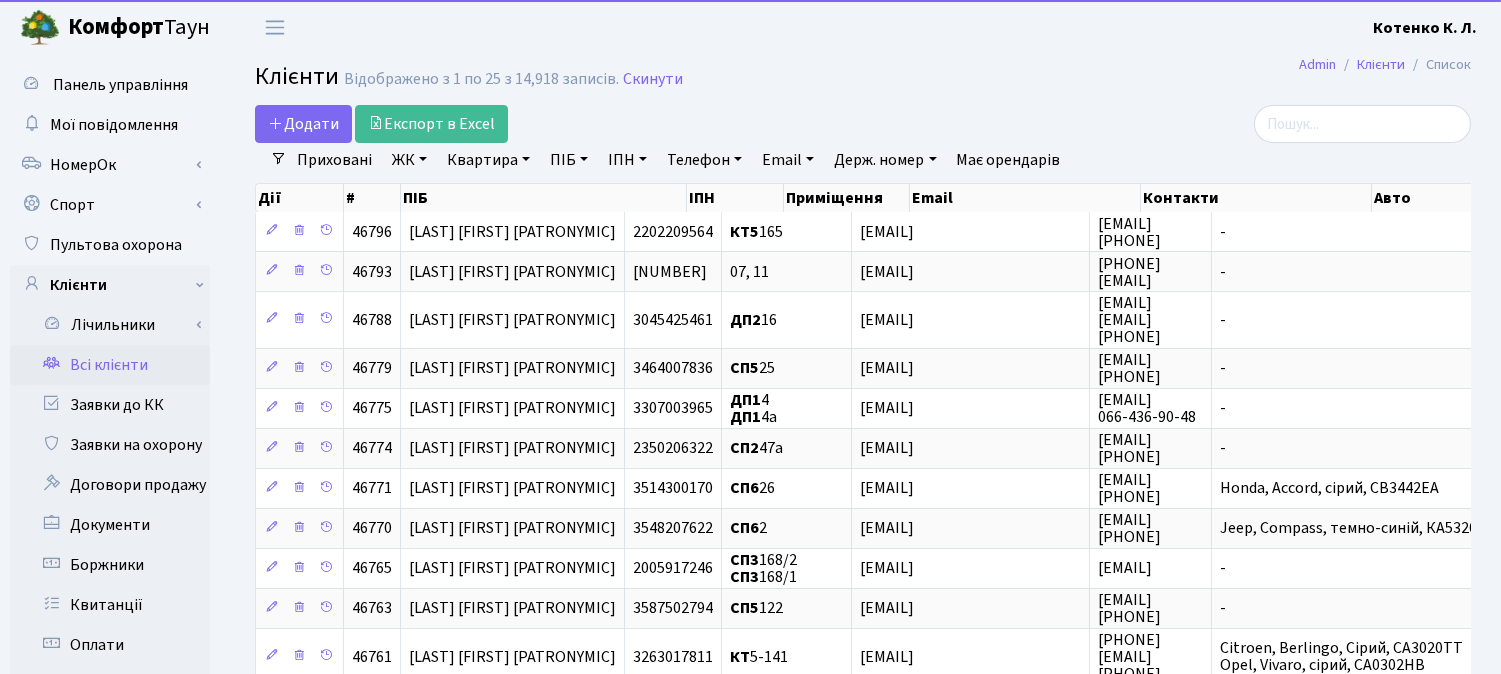 click on "ПІБ" at bounding box center [569, 160] 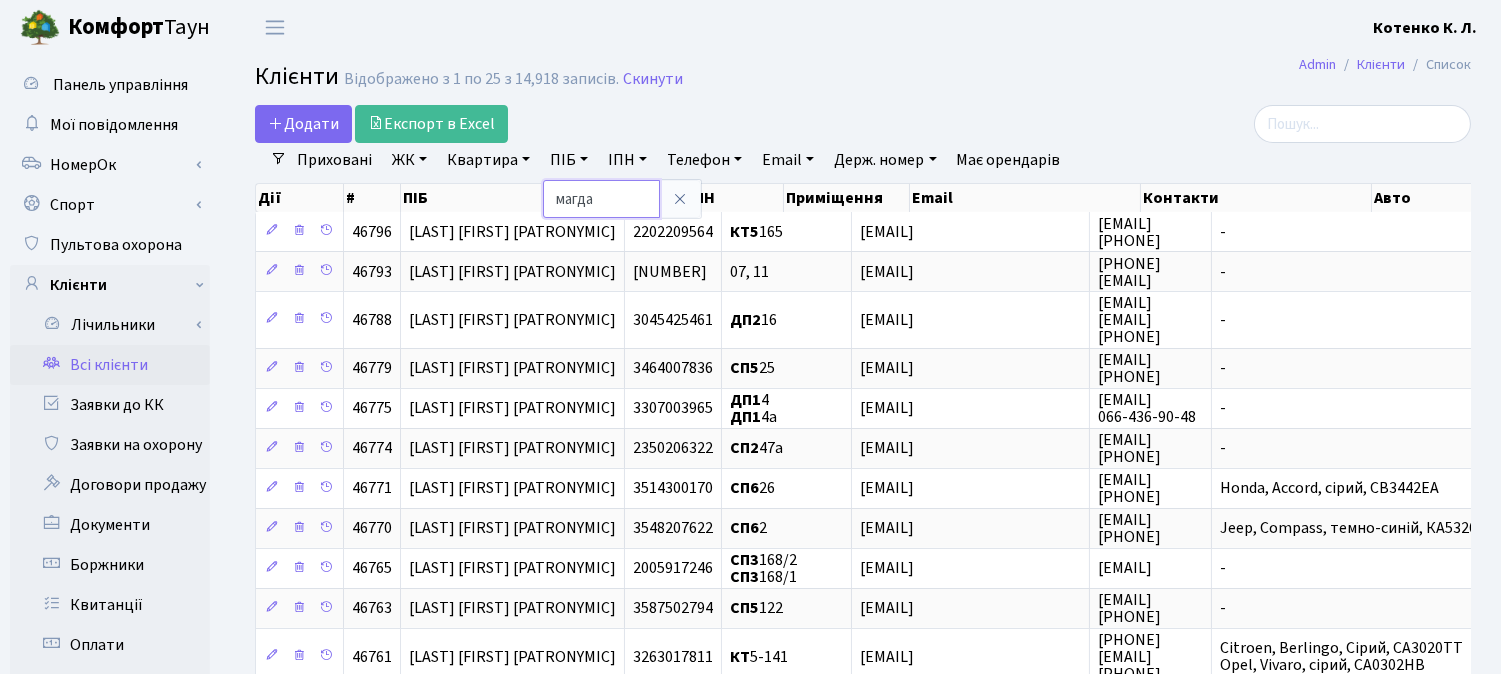 type on "магда" 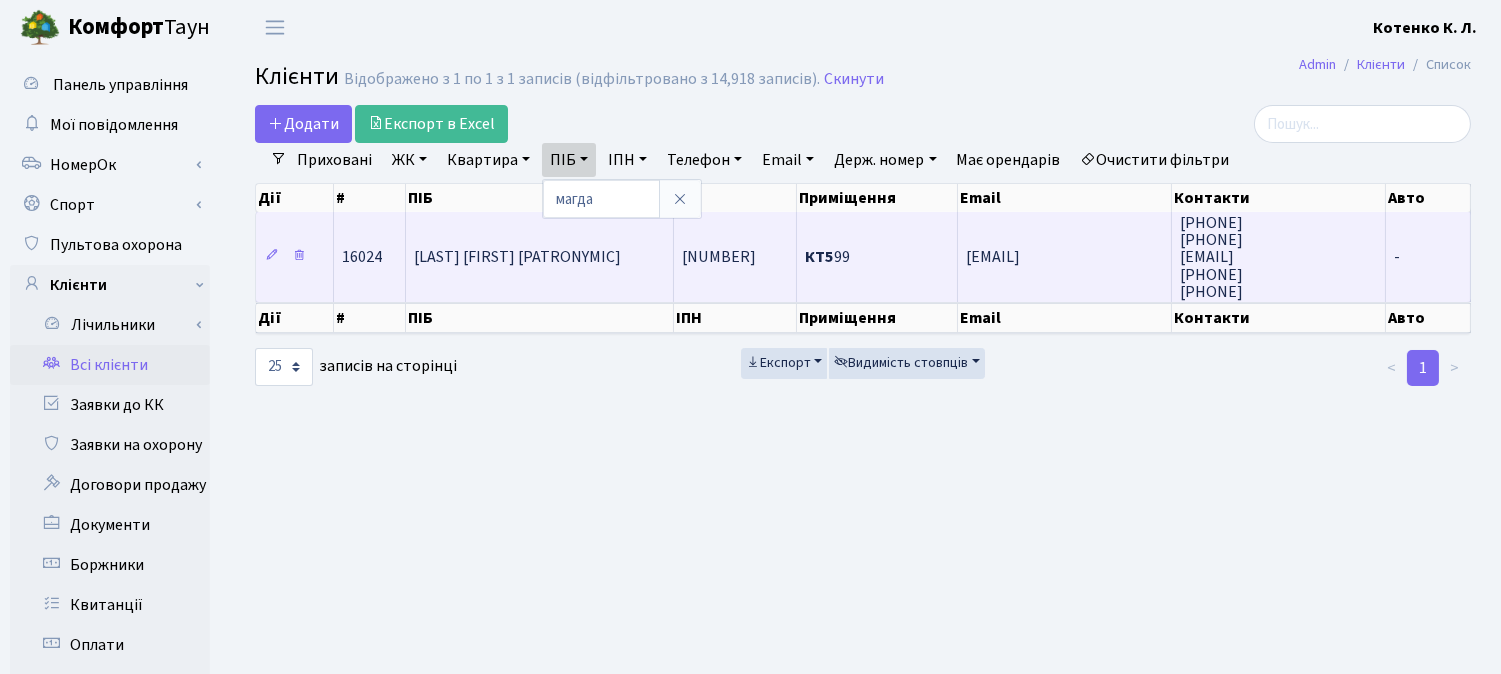 click on "[LAST] [FIRST] [PATRONYMIC]" at bounding box center [540, 257] 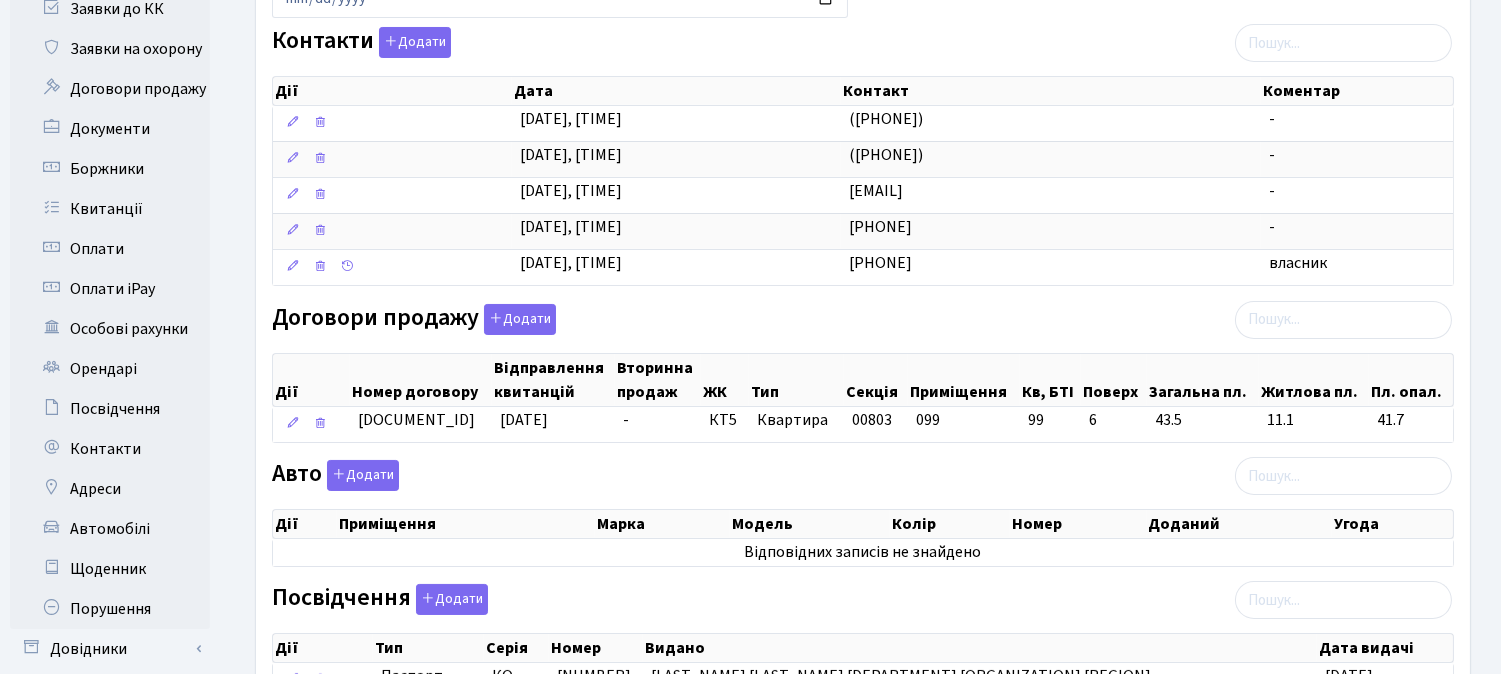 scroll, scrollTop: 555, scrollLeft: 0, axis: vertical 